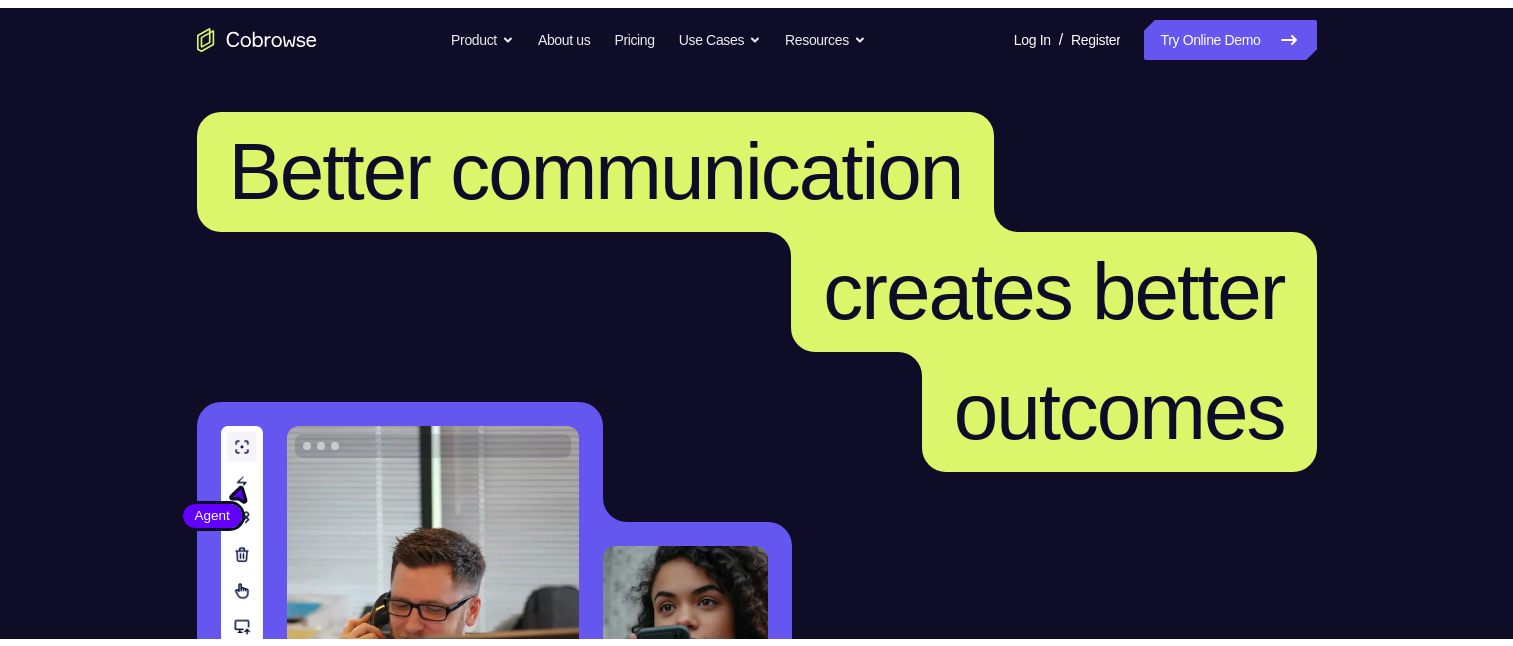 scroll, scrollTop: 0, scrollLeft: 0, axis: both 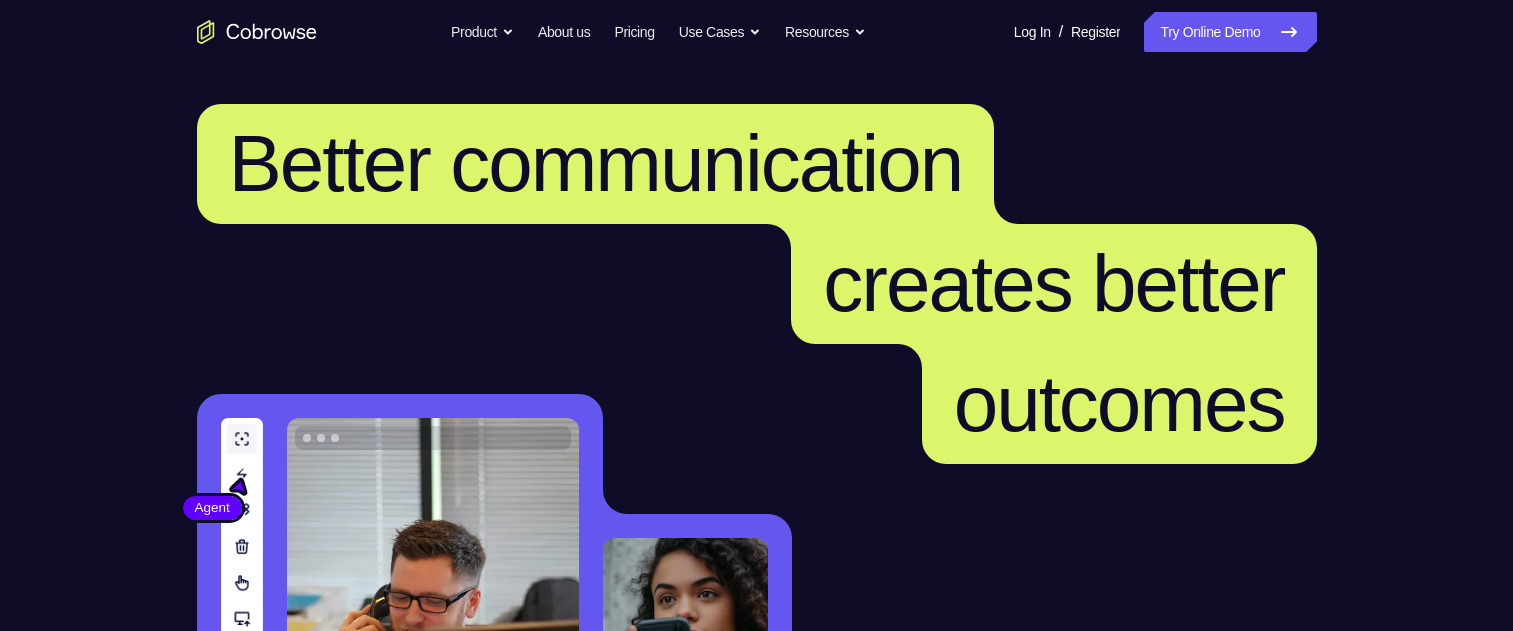 click on "Try Online Demo" at bounding box center (1230, 32) 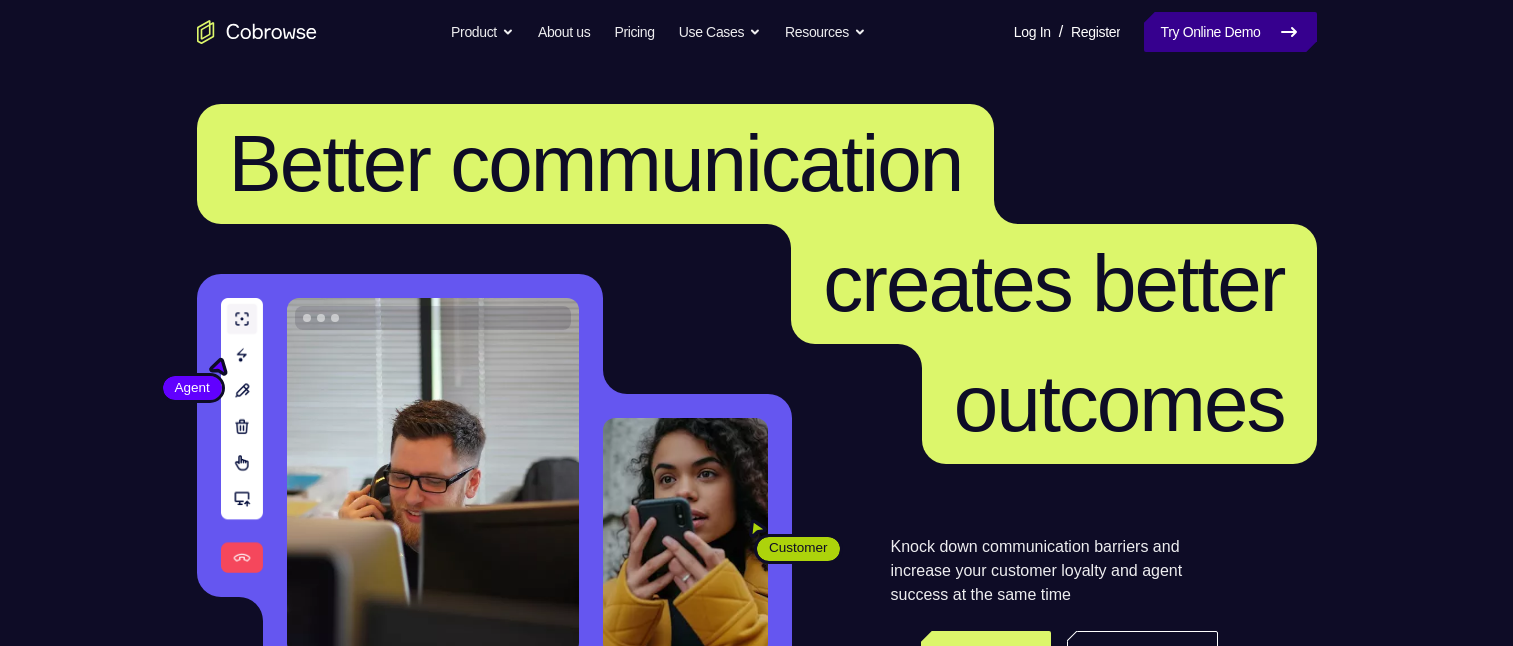 click on "Try Online Demo" at bounding box center (1230, 32) 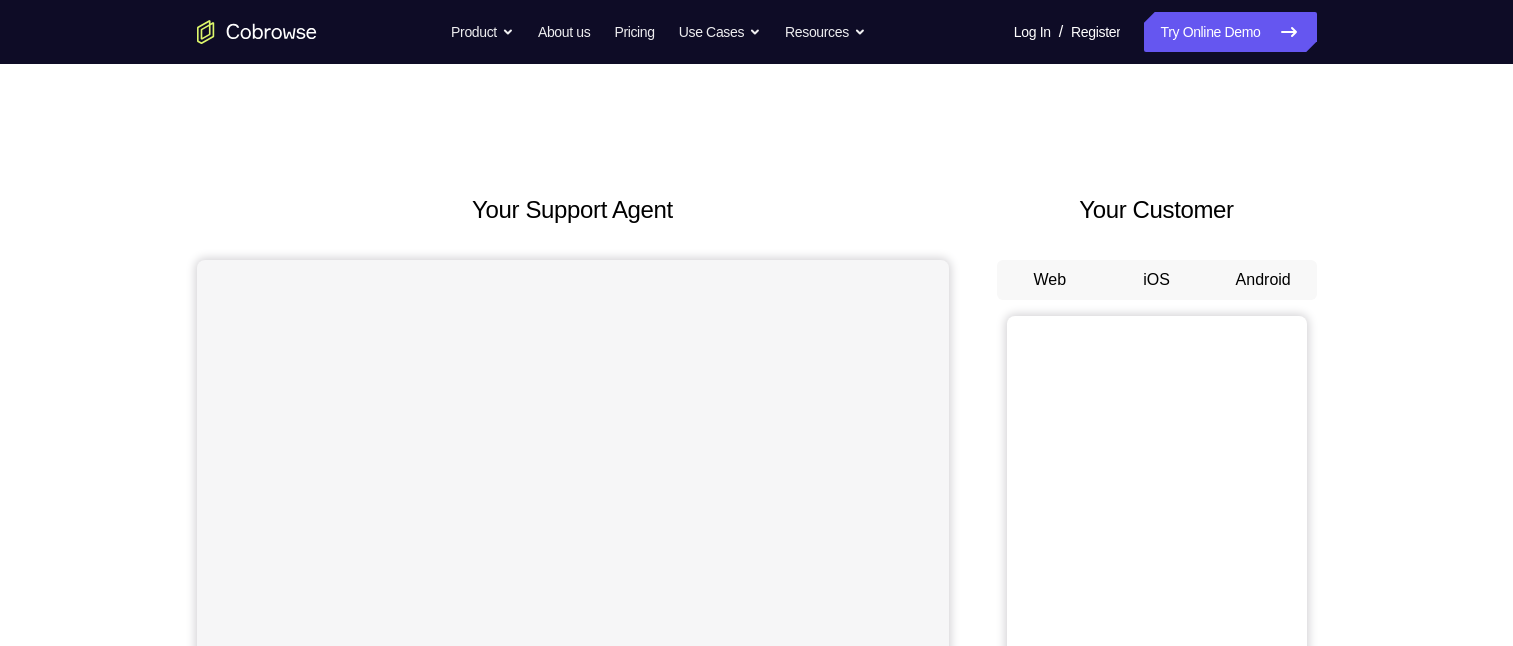 scroll, scrollTop: 0, scrollLeft: 0, axis: both 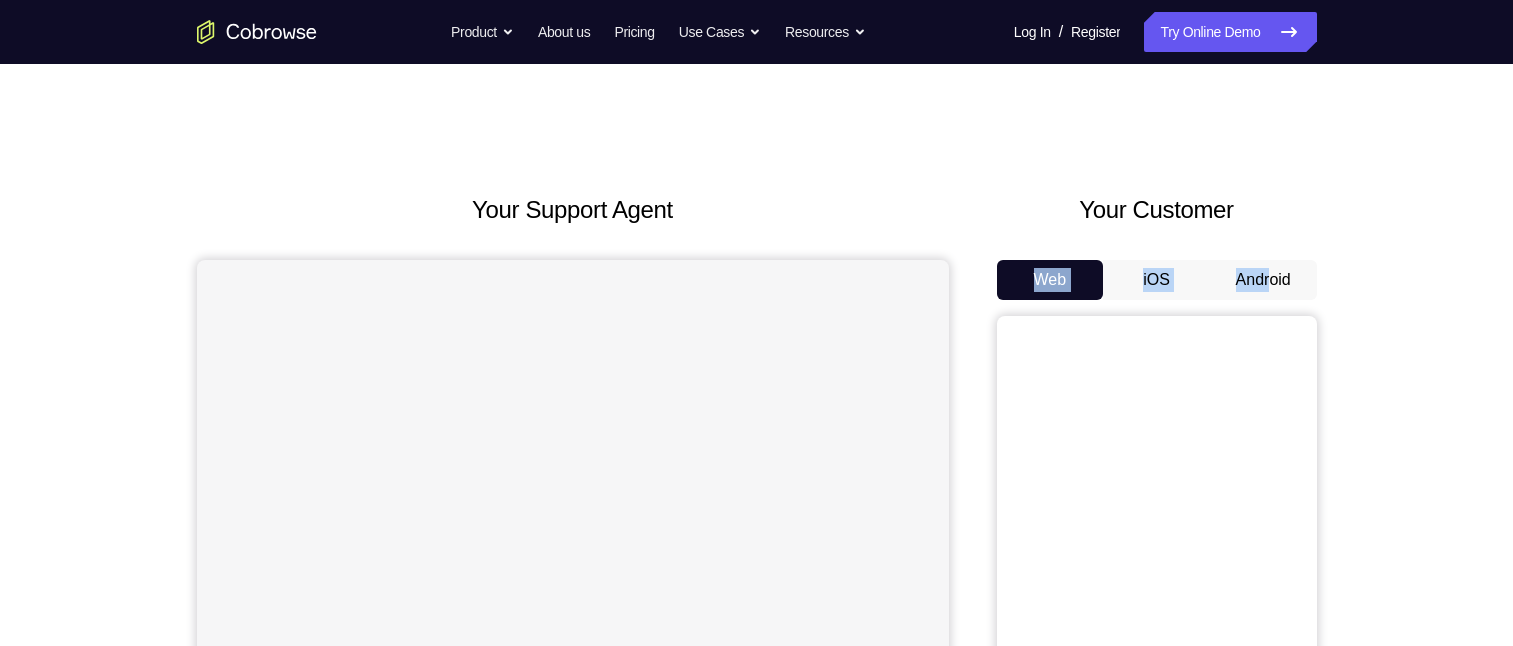 drag, startPoint x: 1304, startPoint y: 198, endPoint x: 1271, endPoint y: 283, distance: 91.18114 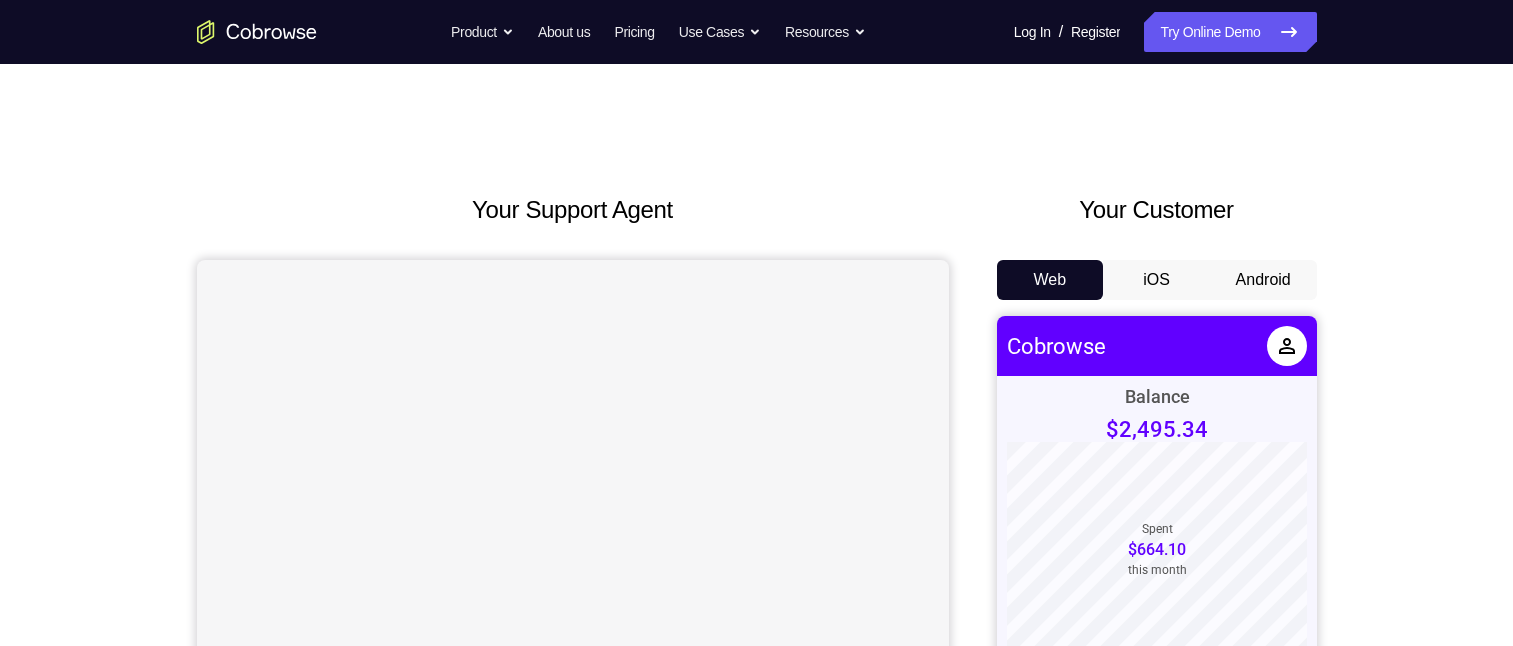 scroll, scrollTop: 0, scrollLeft: 0, axis: both 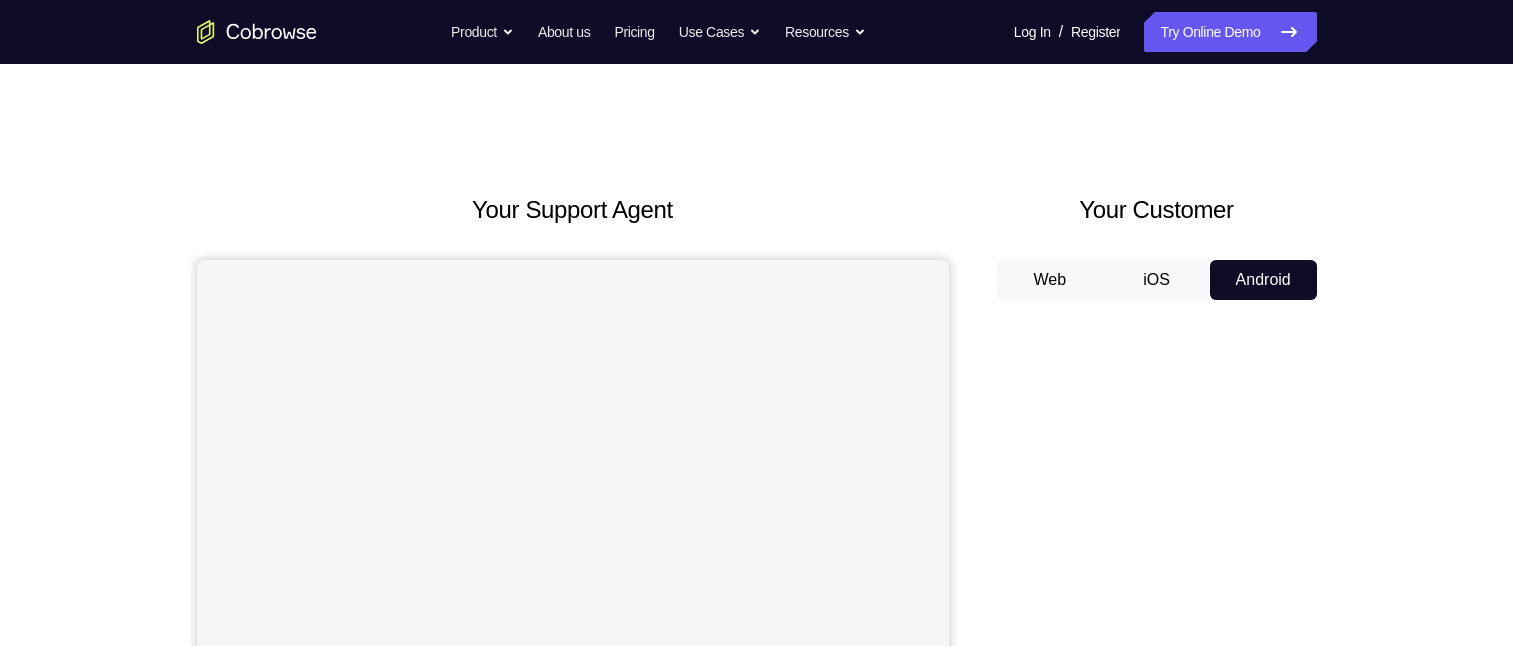type 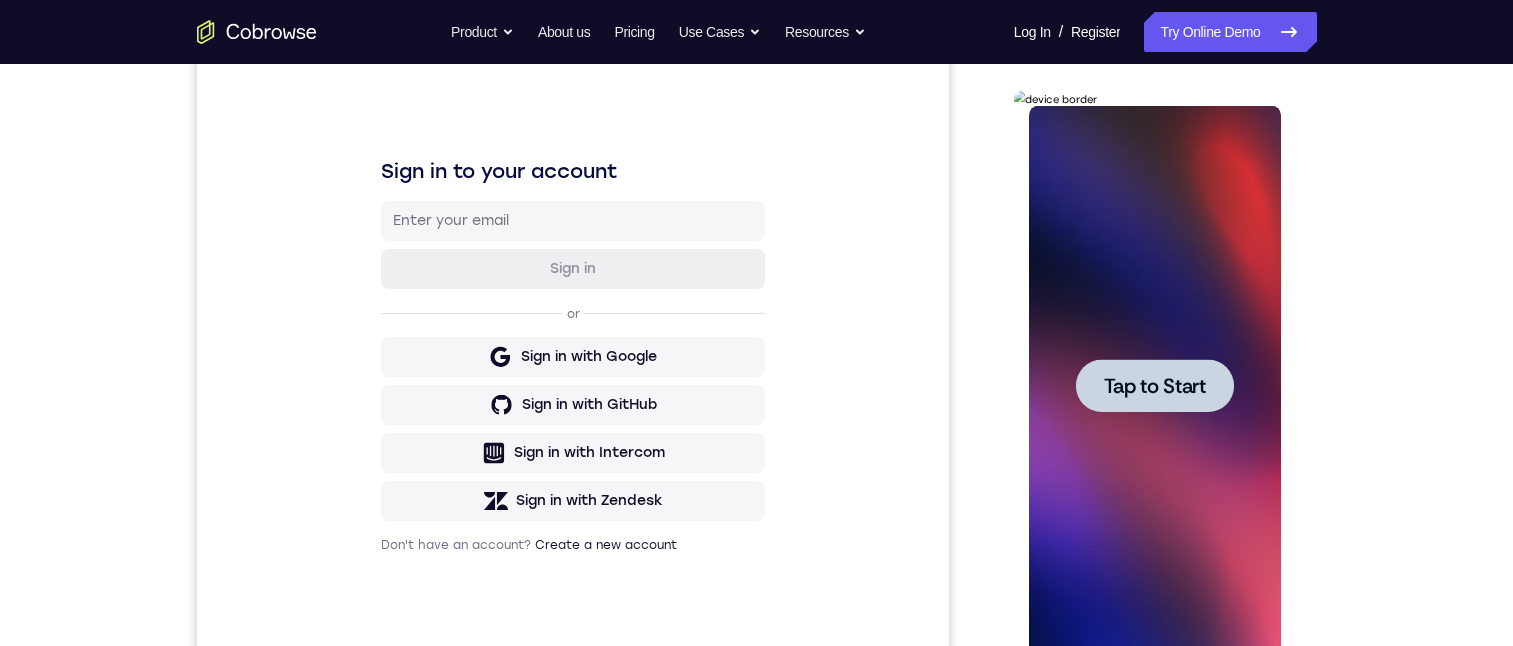 scroll, scrollTop: 0, scrollLeft: 0, axis: both 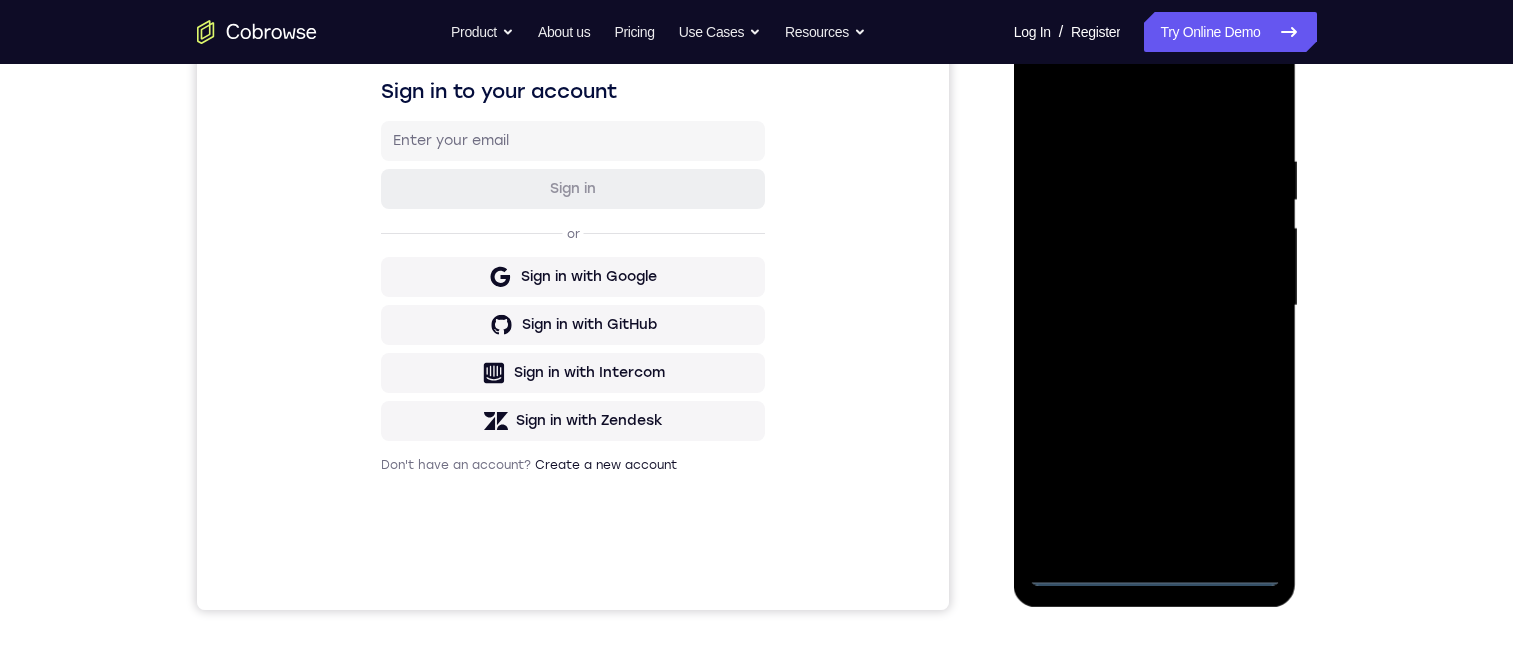 click at bounding box center [1155, 306] 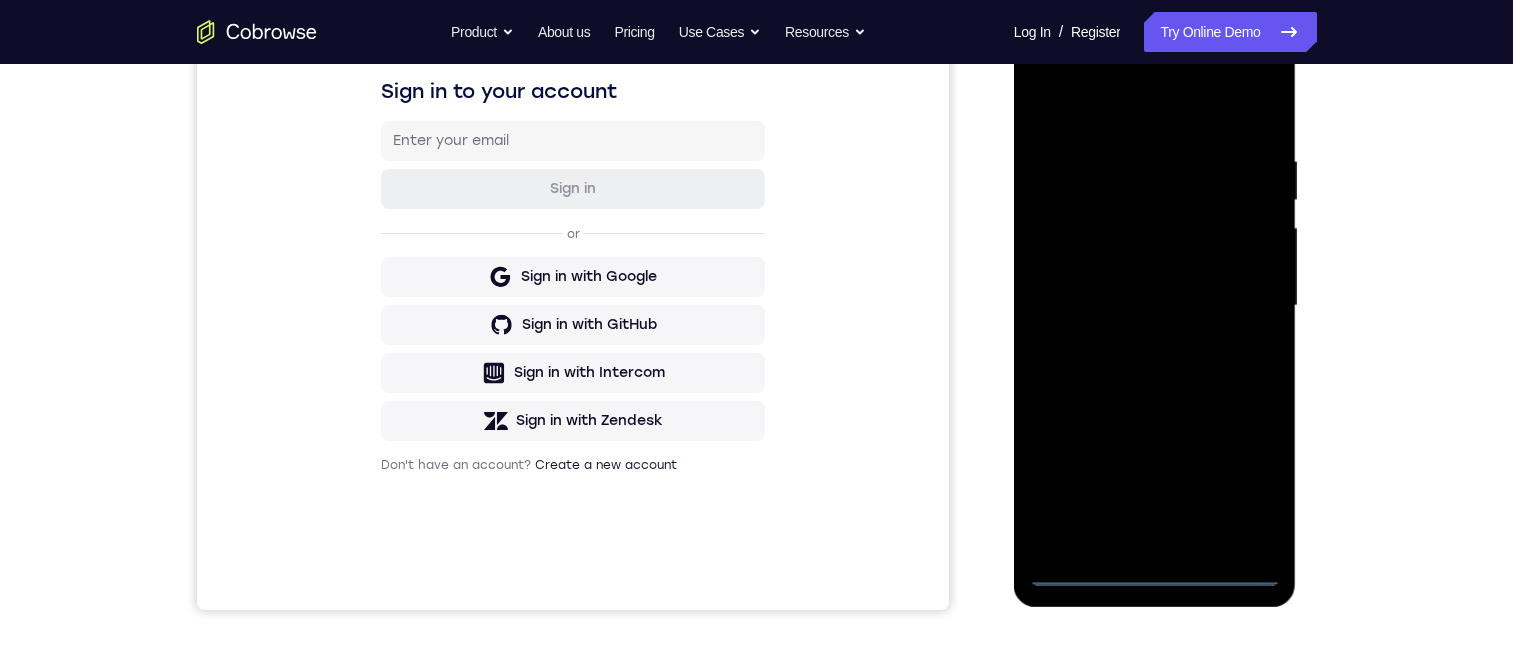 click at bounding box center (1155, 306) 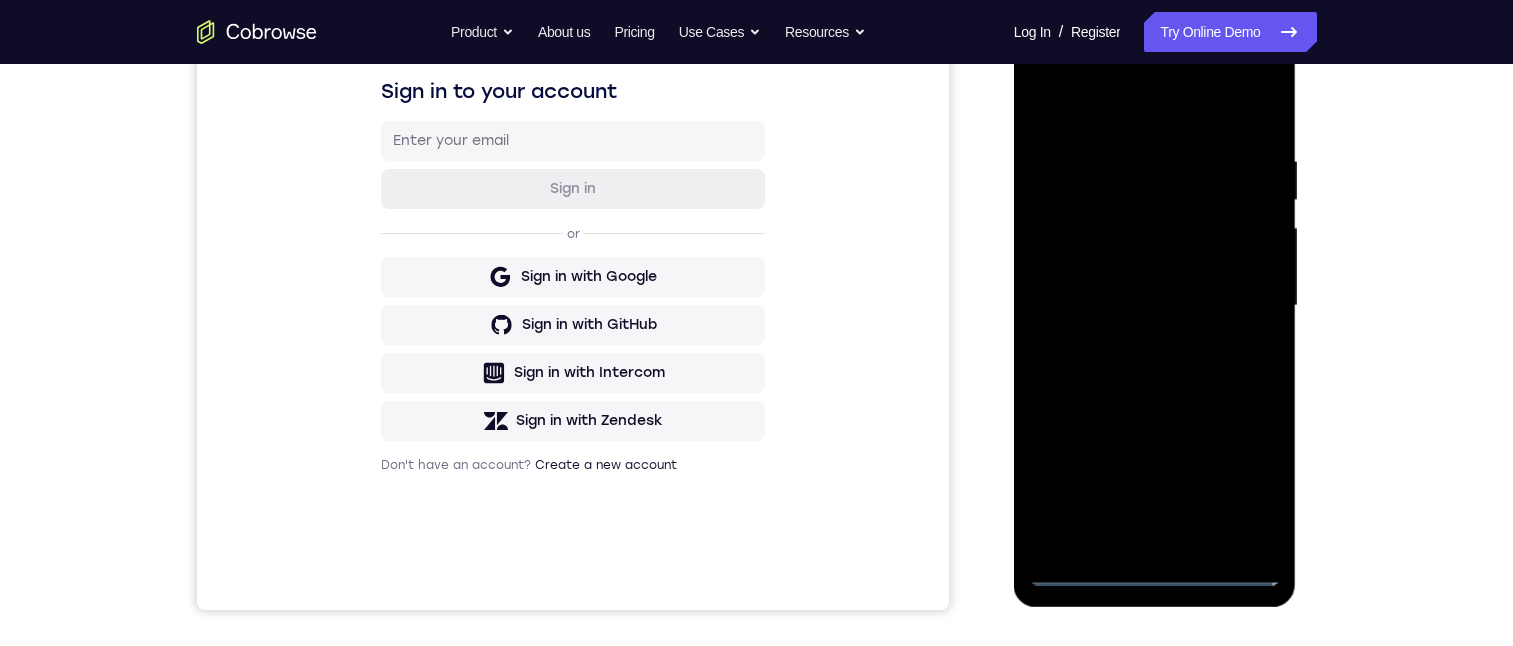 click at bounding box center [1155, 306] 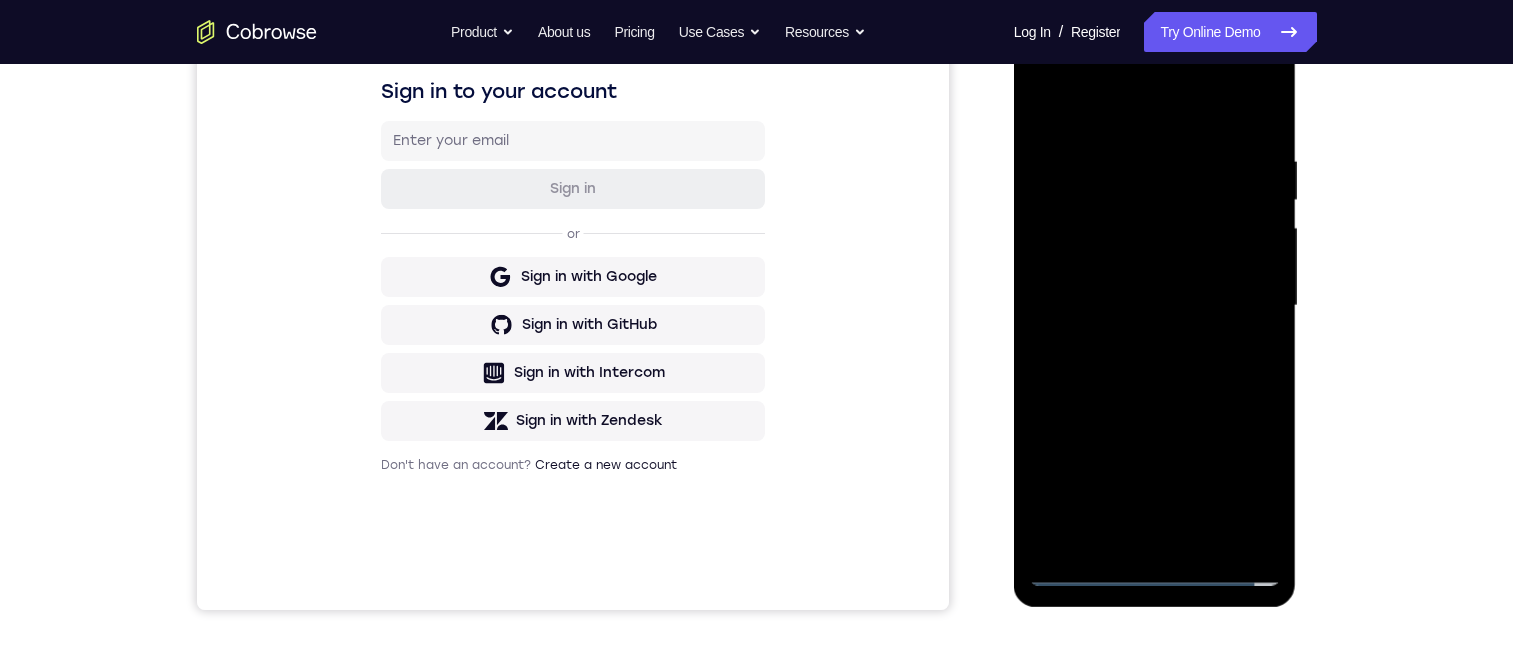 click at bounding box center (1155, 306) 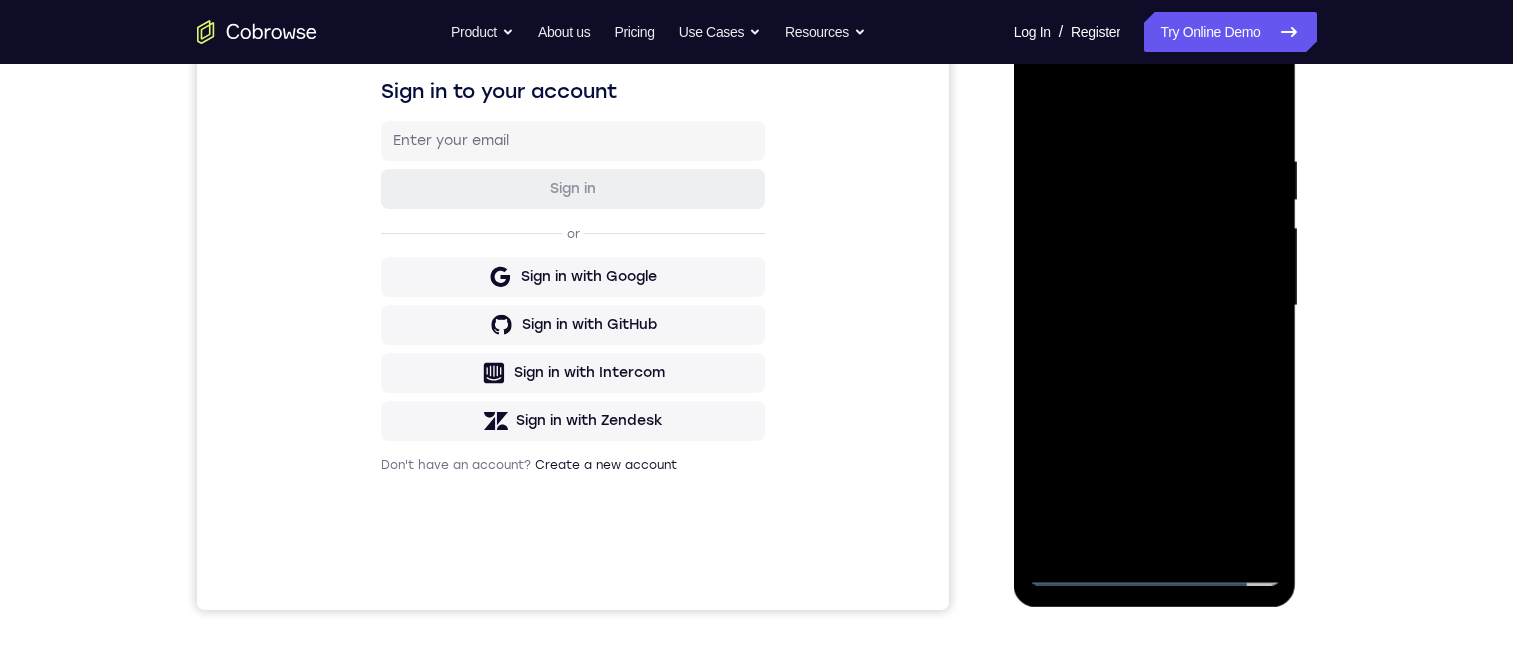 click at bounding box center (1155, 306) 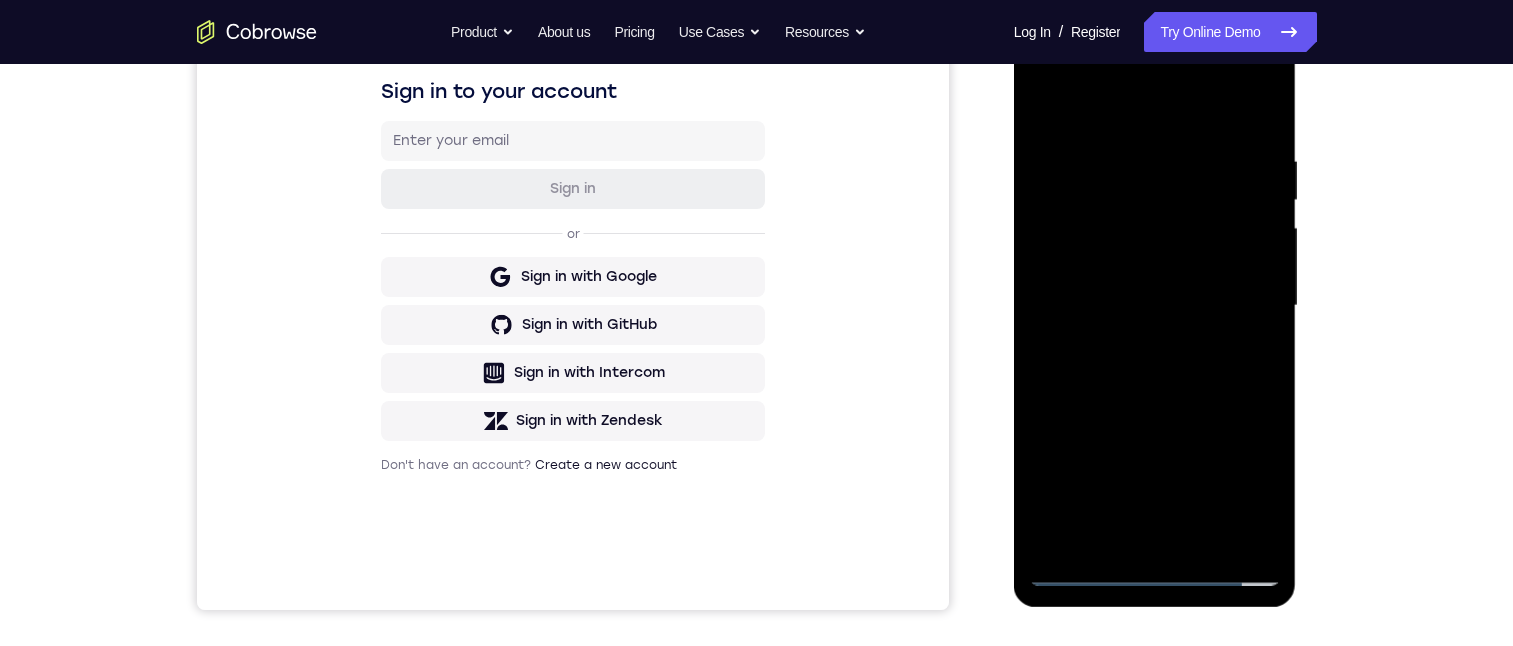 click at bounding box center [1155, 306] 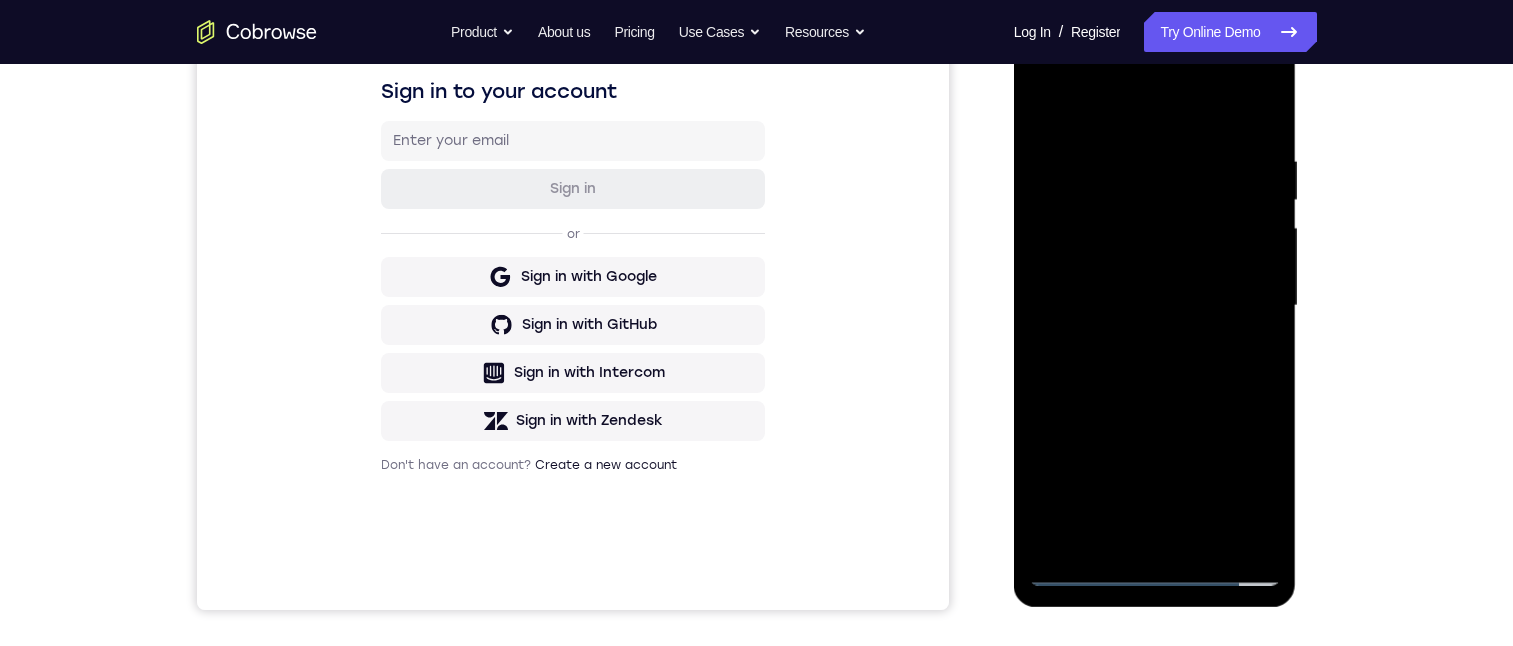 click at bounding box center (1155, 306) 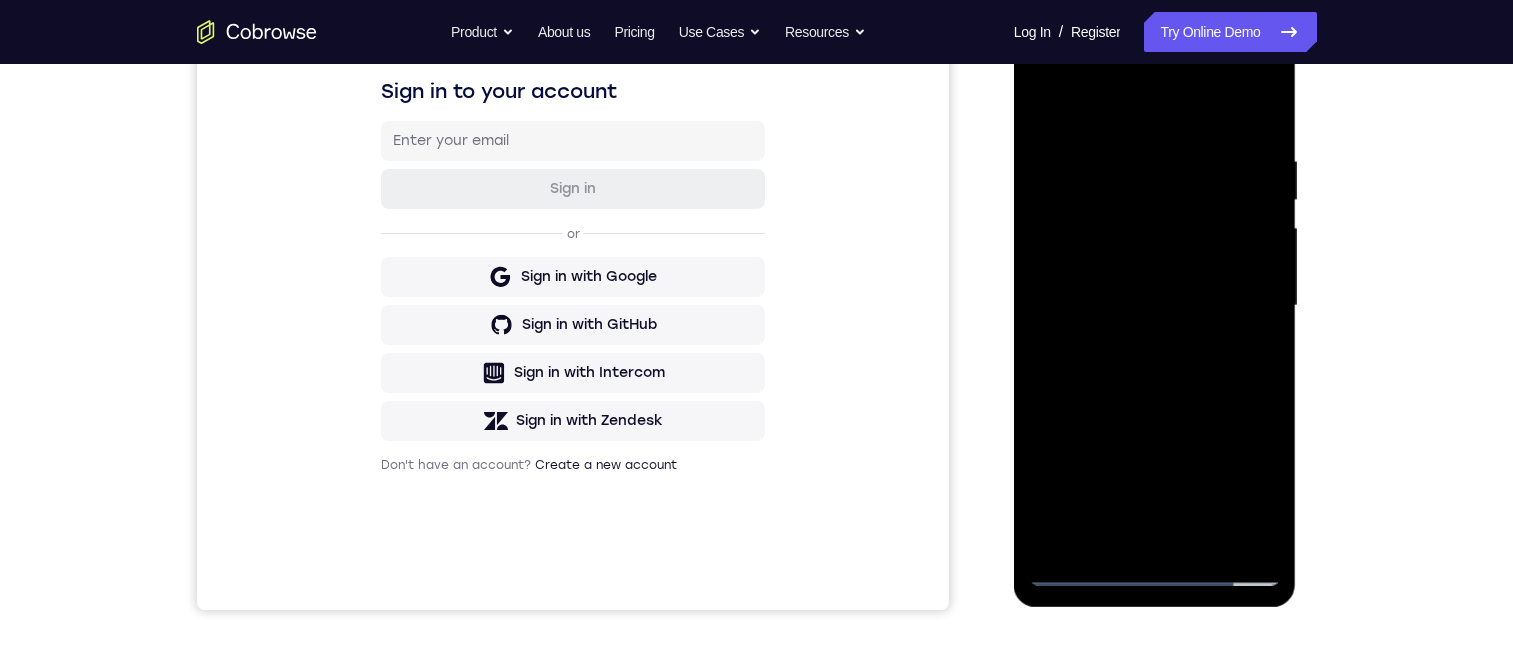 click at bounding box center (1155, 306) 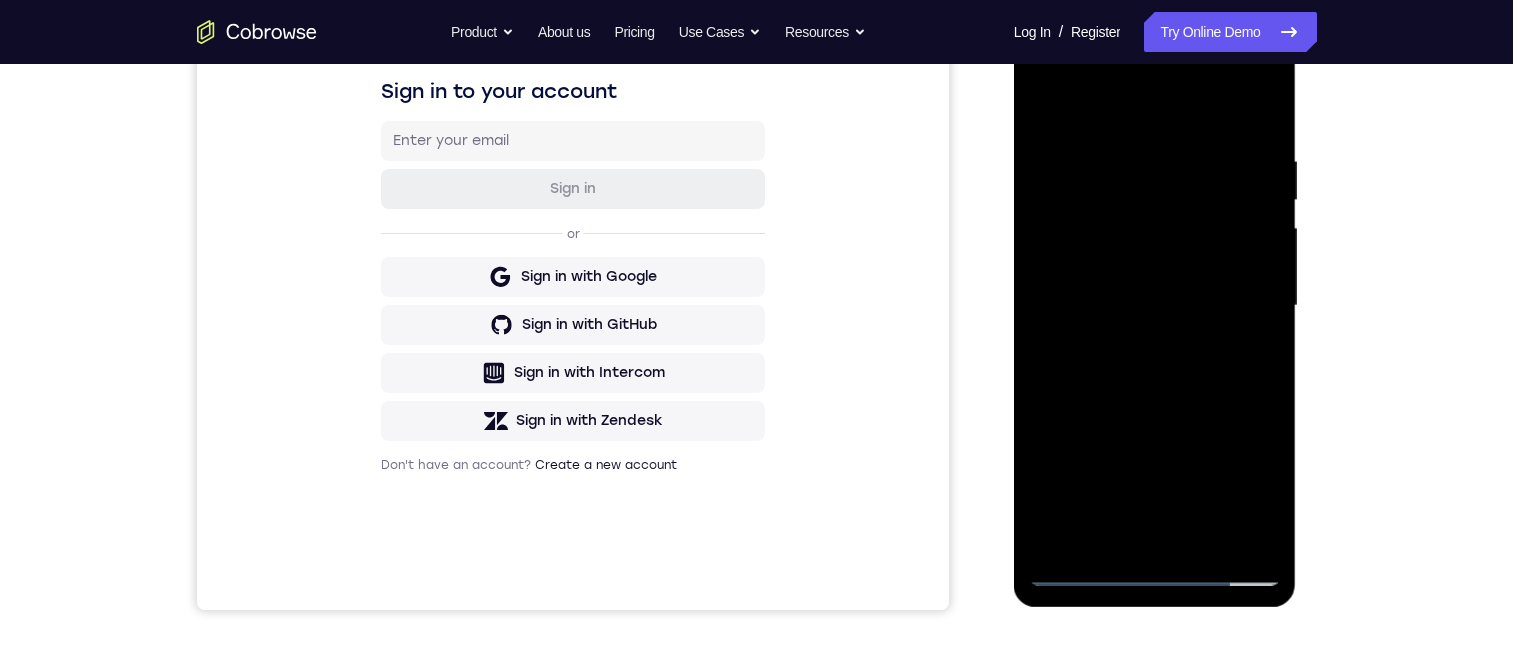 click at bounding box center [1155, 306] 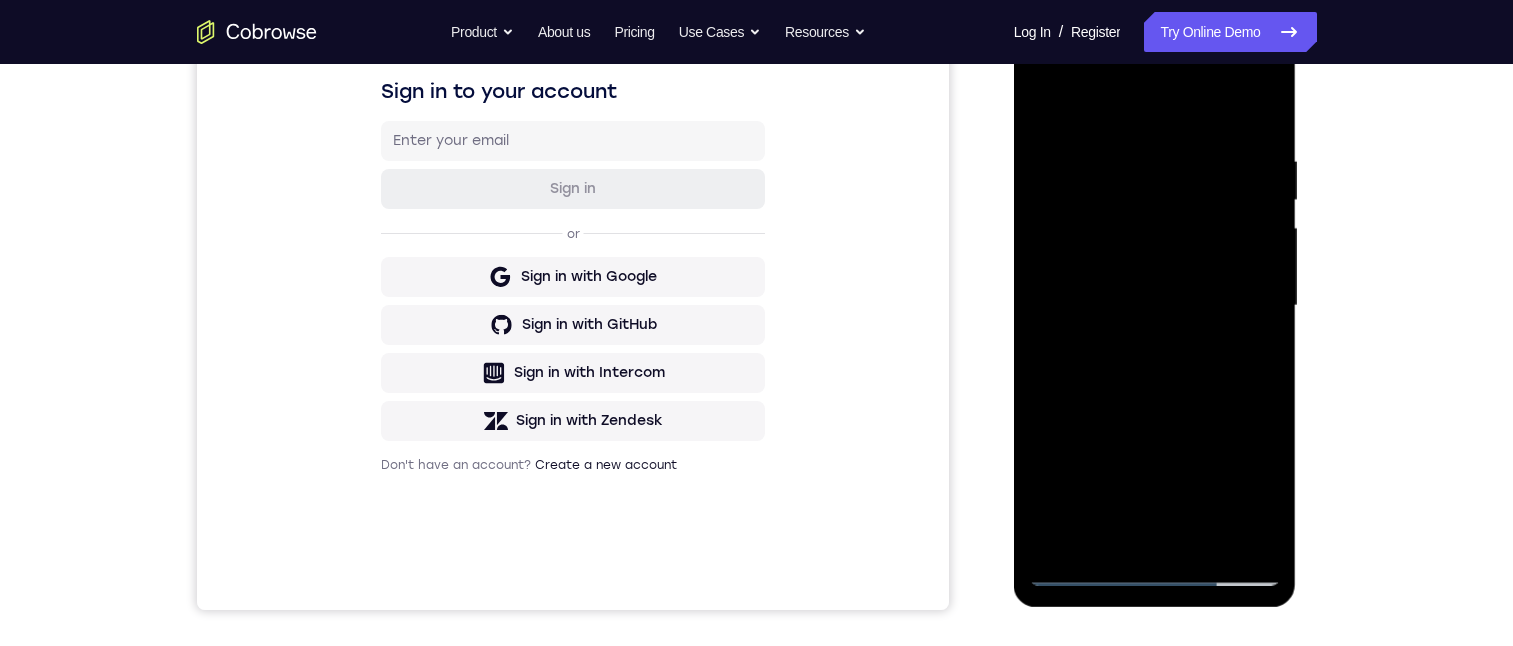 click at bounding box center [1155, 306] 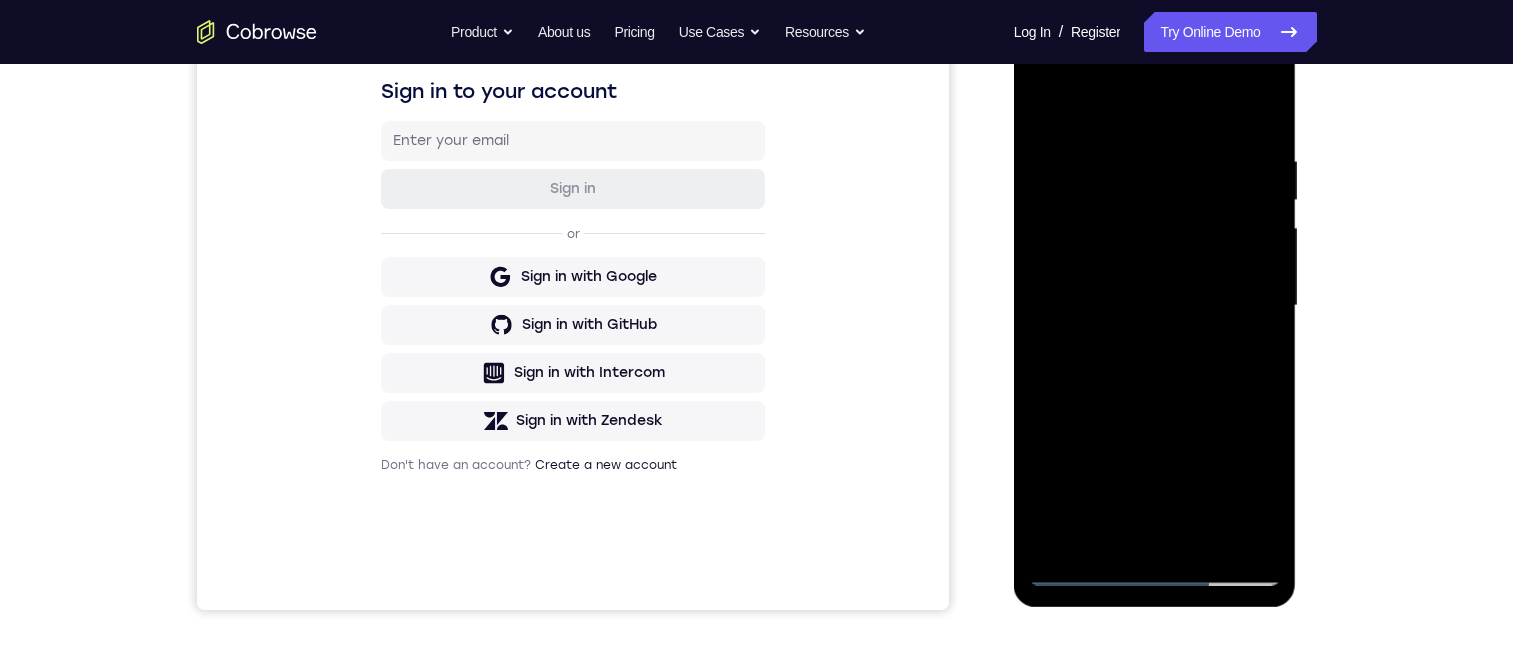 click at bounding box center (1155, 306) 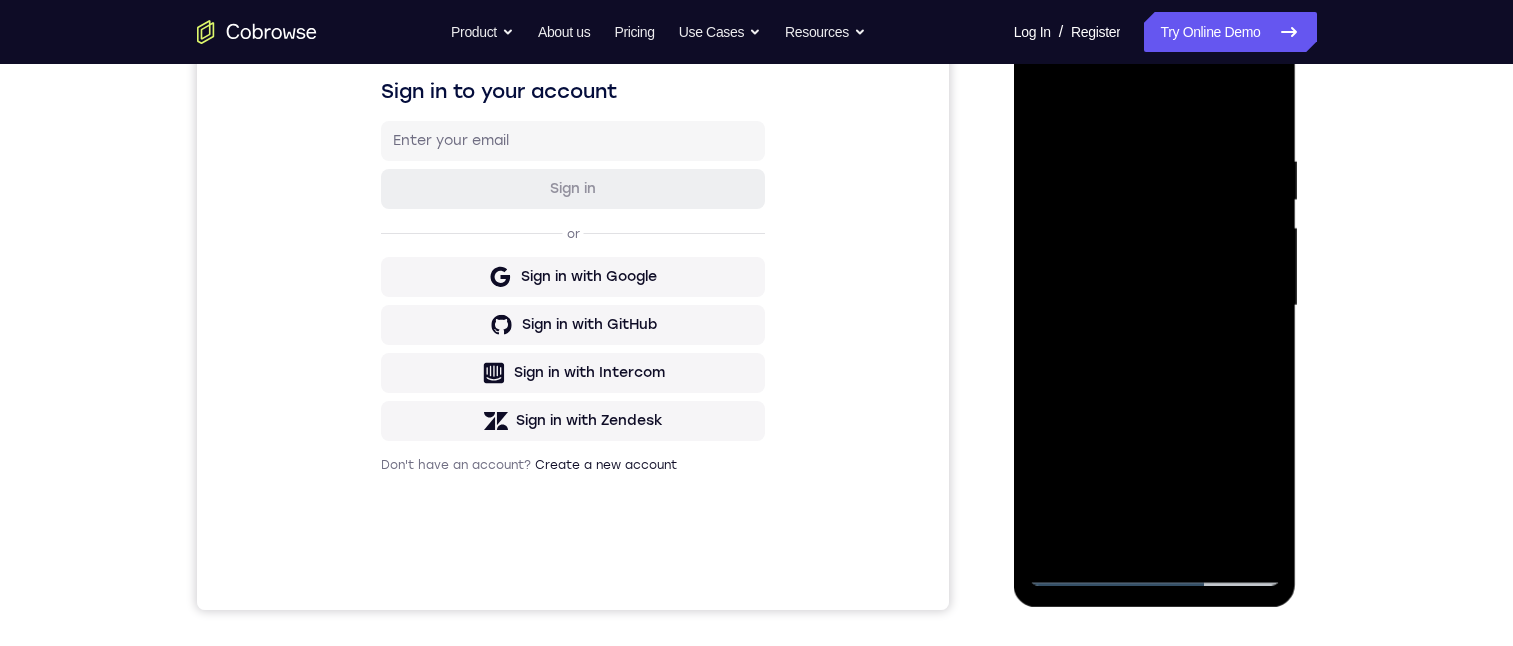 click at bounding box center (1155, 306) 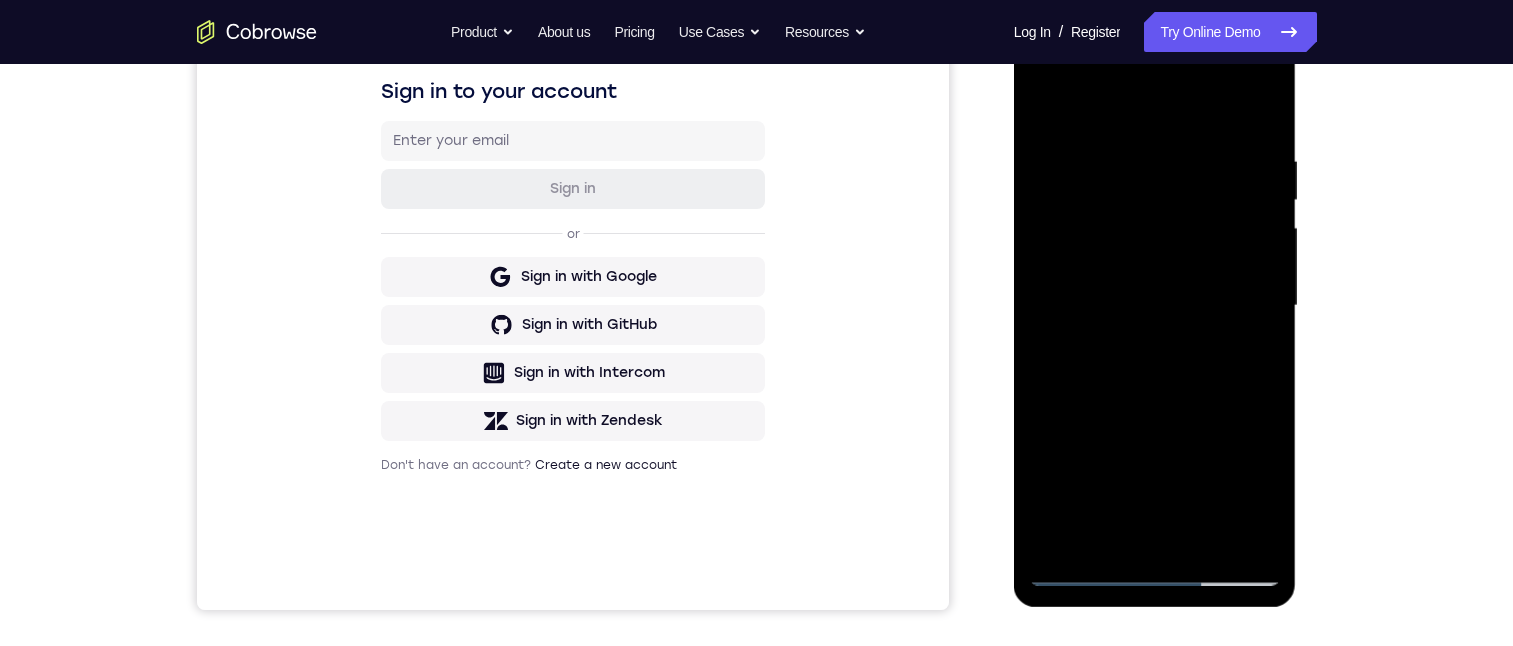drag, startPoint x: 1265, startPoint y: 103, endPoint x: 2314, endPoint y: 148, distance: 1049.9647 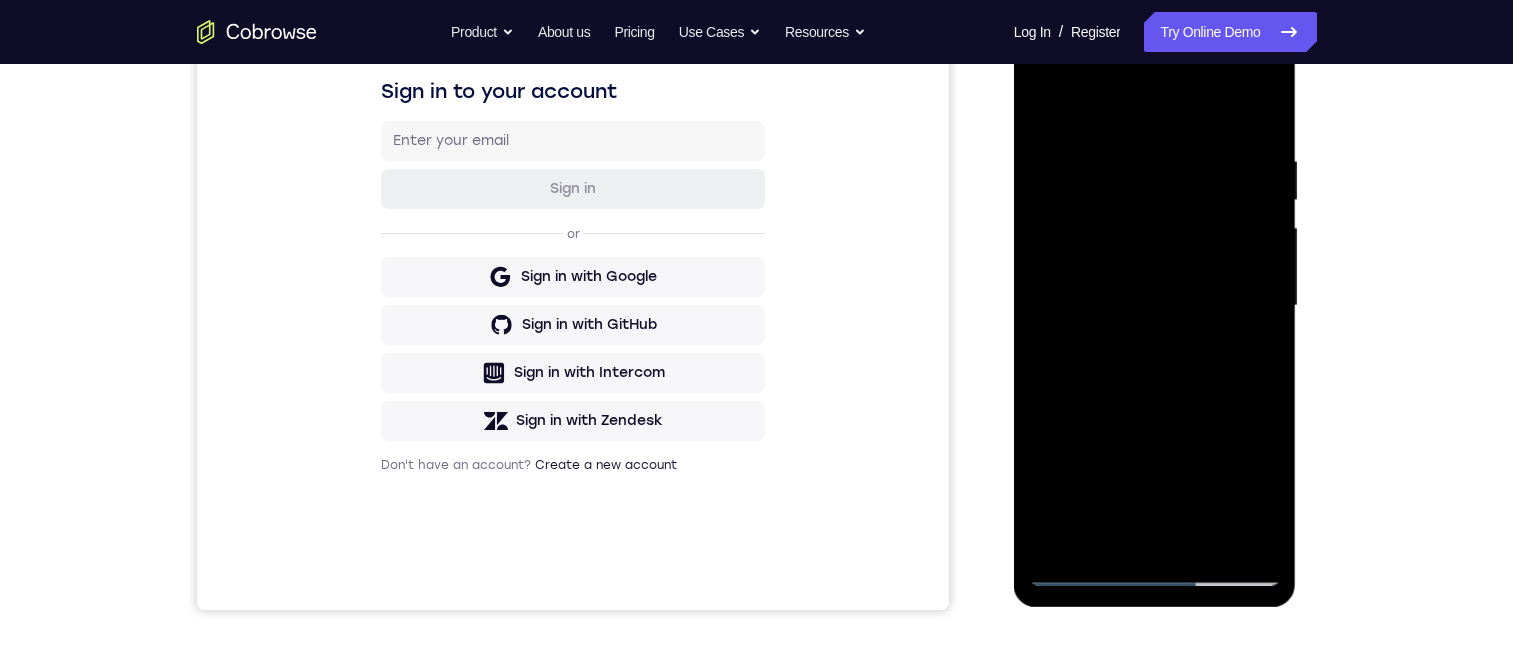 click at bounding box center (1155, 306) 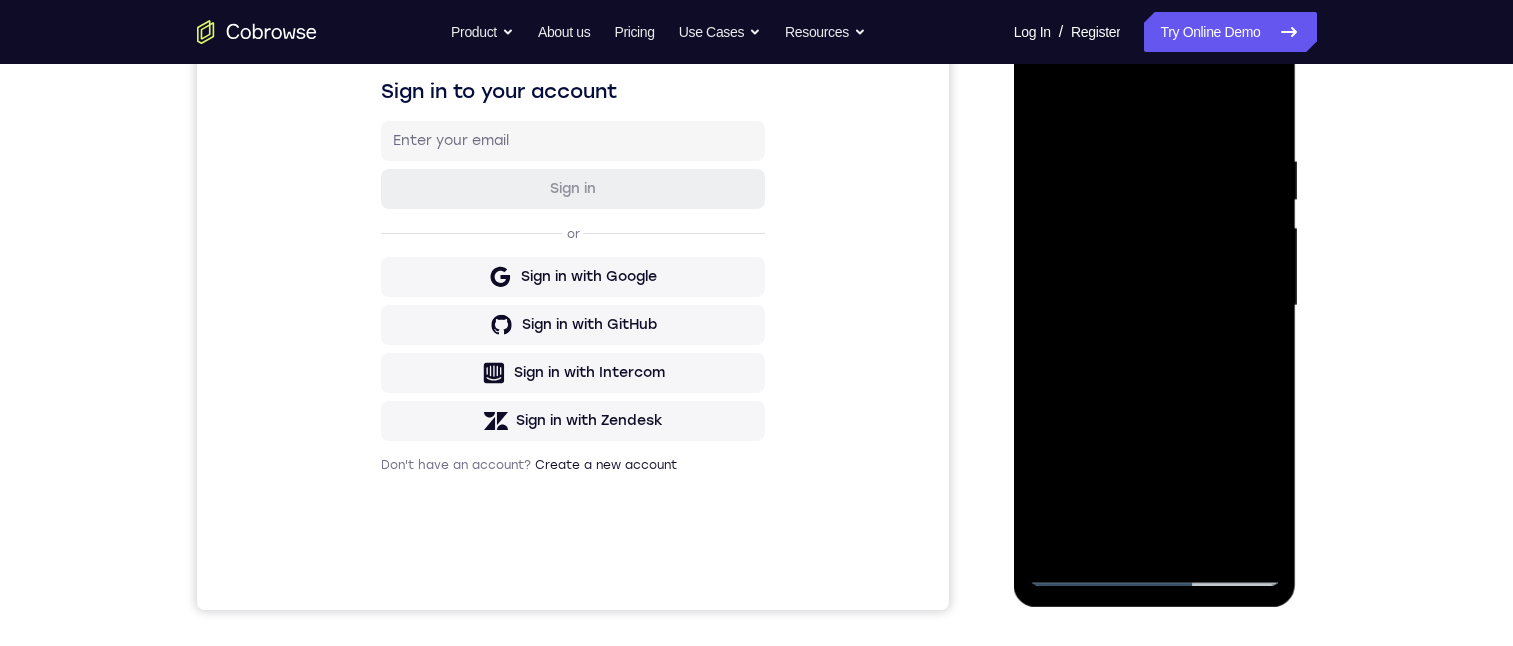 click at bounding box center (1155, 306) 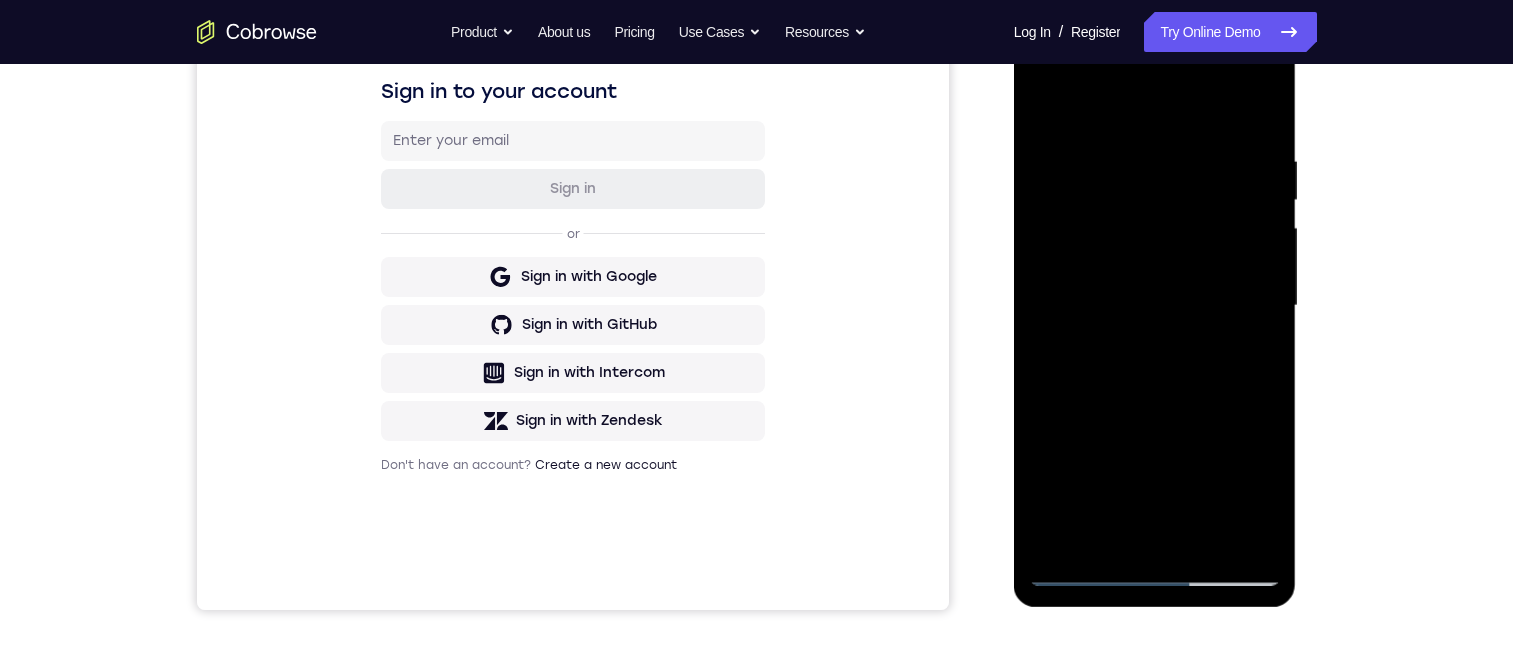 click at bounding box center [1155, 306] 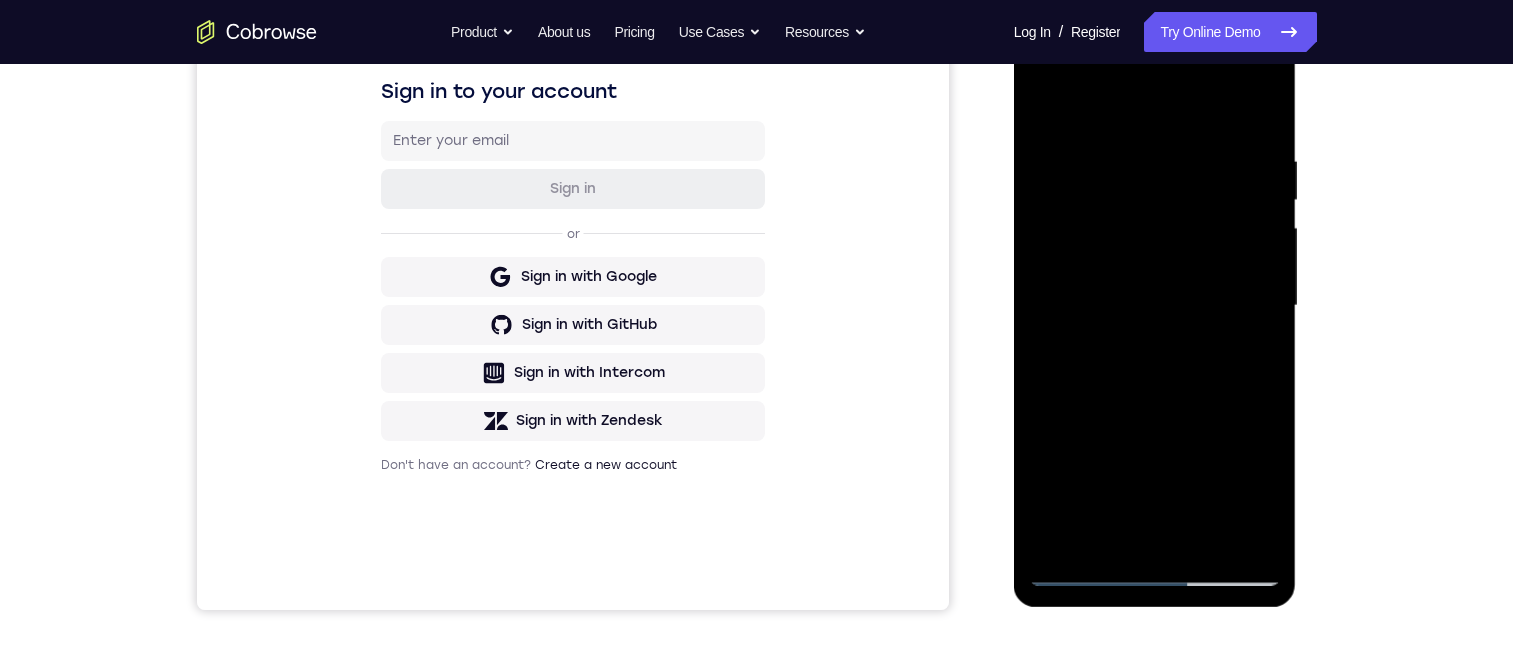 click at bounding box center (1155, 306) 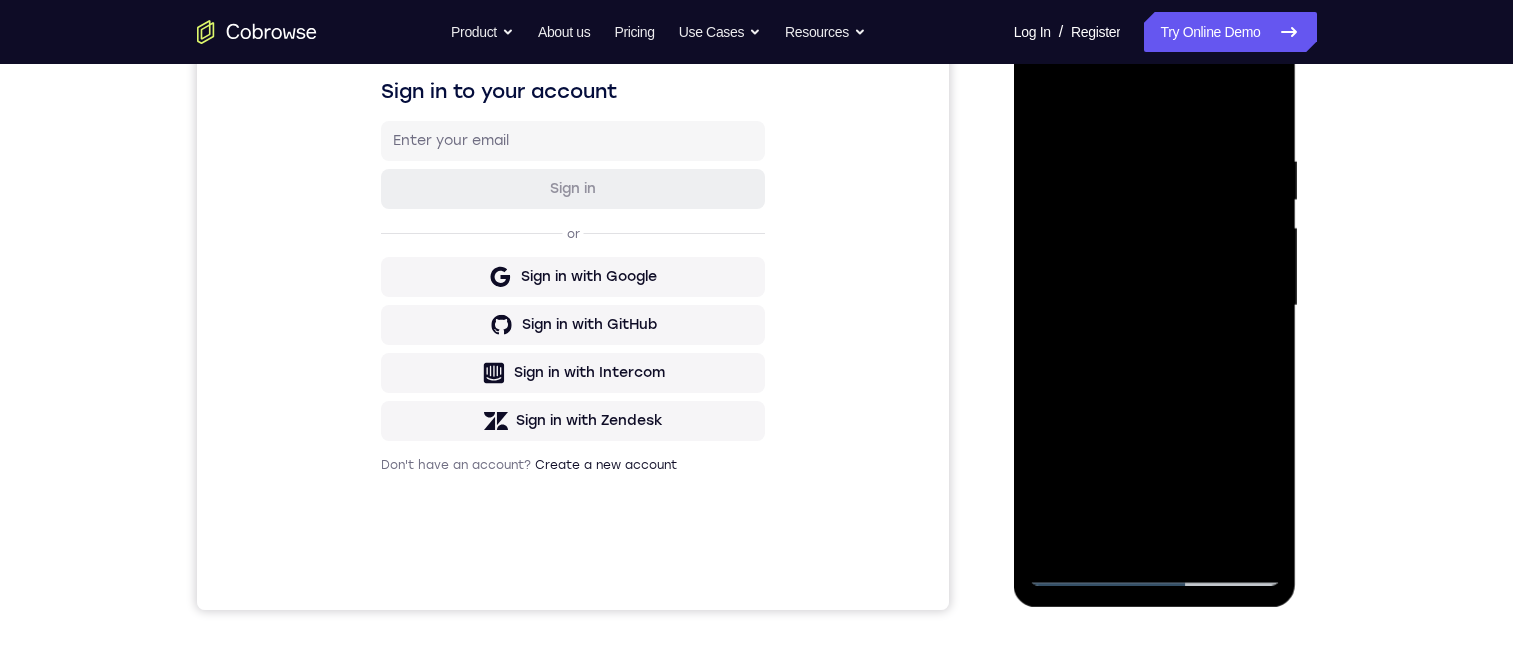 click at bounding box center [1155, 306] 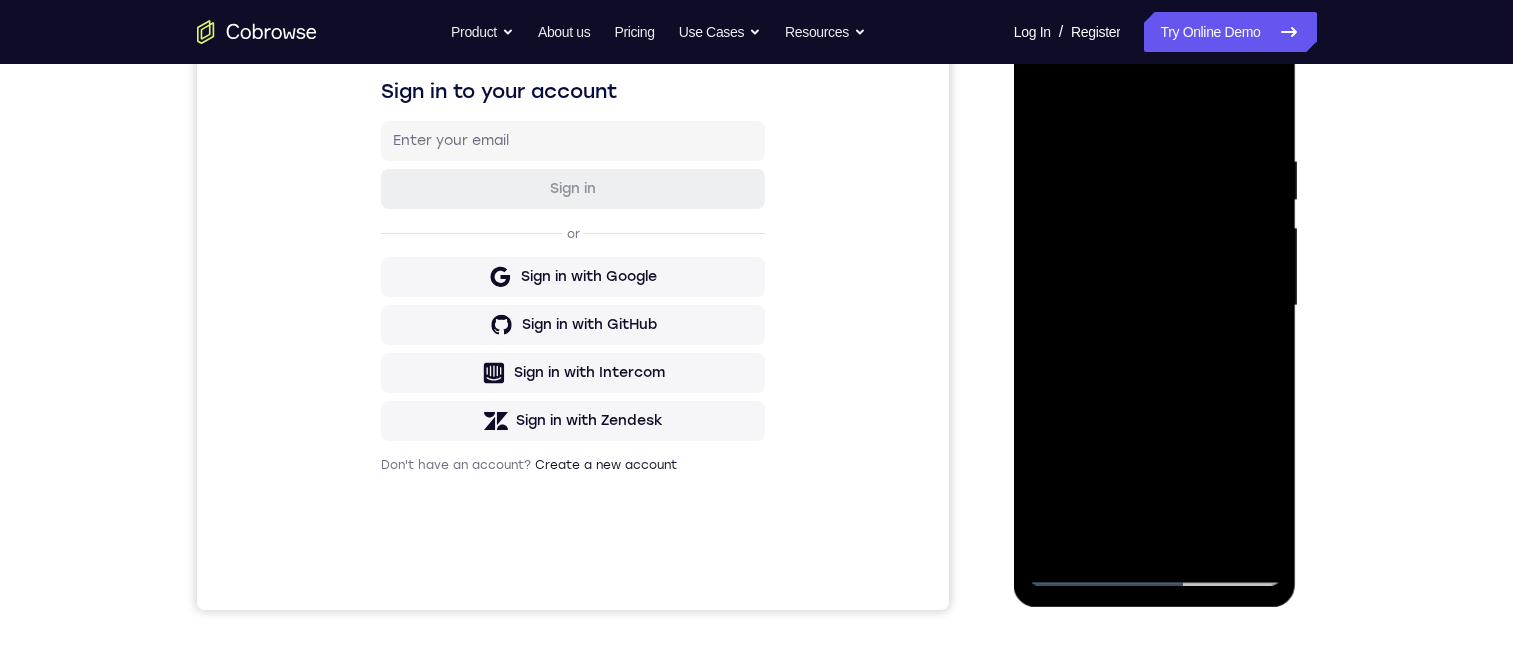 click at bounding box center [1155, 306] 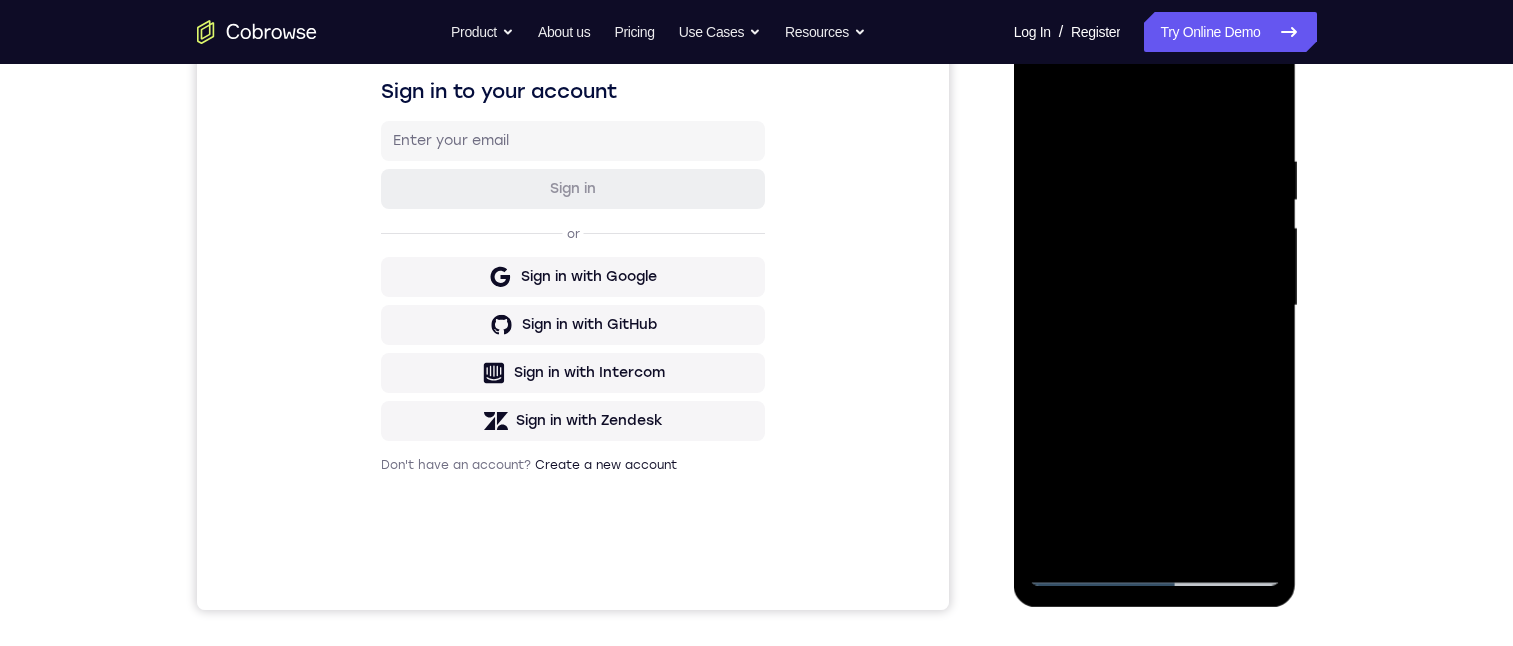 click at bounding box center (1155, 306) 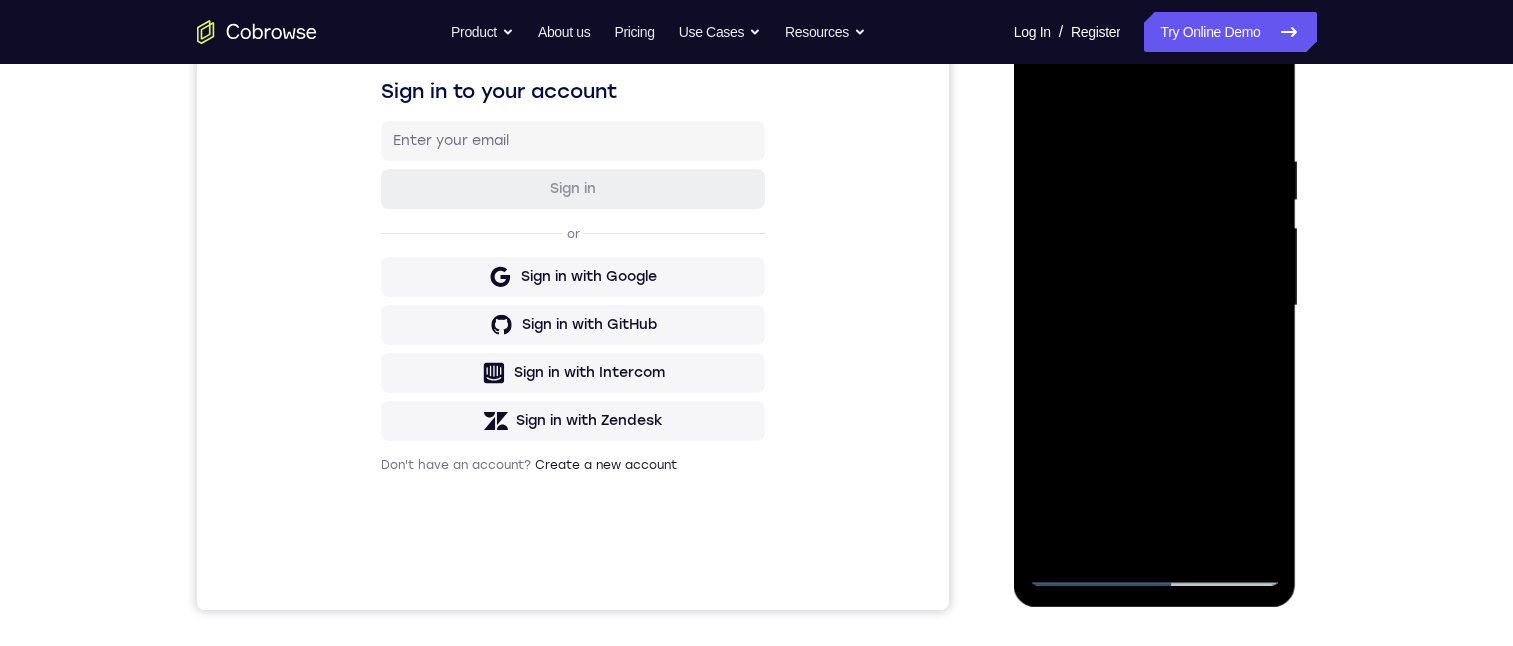click at bounding box center (1155, 306) 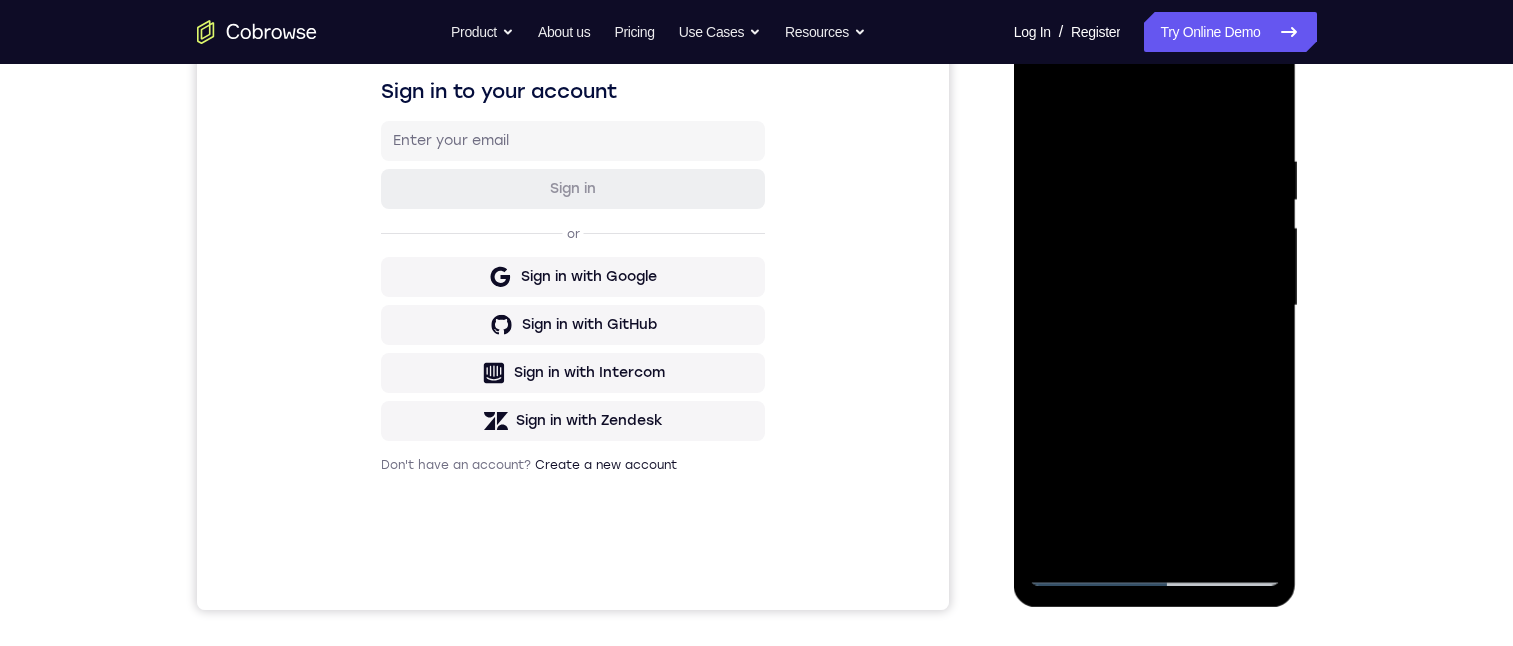 click at bounding box center (1155, 306) 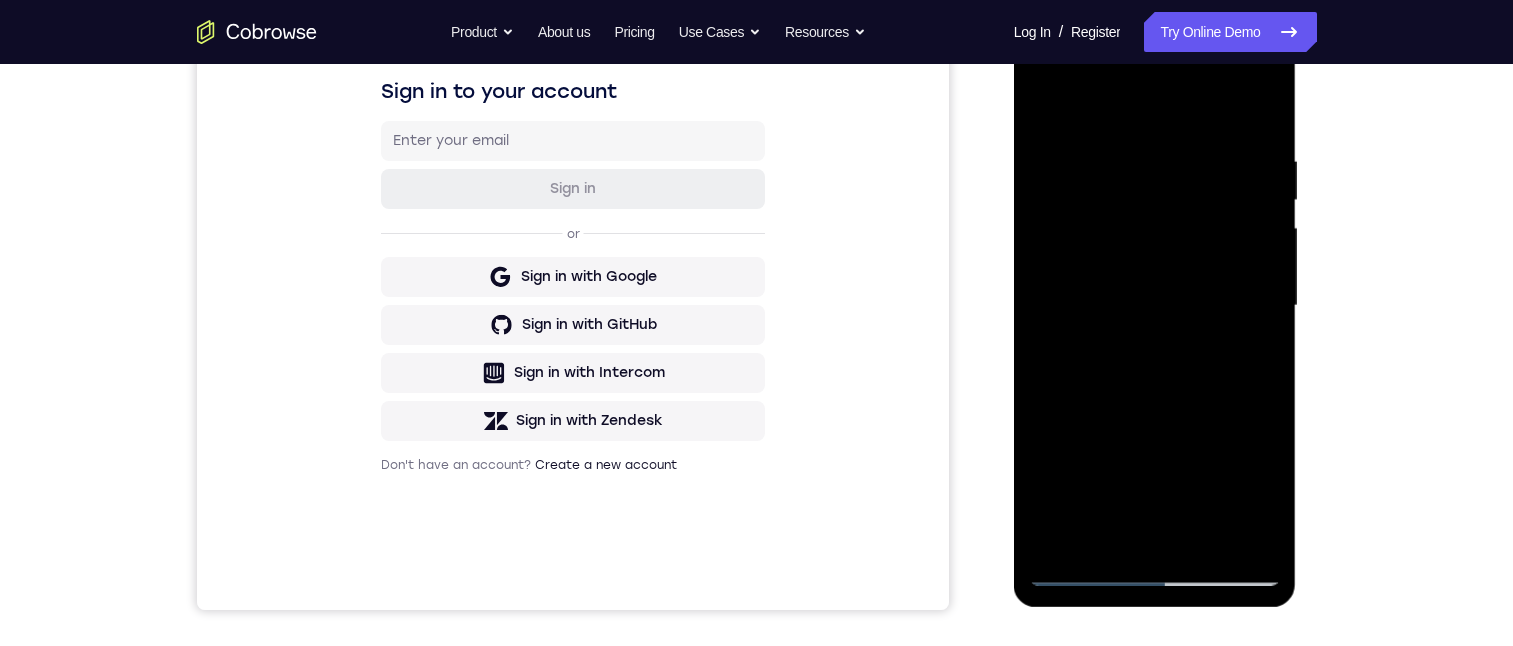 click at bounding box center (1155, 306) 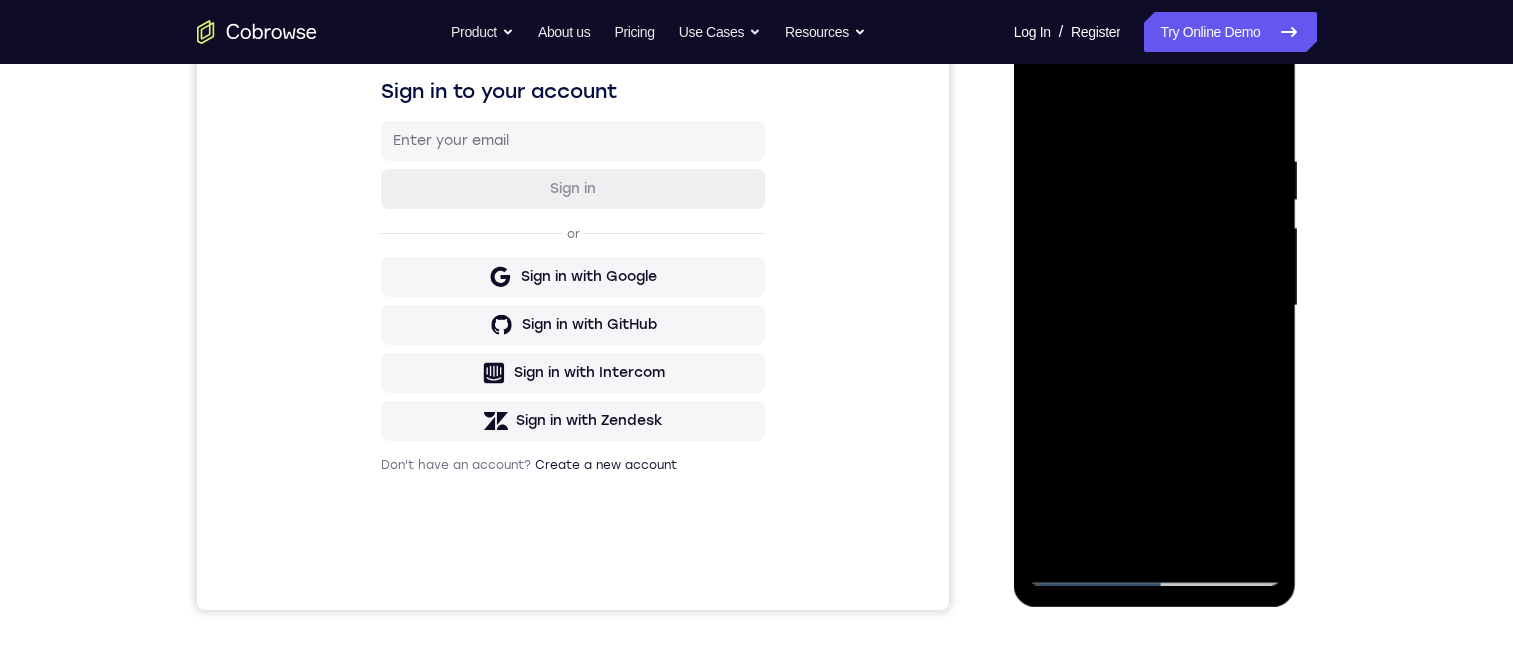 click at bounding box center [1155, 306] 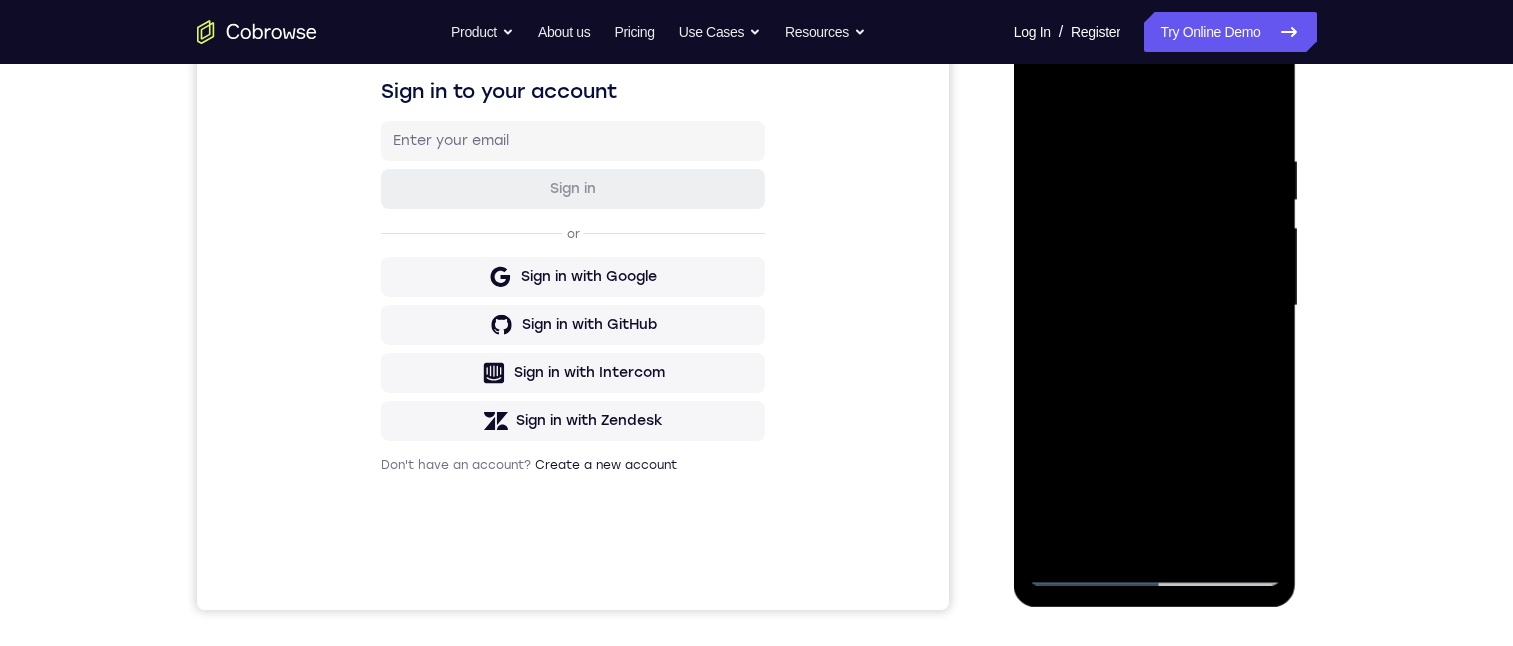 click at bounding box center [1155, 306] 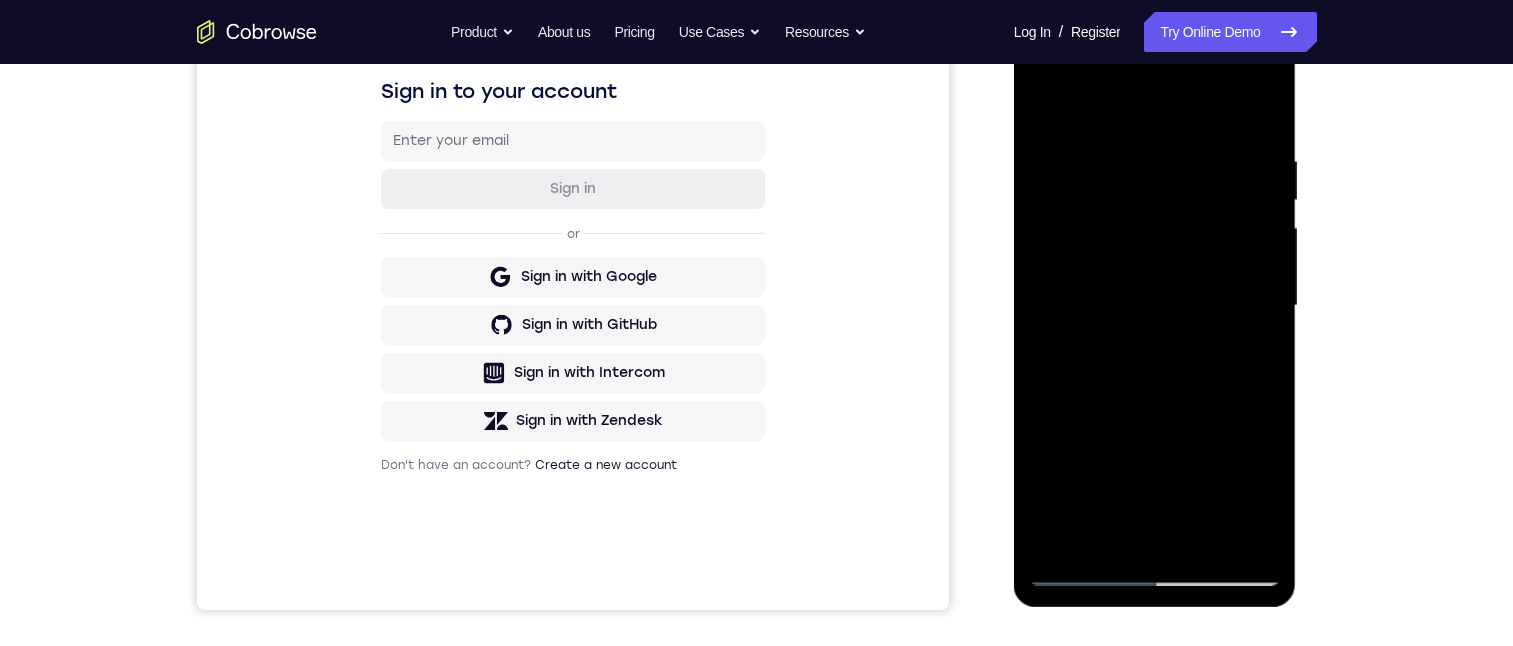 click at bounding box center (1155, 306) 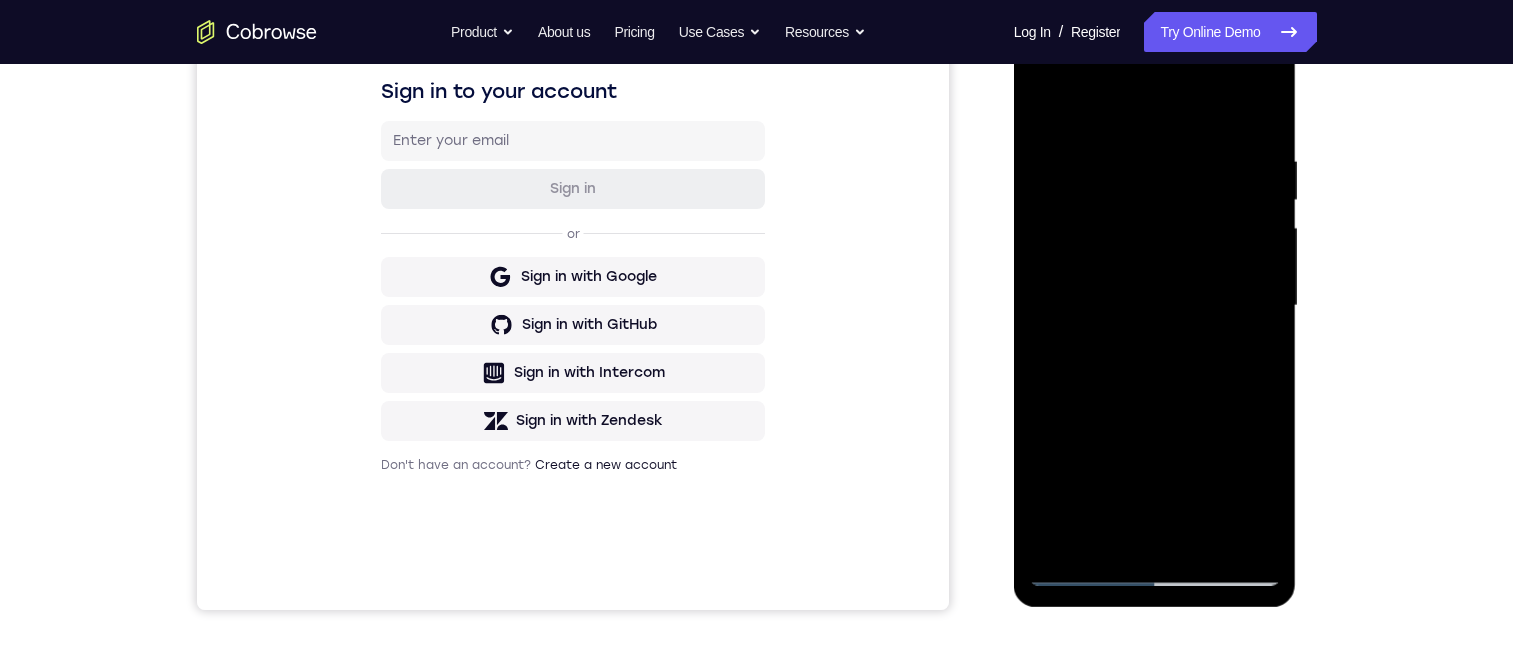 click at bounding box center (1155, 306) 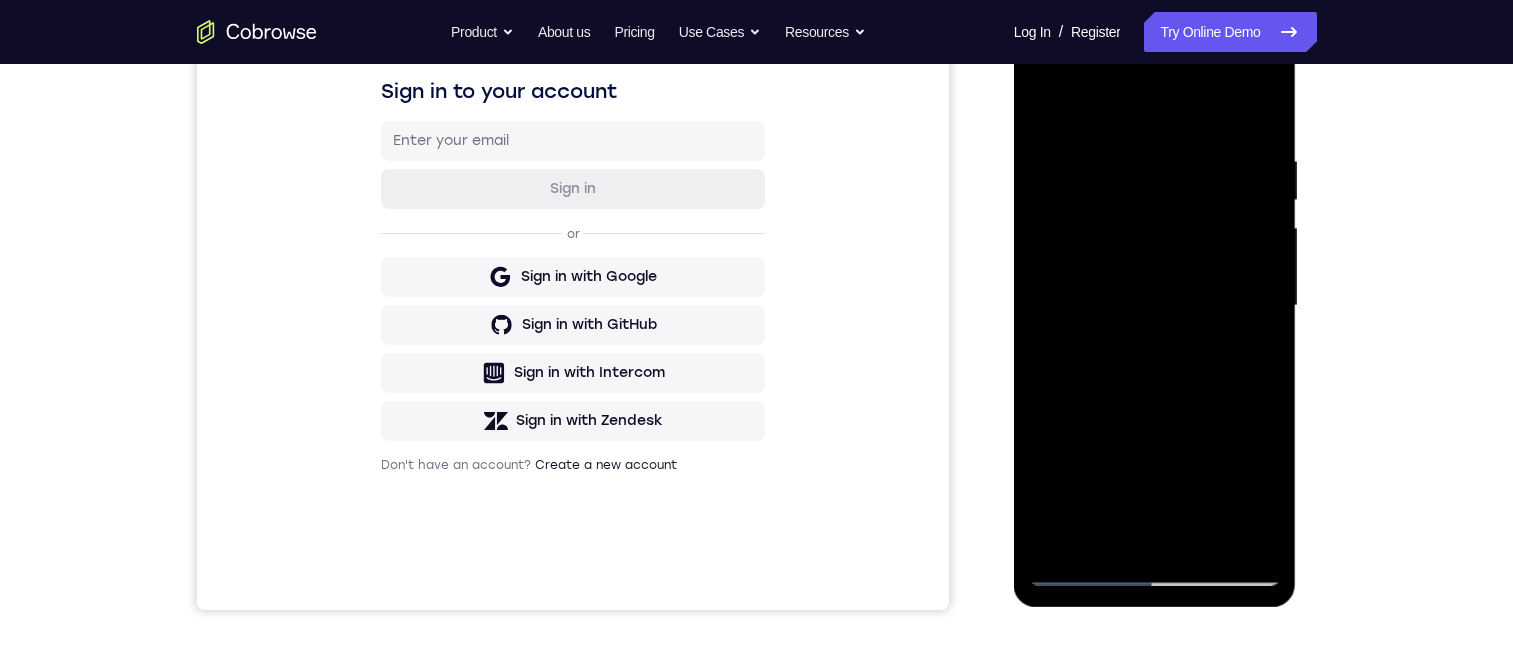 click at bounding box center (1155, 306) 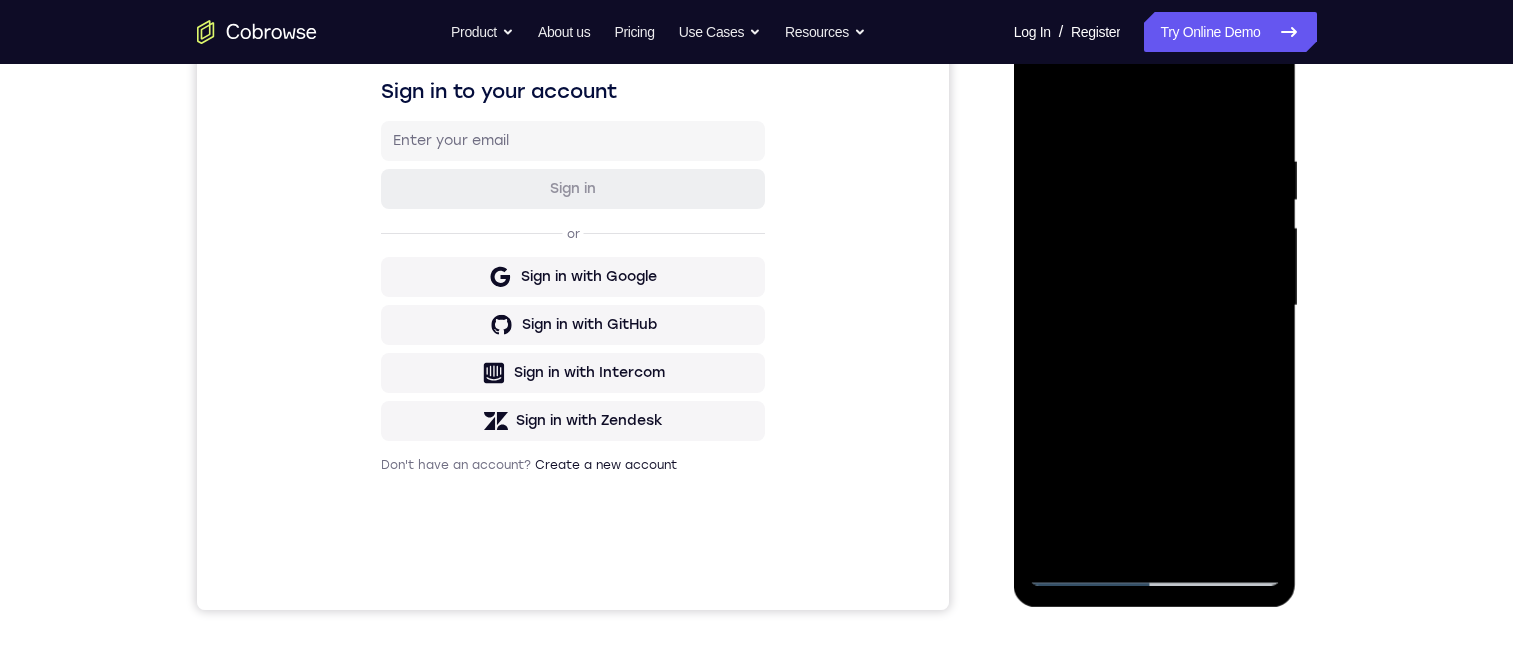 click at bounding box center [1155, 306] 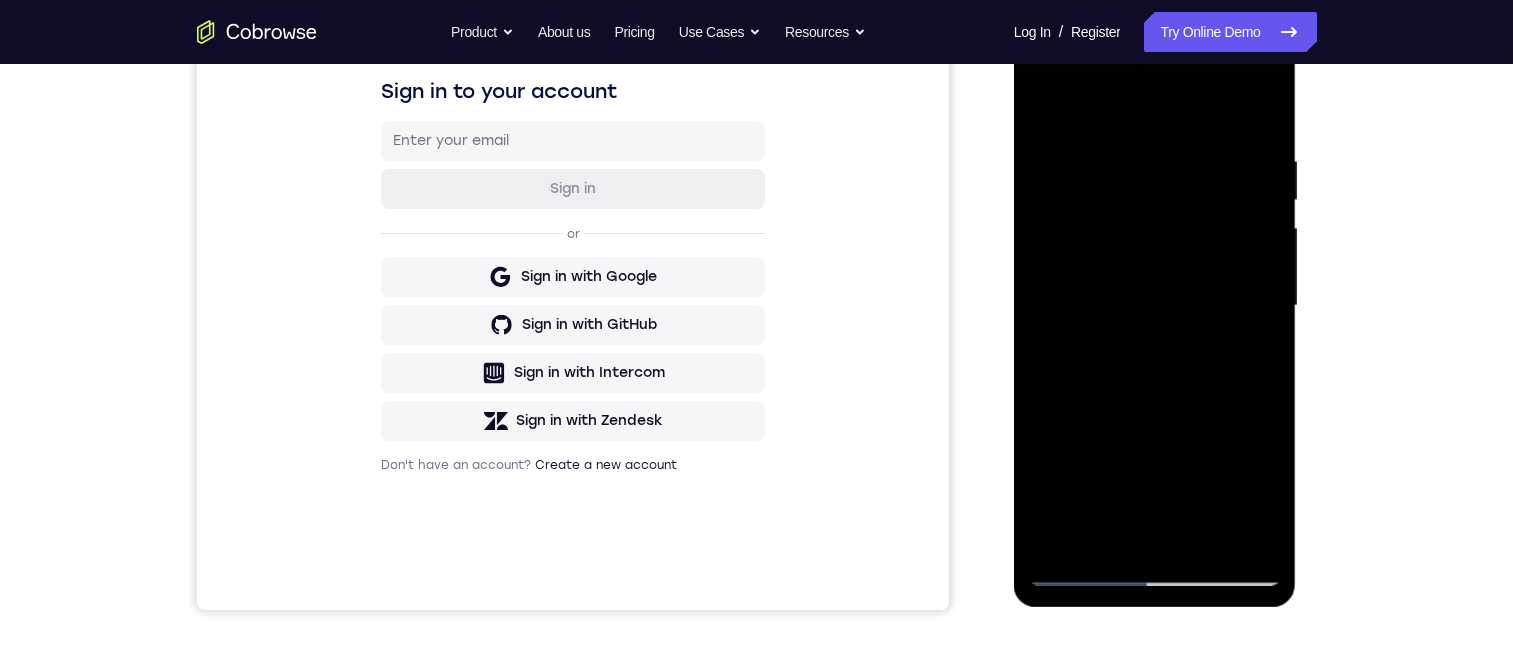 click at bounding box center (1155, 306) 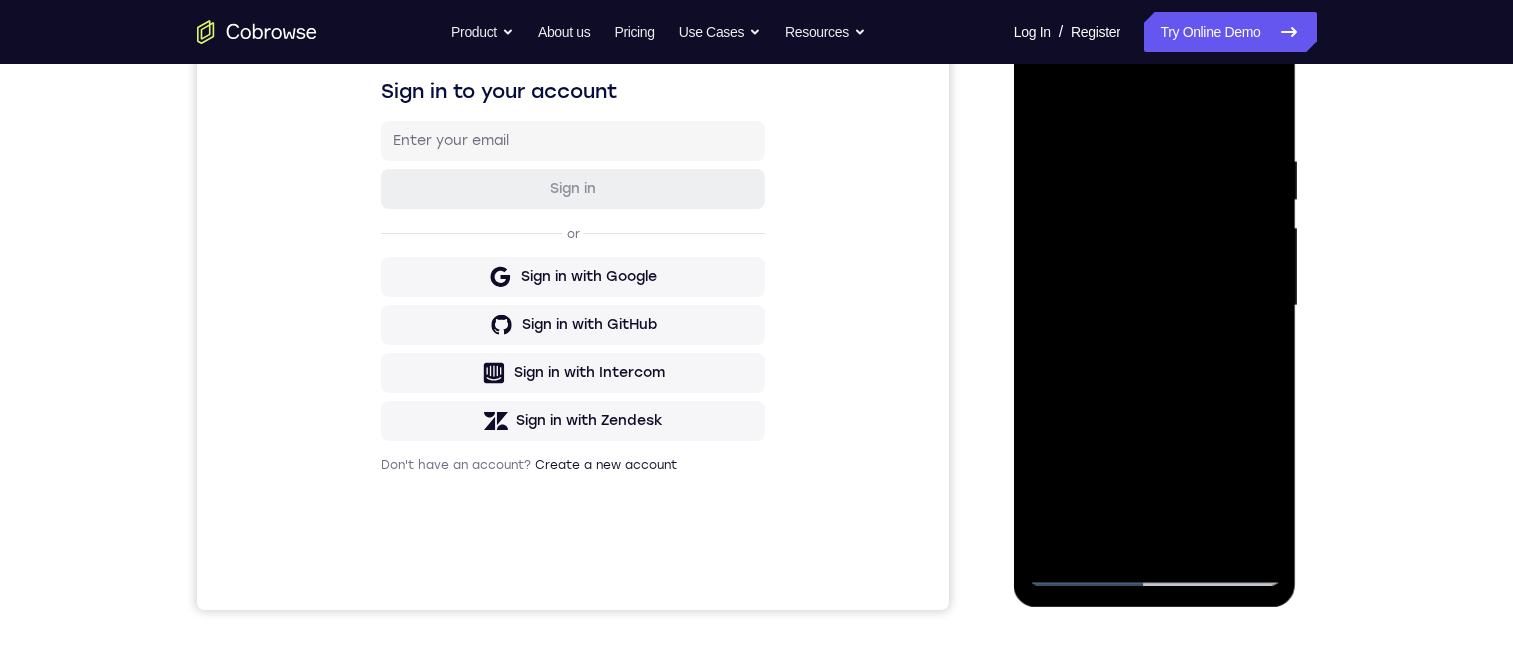 click at bounding box center (1155, 306) 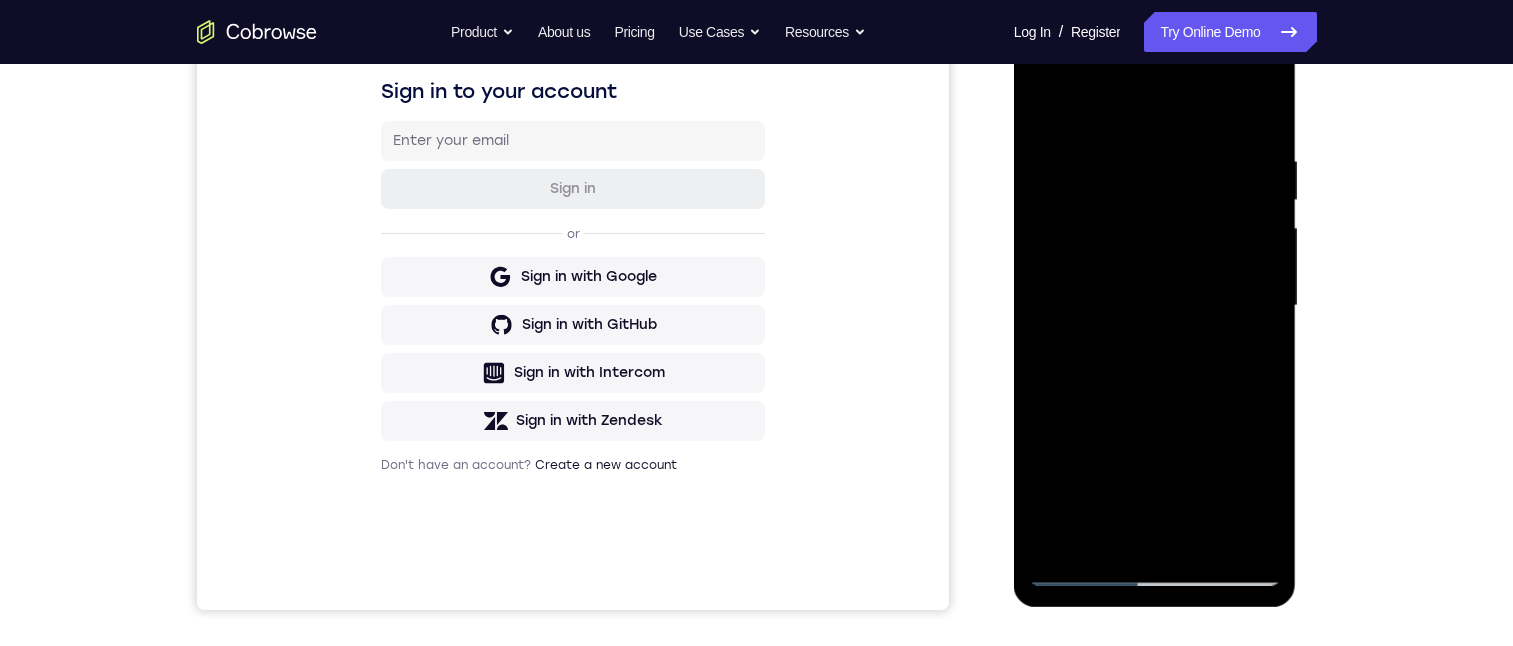 click at bounding box center (1155, 306) 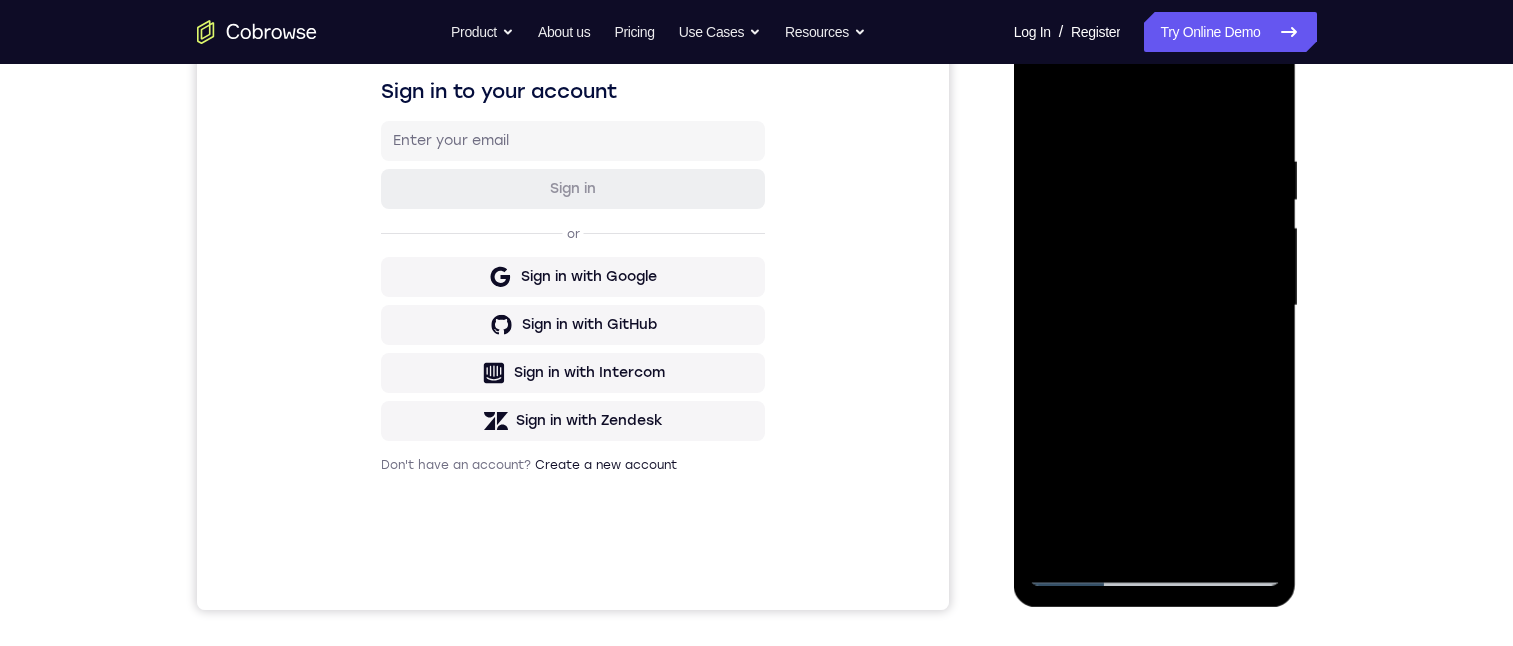 click at bounding box center (1155, 306) 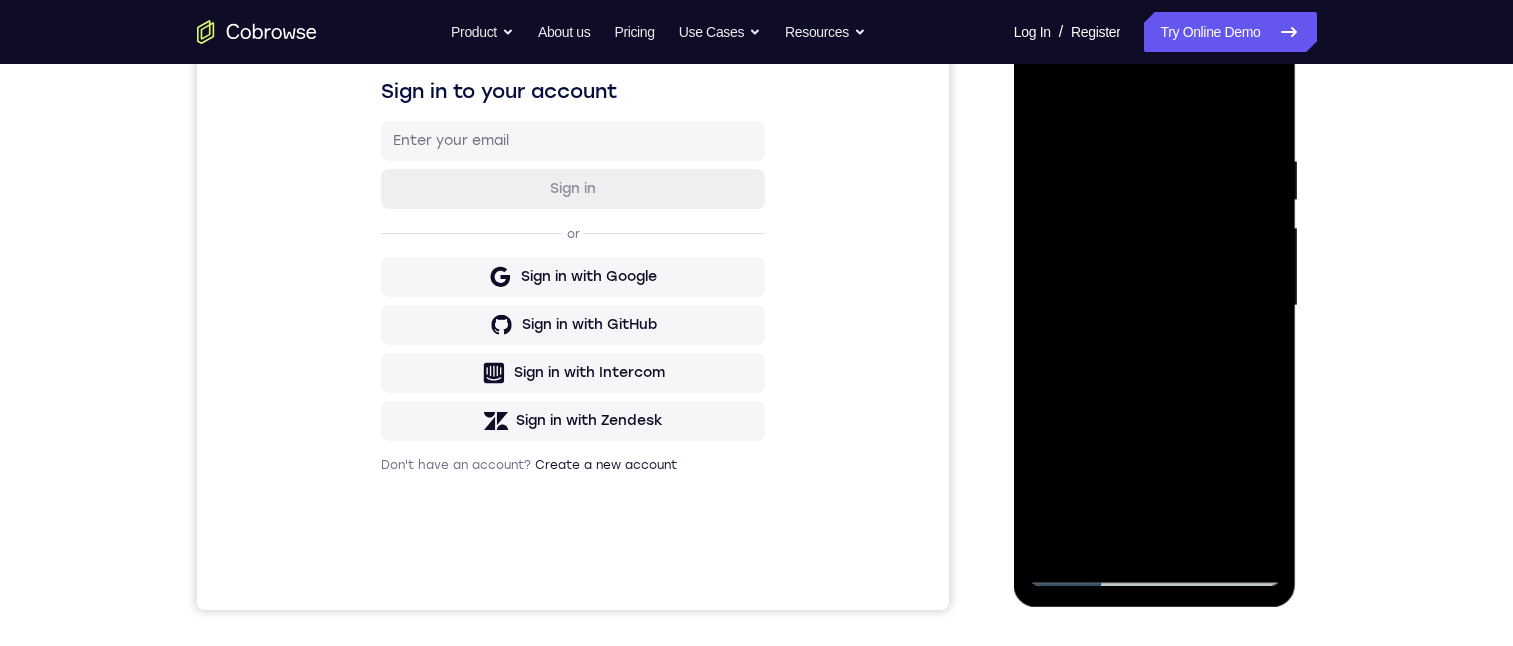 click at bounding box center [1155, 306] 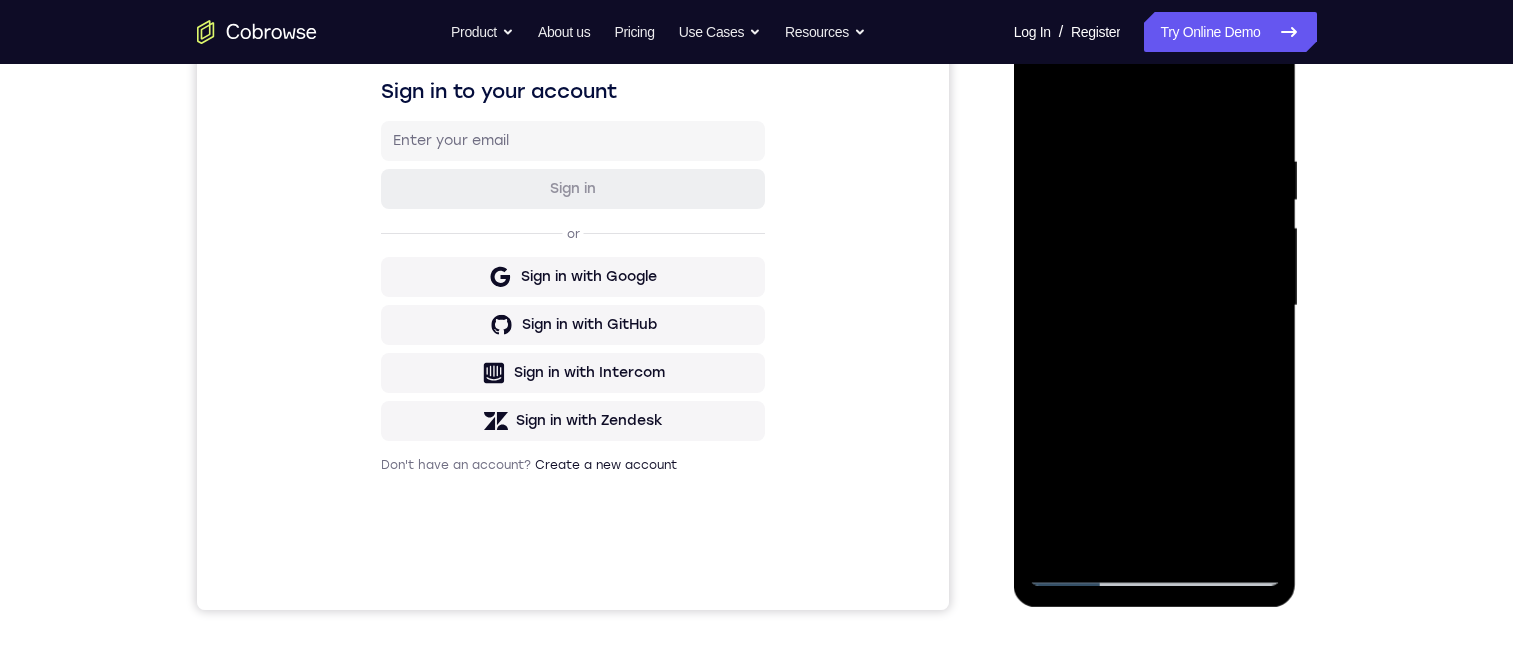 click at bounding box center (1155, 306) 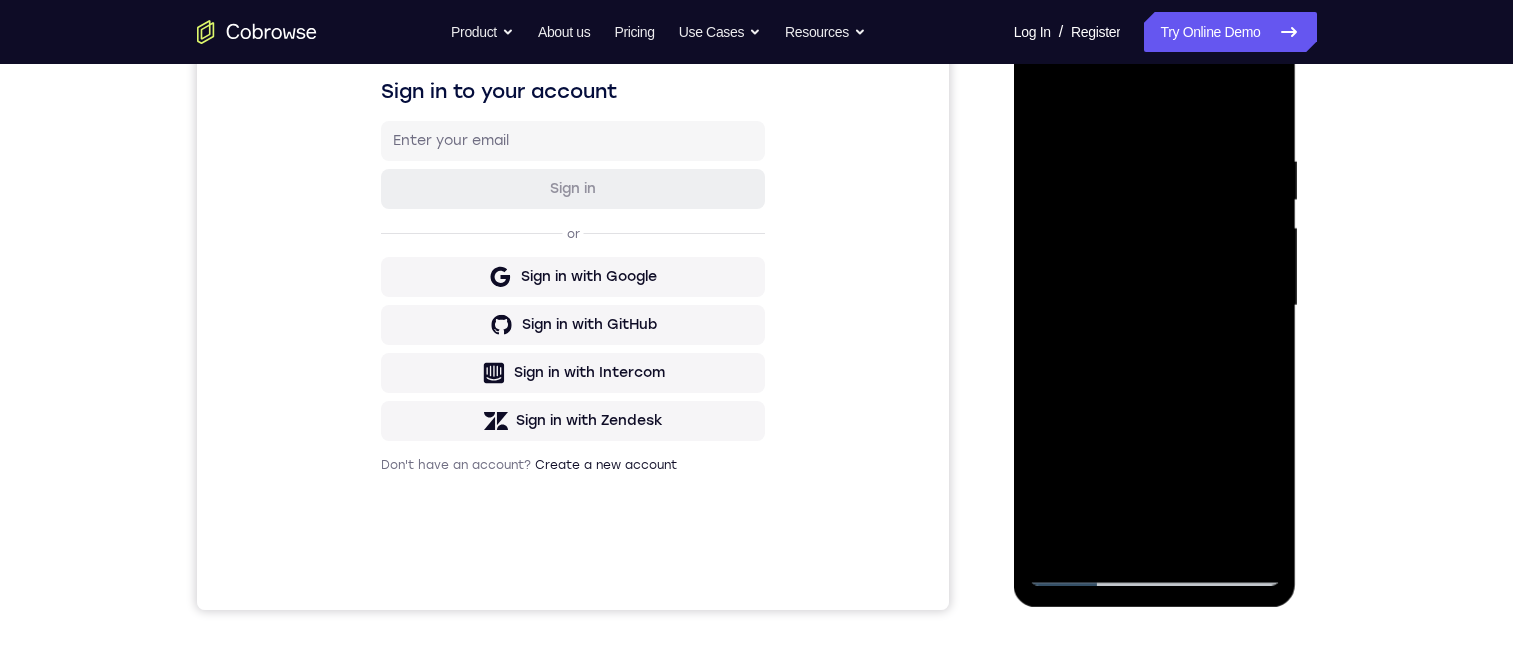 click at bounding box center [1155, 306] 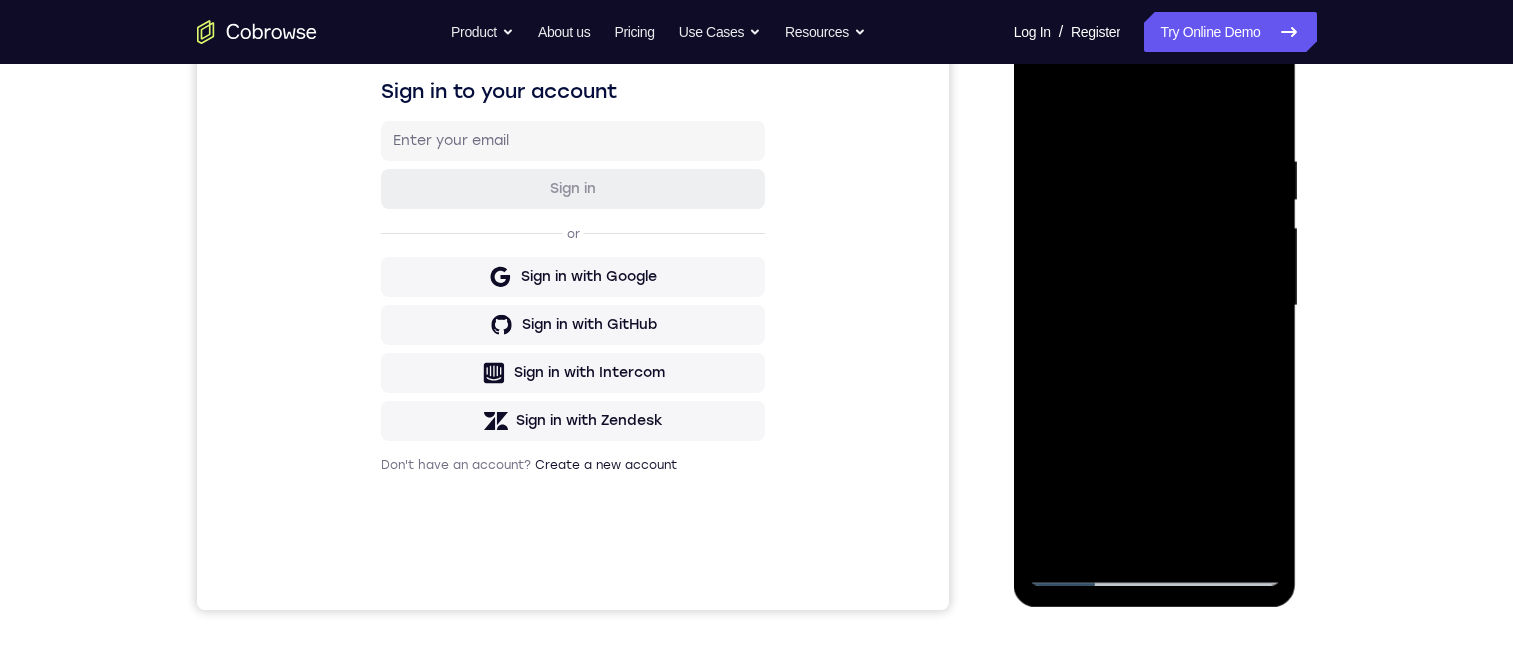 click at bounding box center (1155, 306) 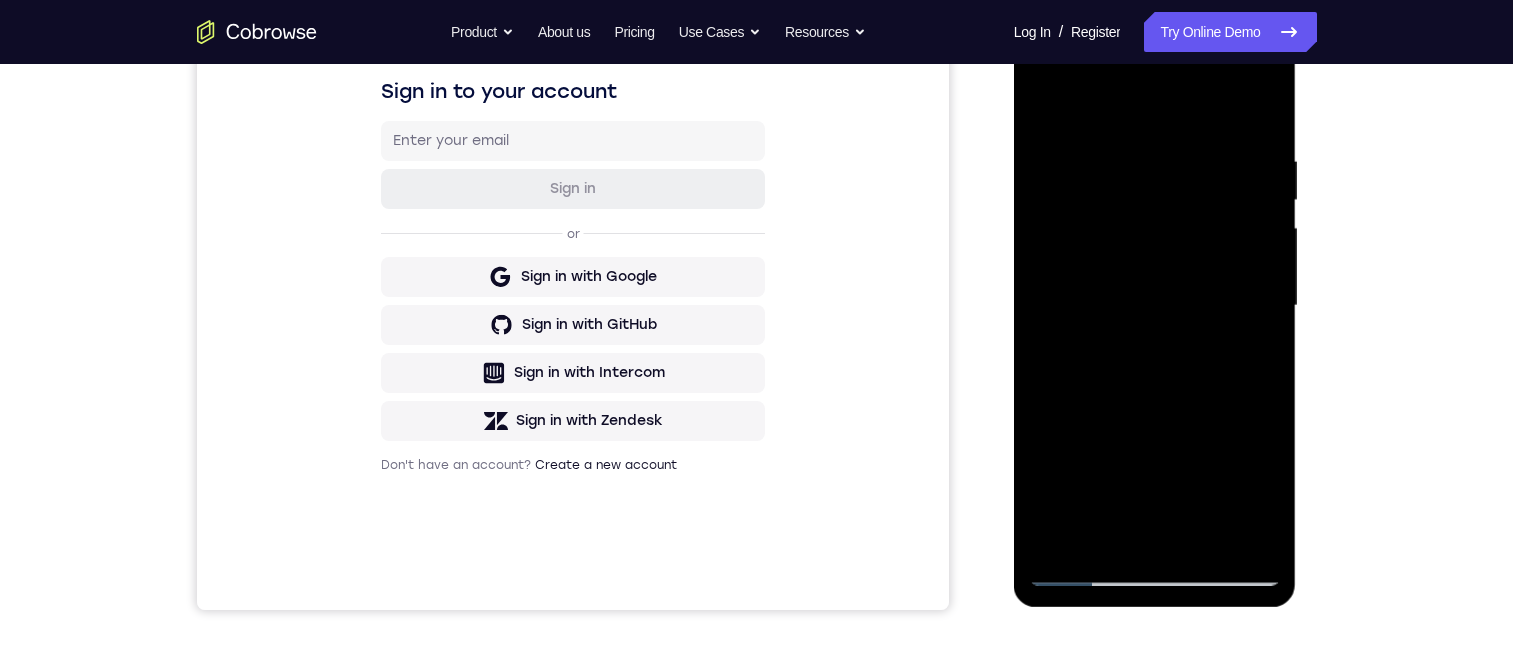 click at bounding box center [1155, 306] 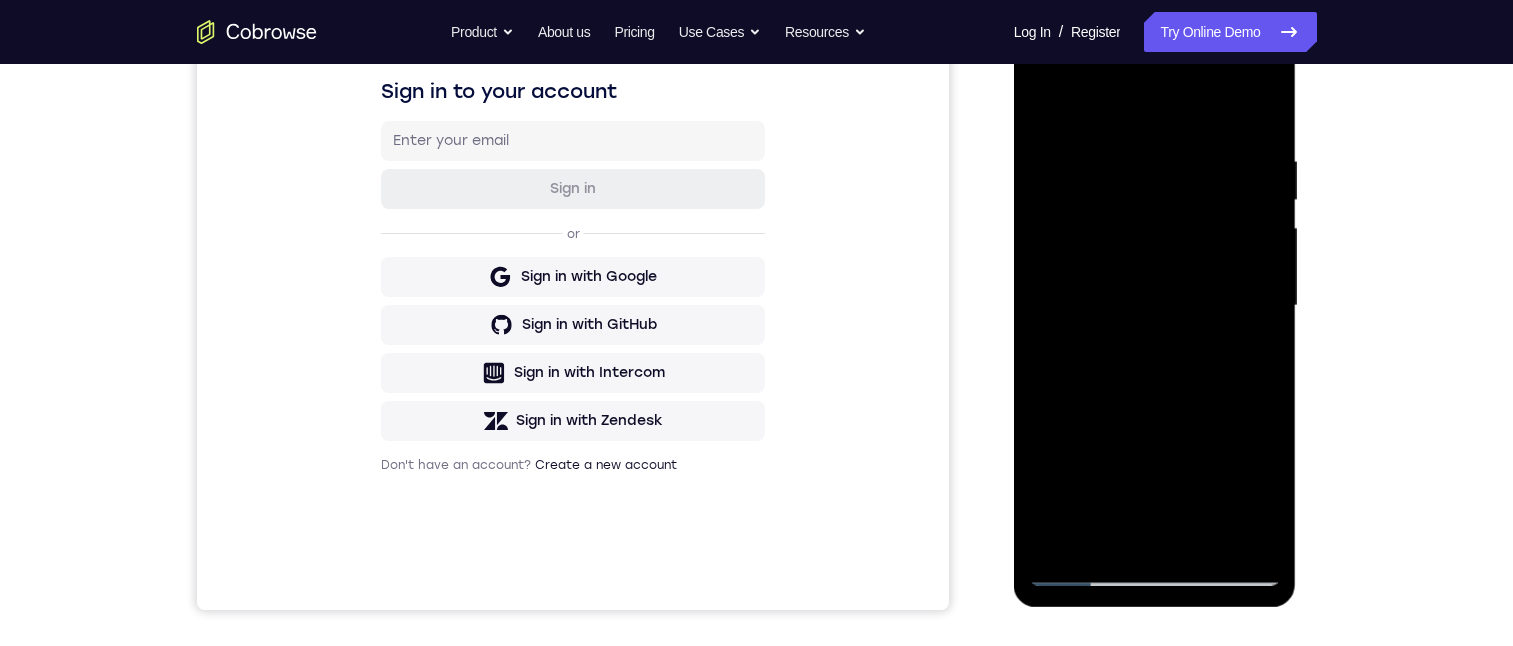 click at bounding box center [1155, 306] 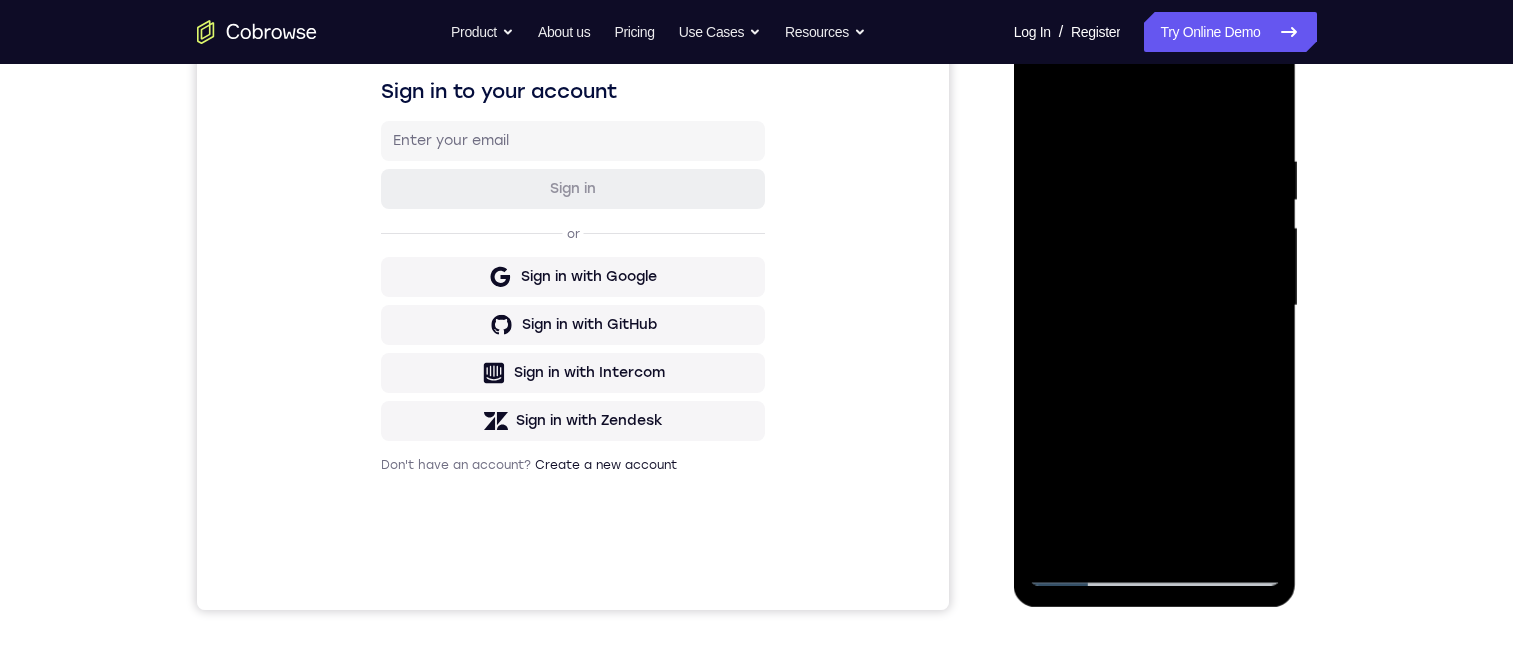 click at bounding box center [1155, 306] 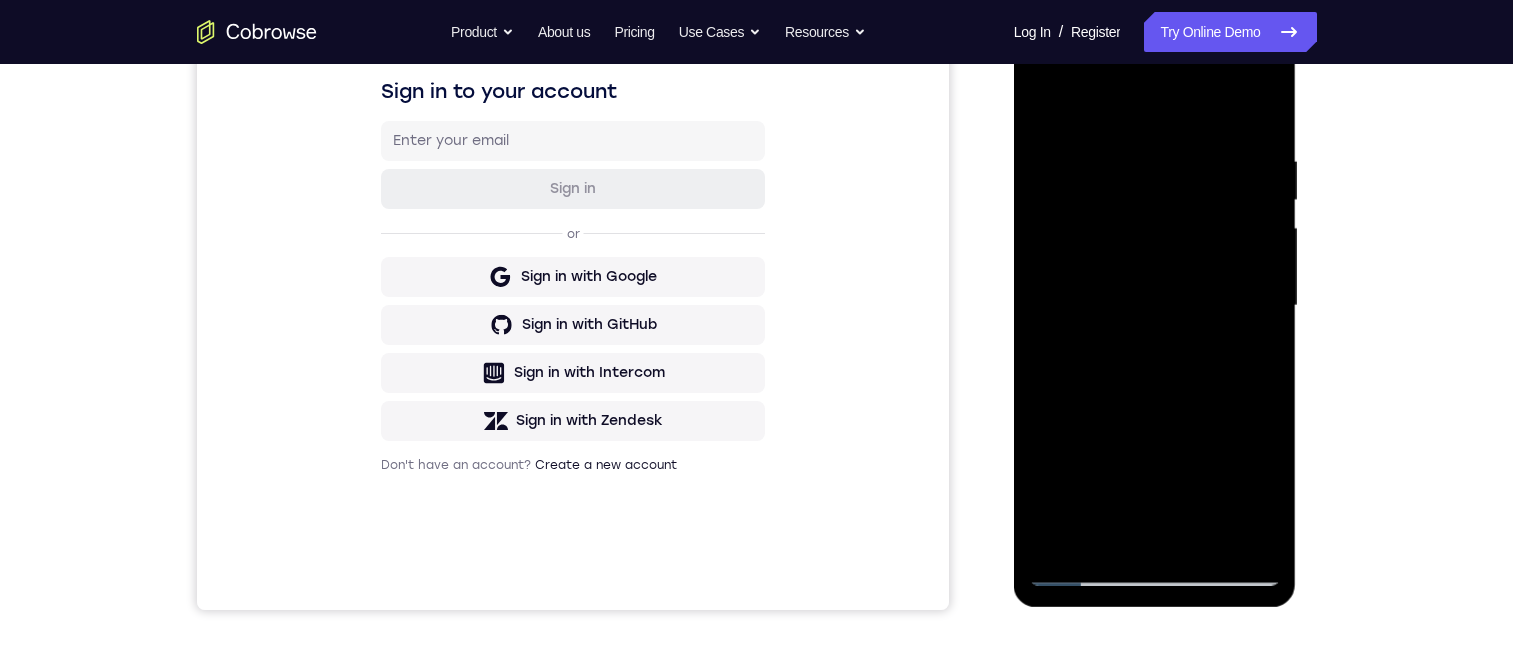 click at bounding box center [1155, 306] 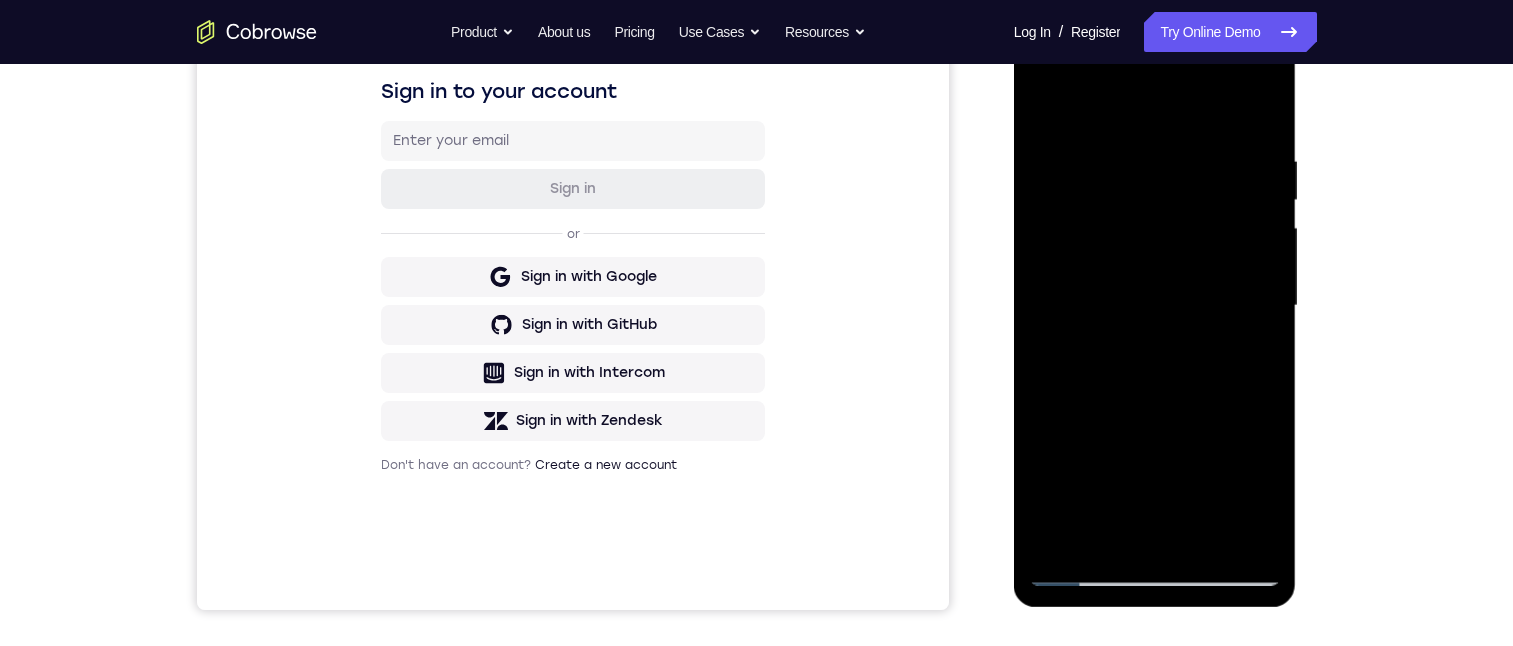 click at bounding box center (1155, 306) 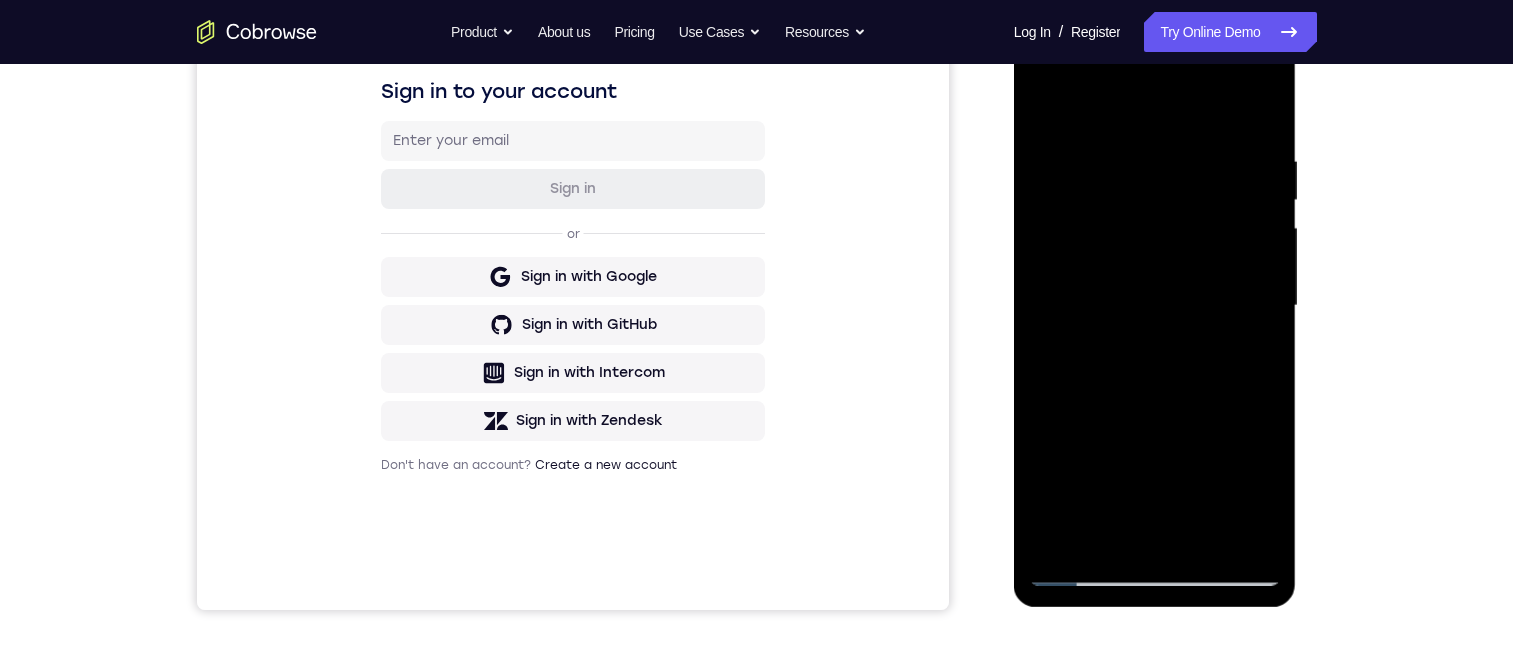 click at bounding box center (1155, 306) 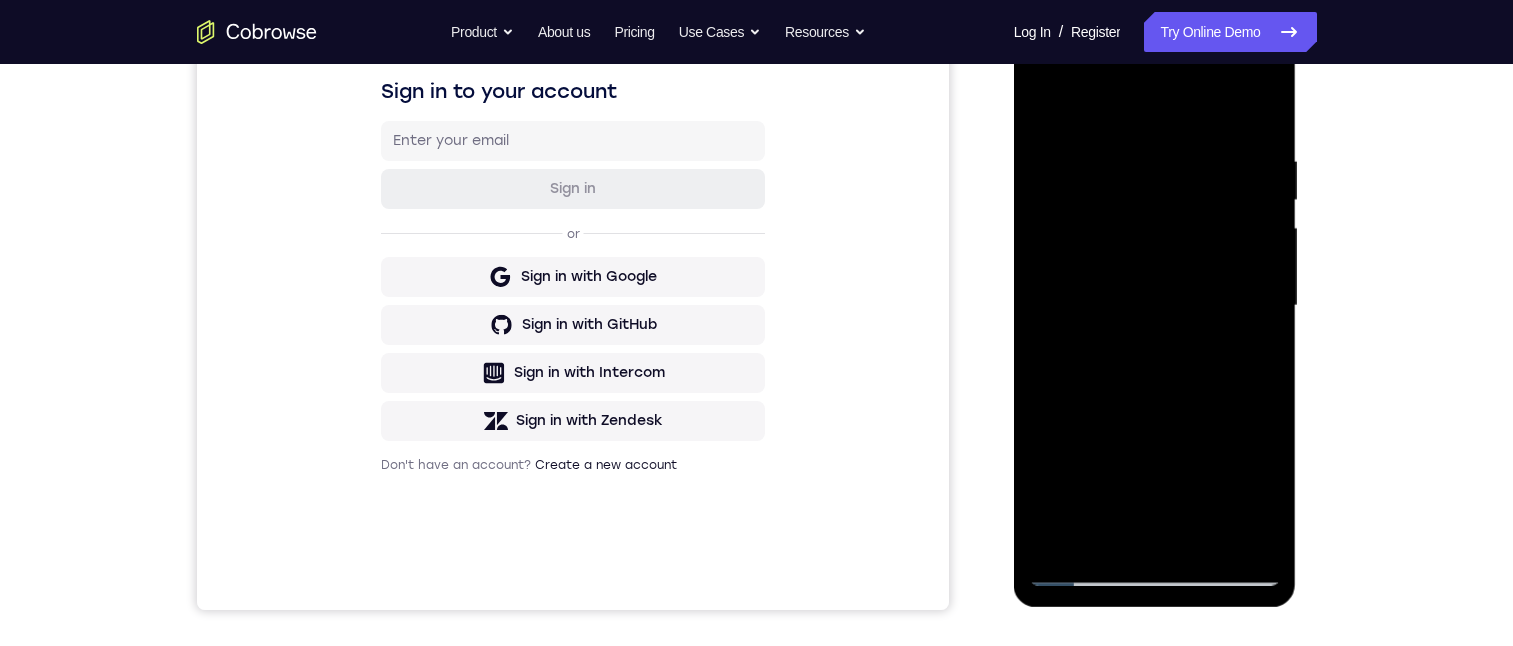 click at bounding box center (1155, 306) 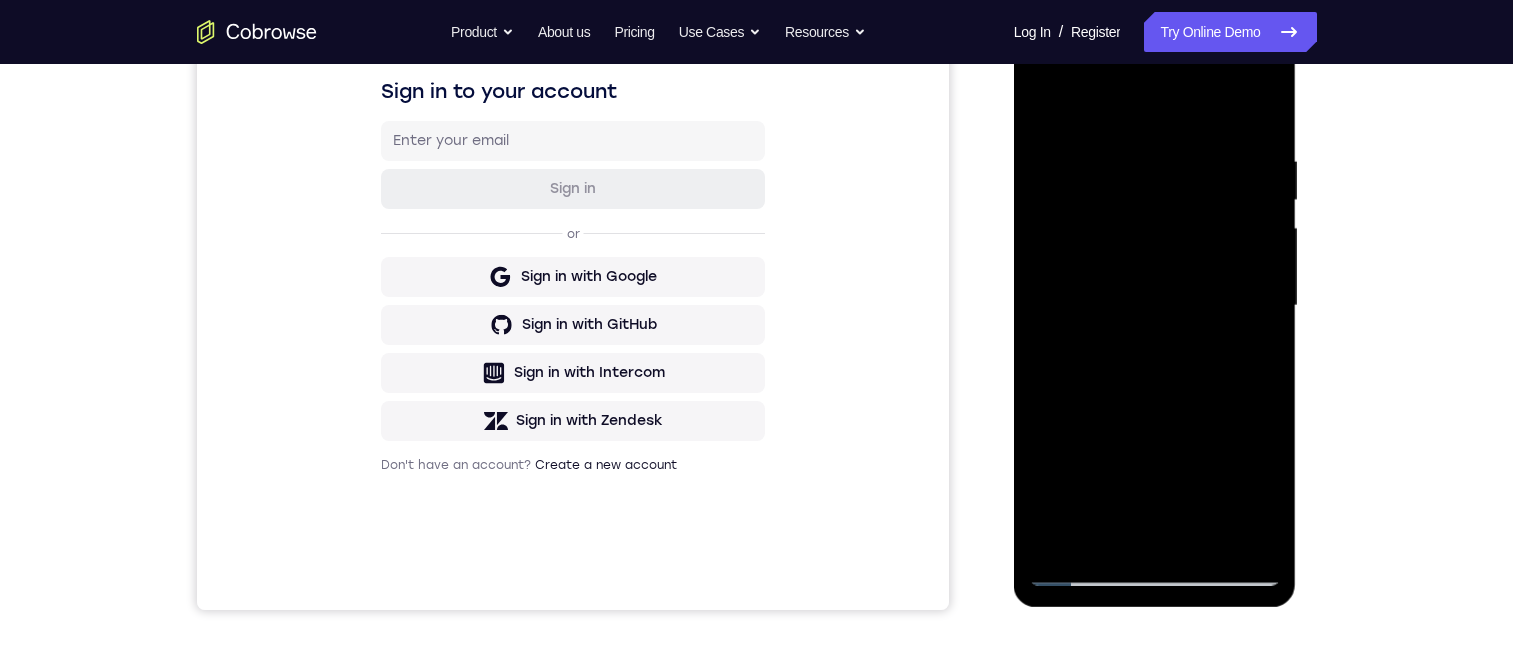 click at bounding box center [1155, 306] 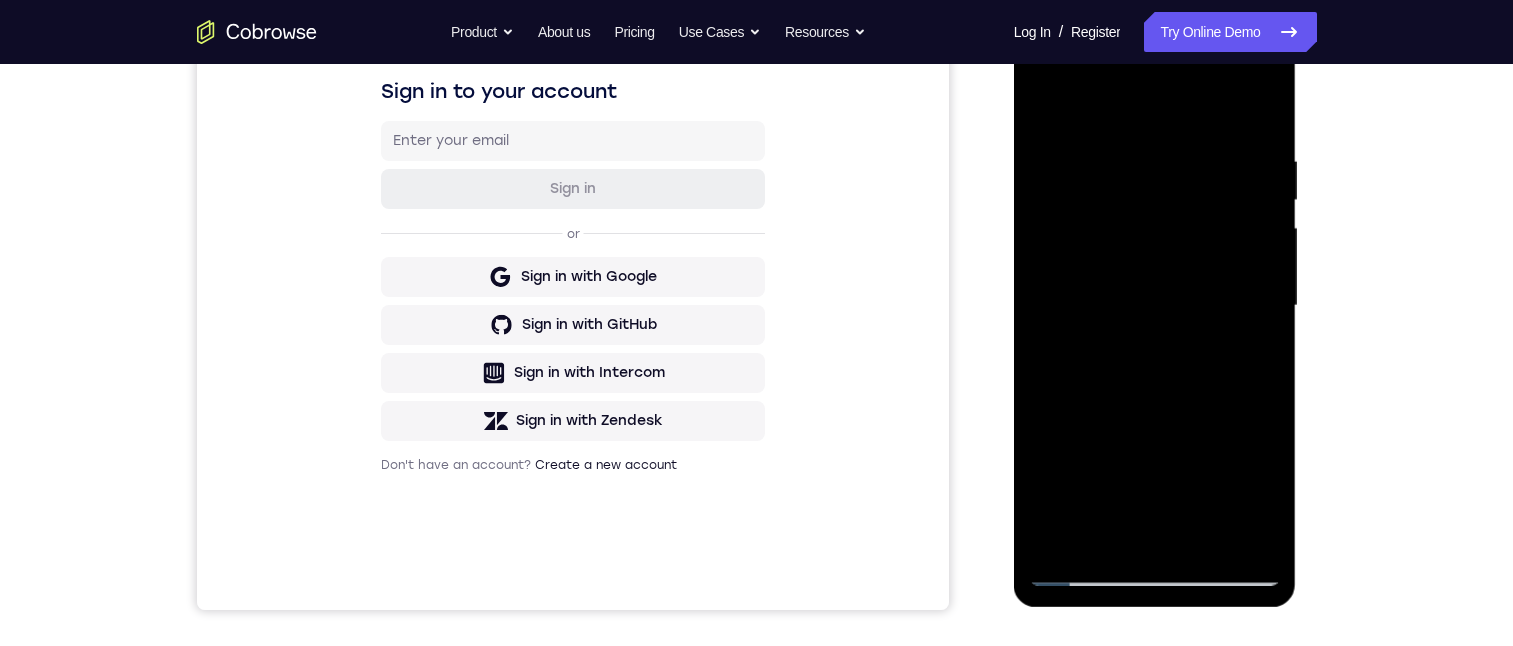 click at bounding box center [1155, 306] 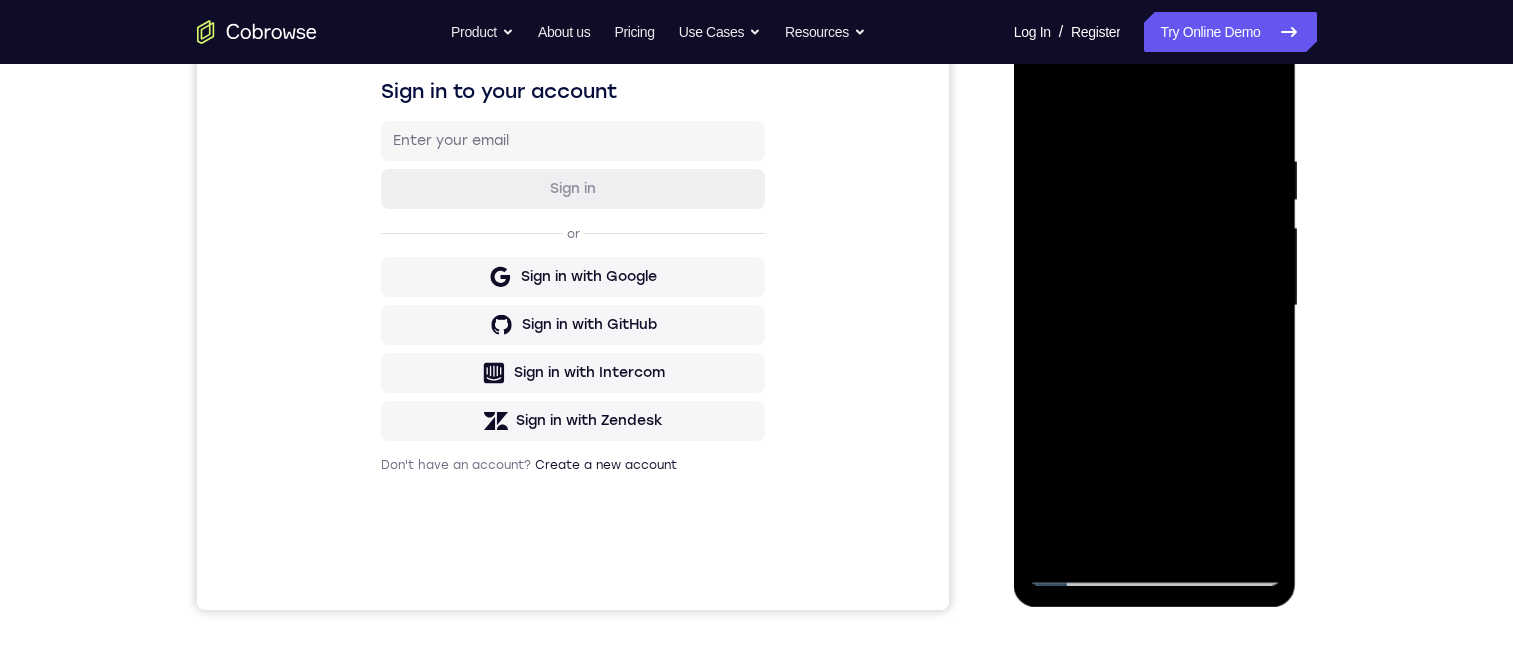 click at bounding box center [1155, 306] 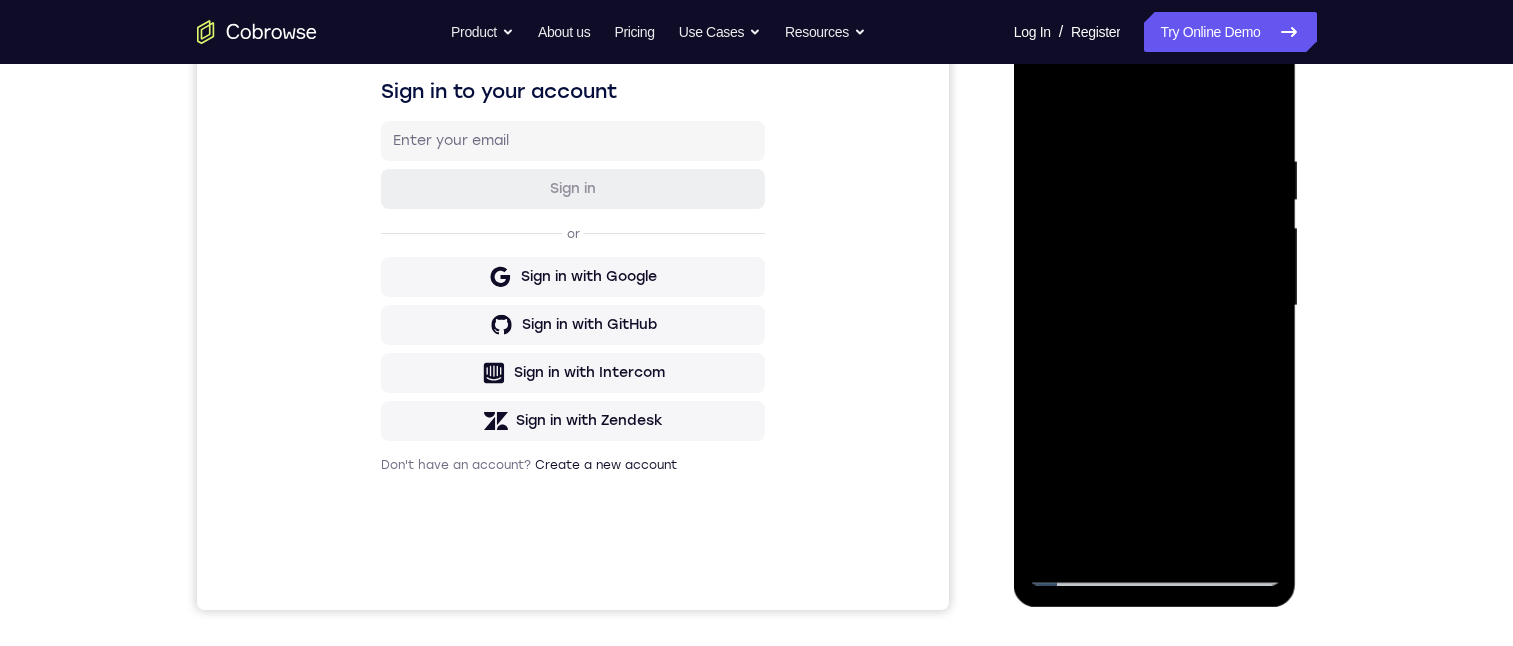 click at bounding box center [1155, 306] 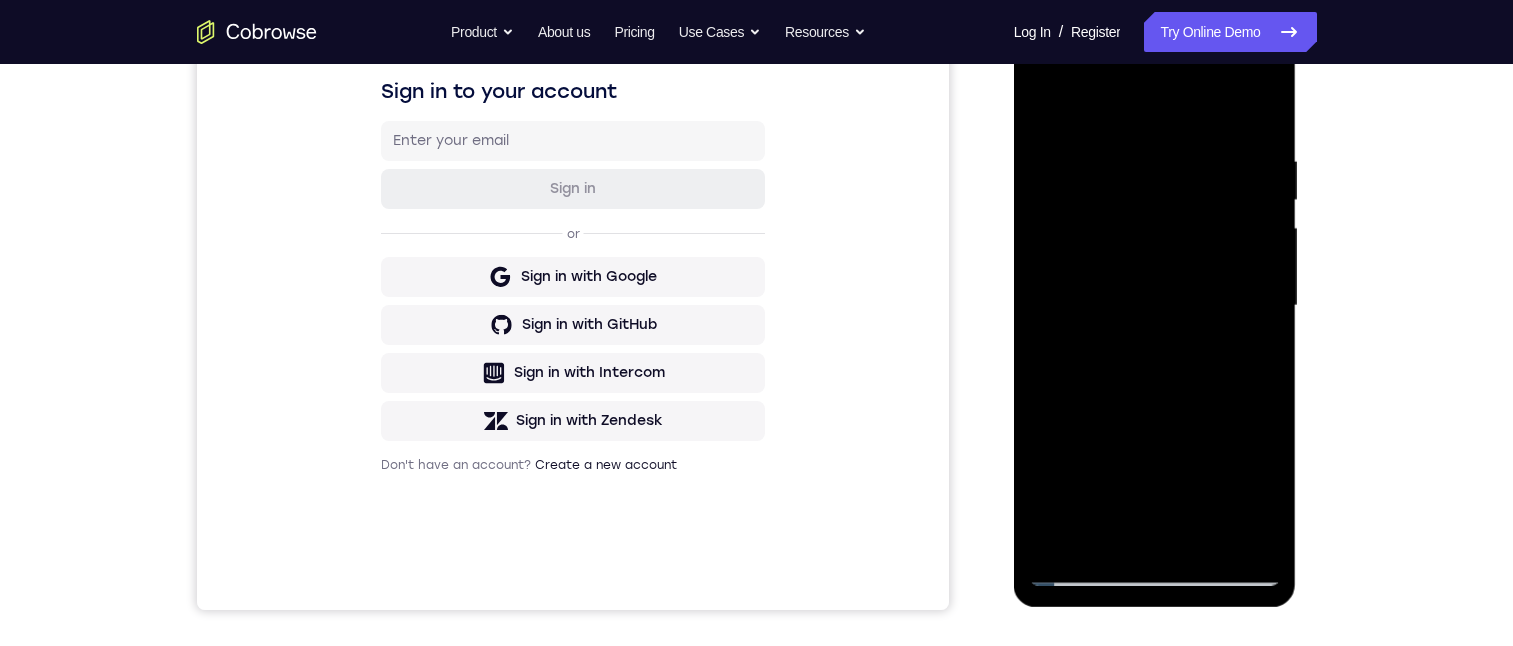 click at bounding box center [1155, 306] 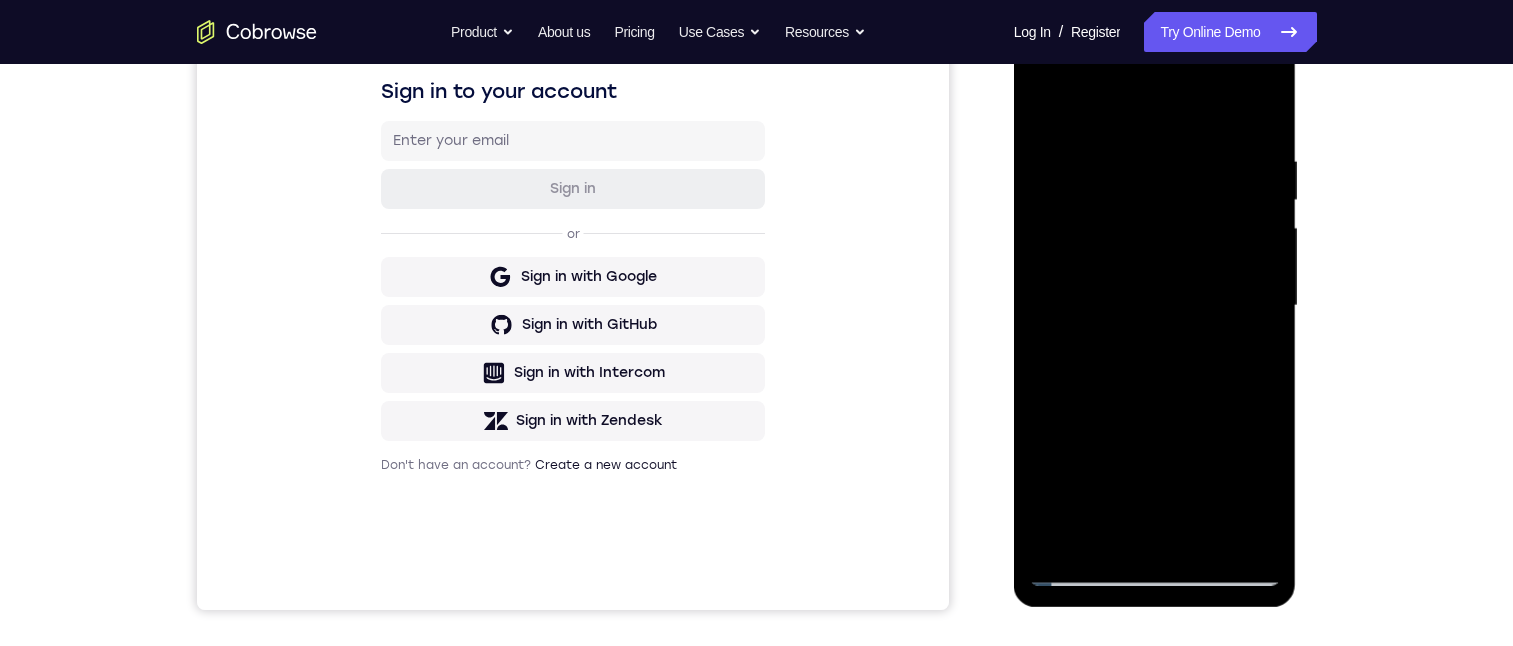 click at bounding box center [1155, 306] 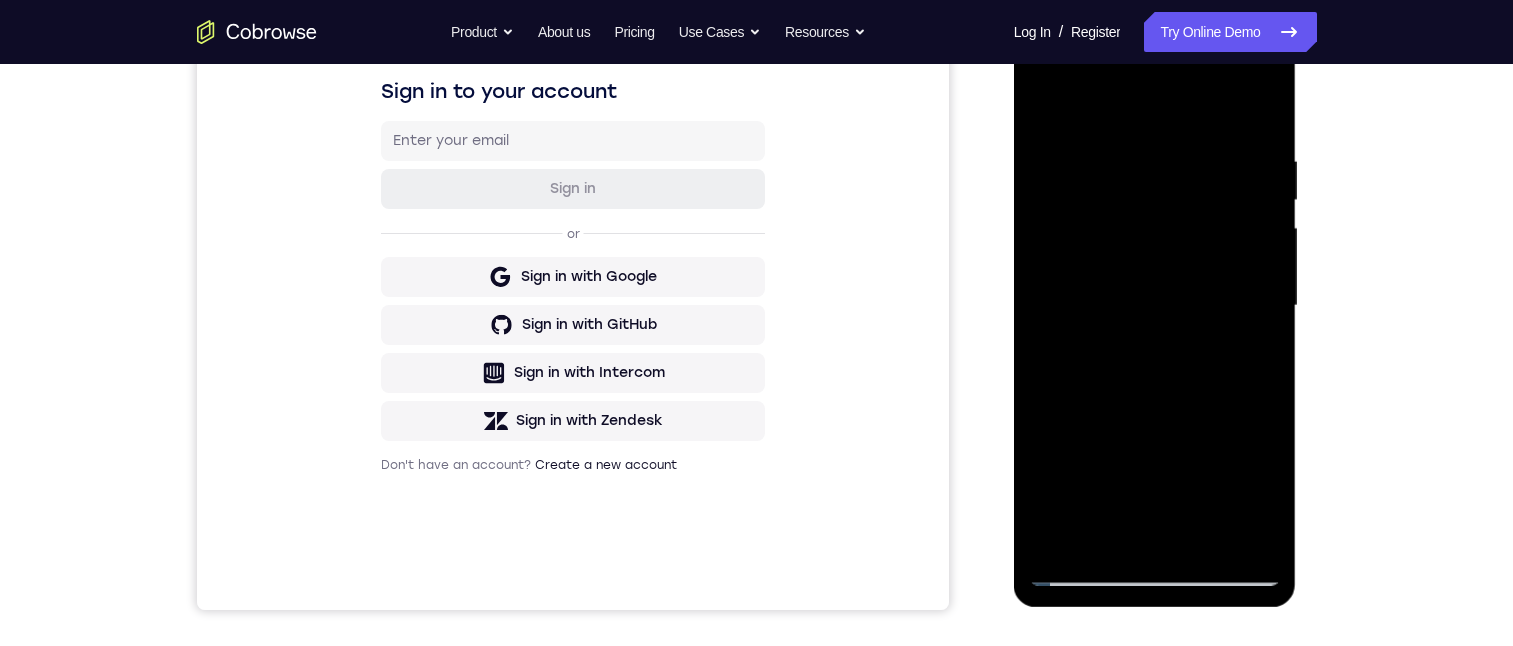 click at bounding box center (1155, 306) 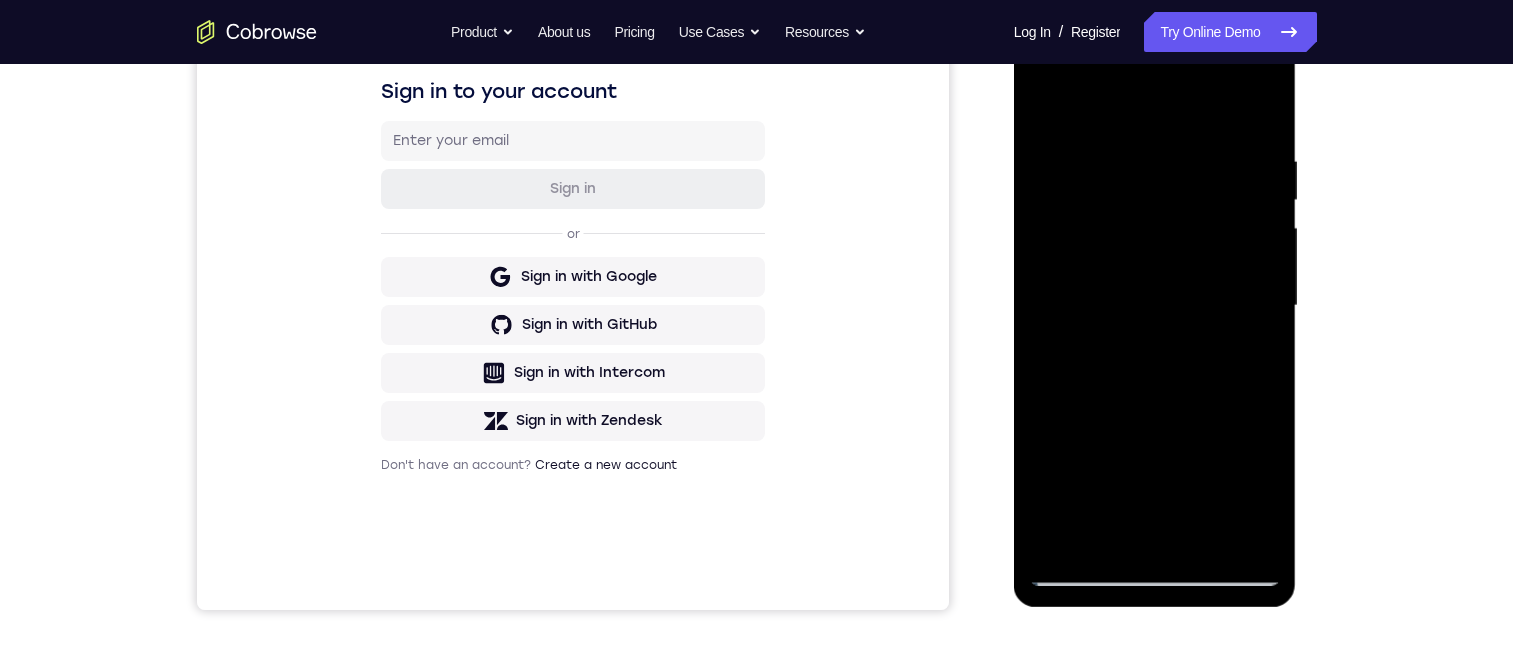 click at bounding box center [1155, 306] 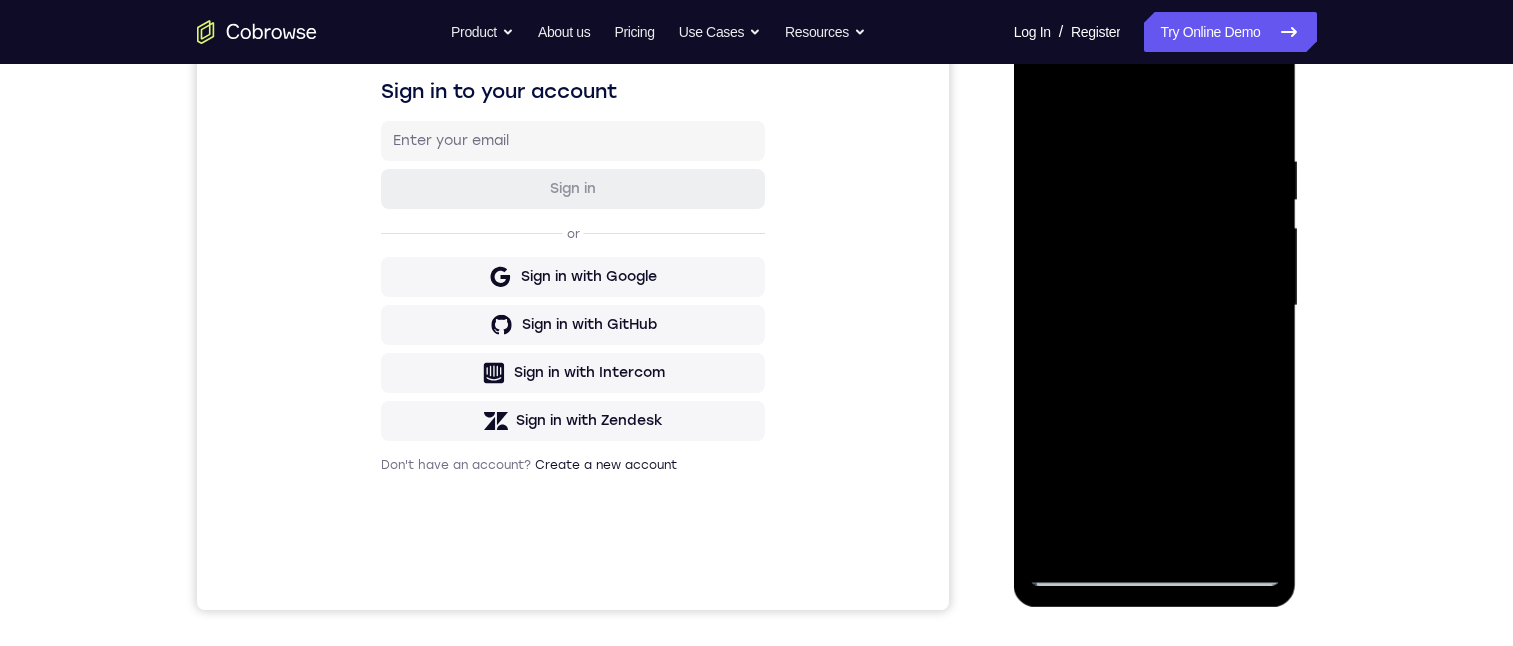 click at bounding box center (1155, 306) 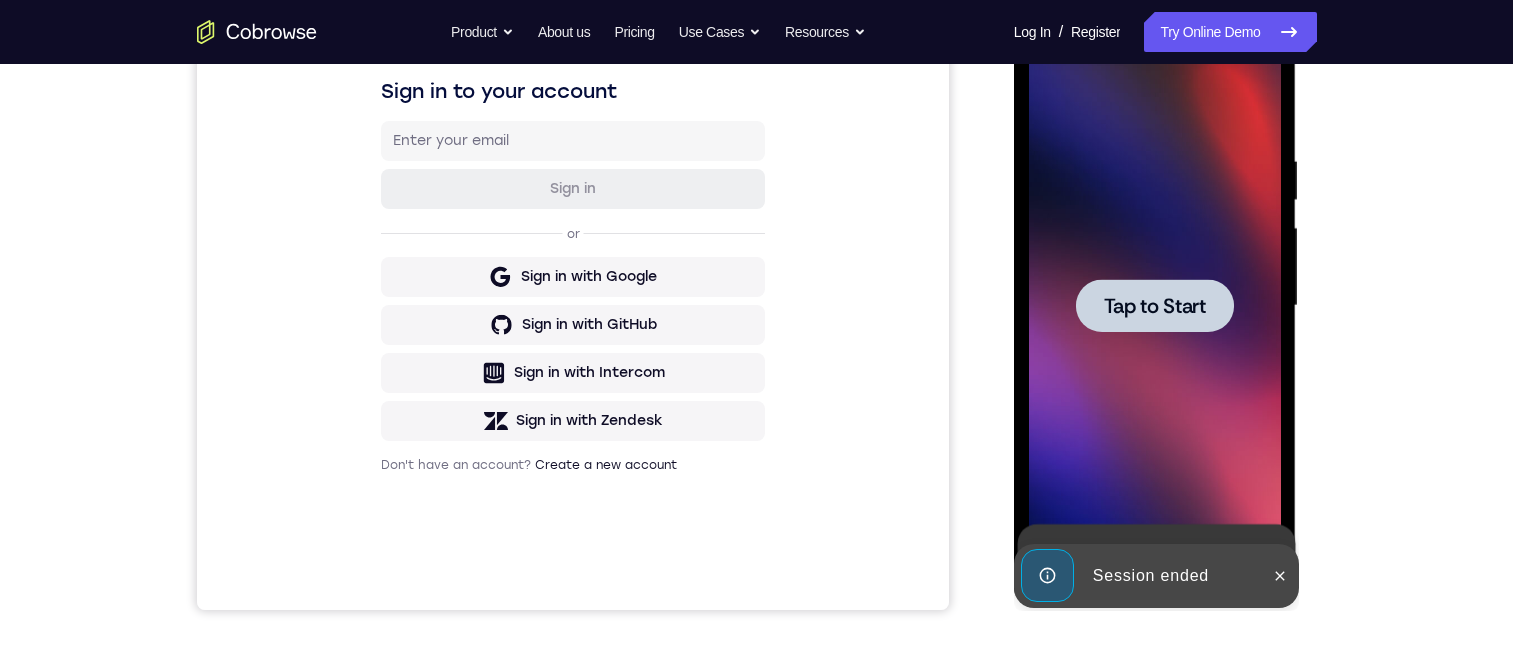 click at bounding box center [1155, 306] 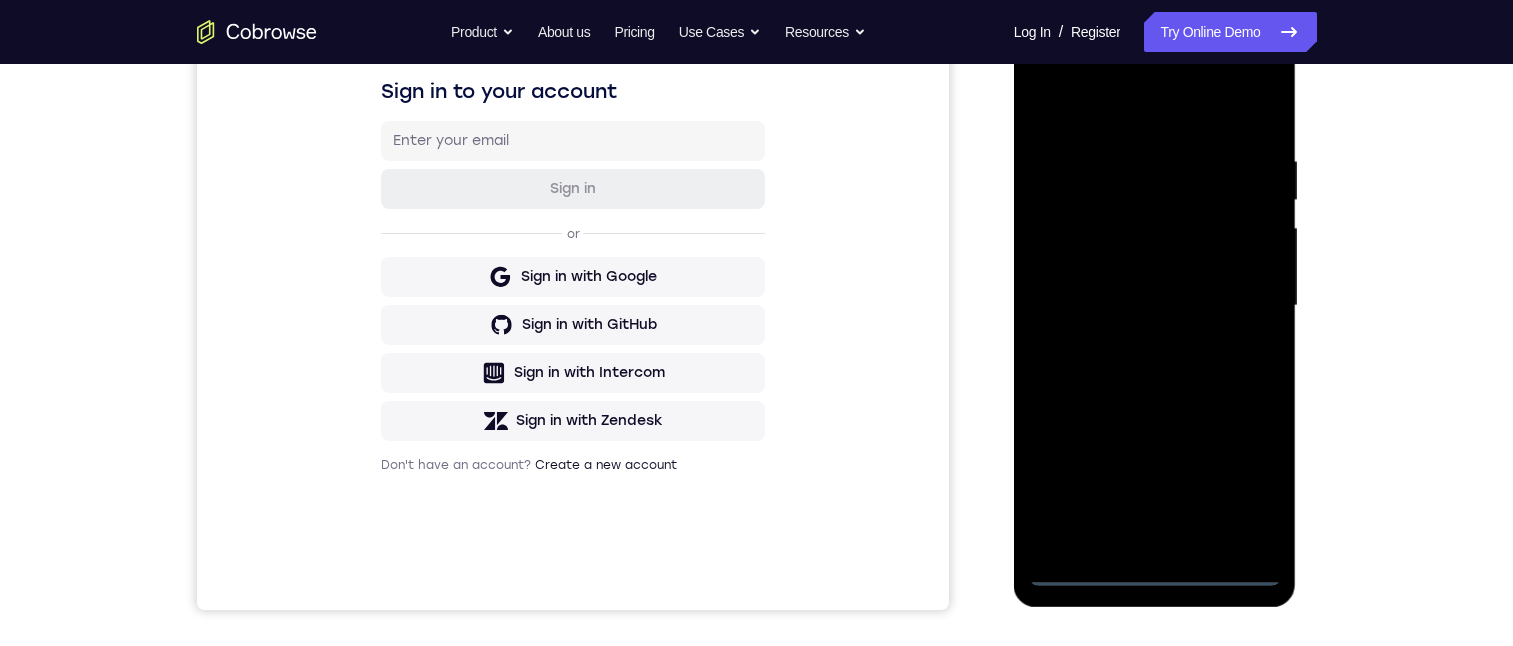 click at bounding box center [1155, 306] 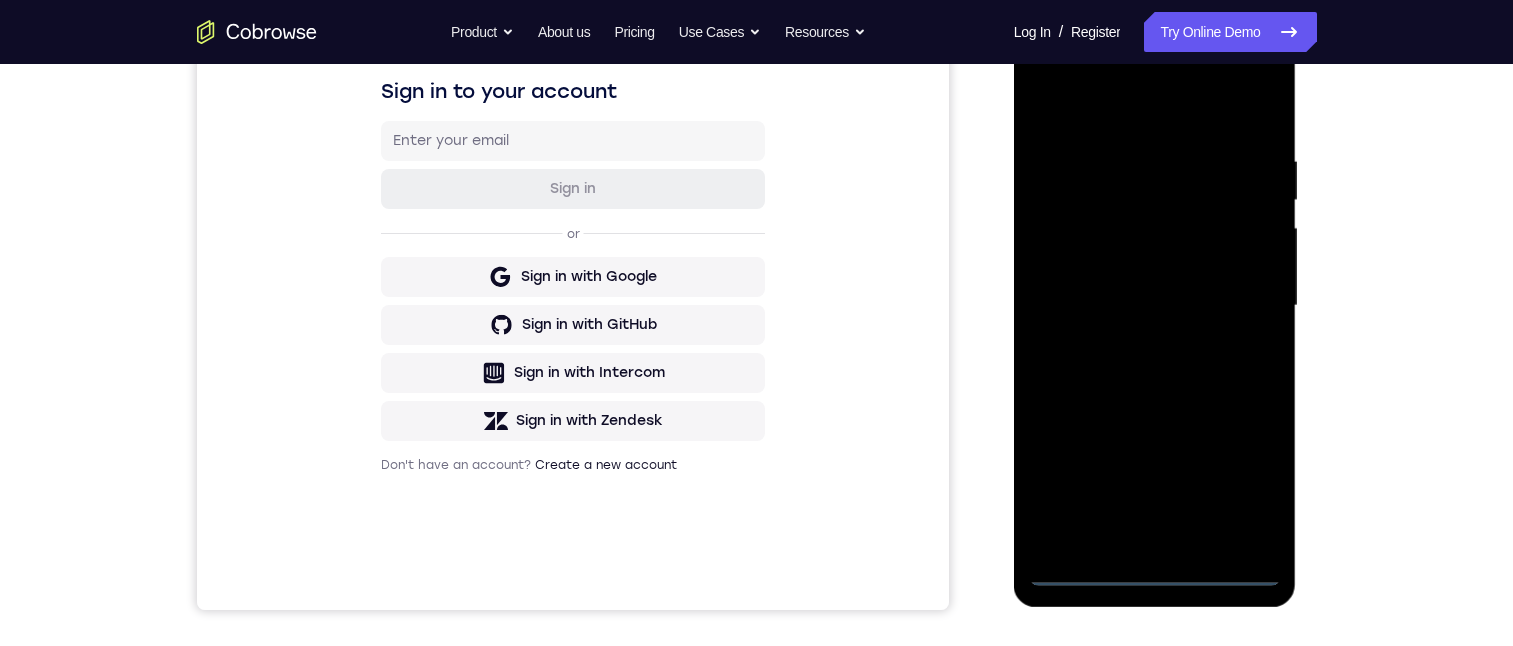 click at bounding box center (1155, 306) 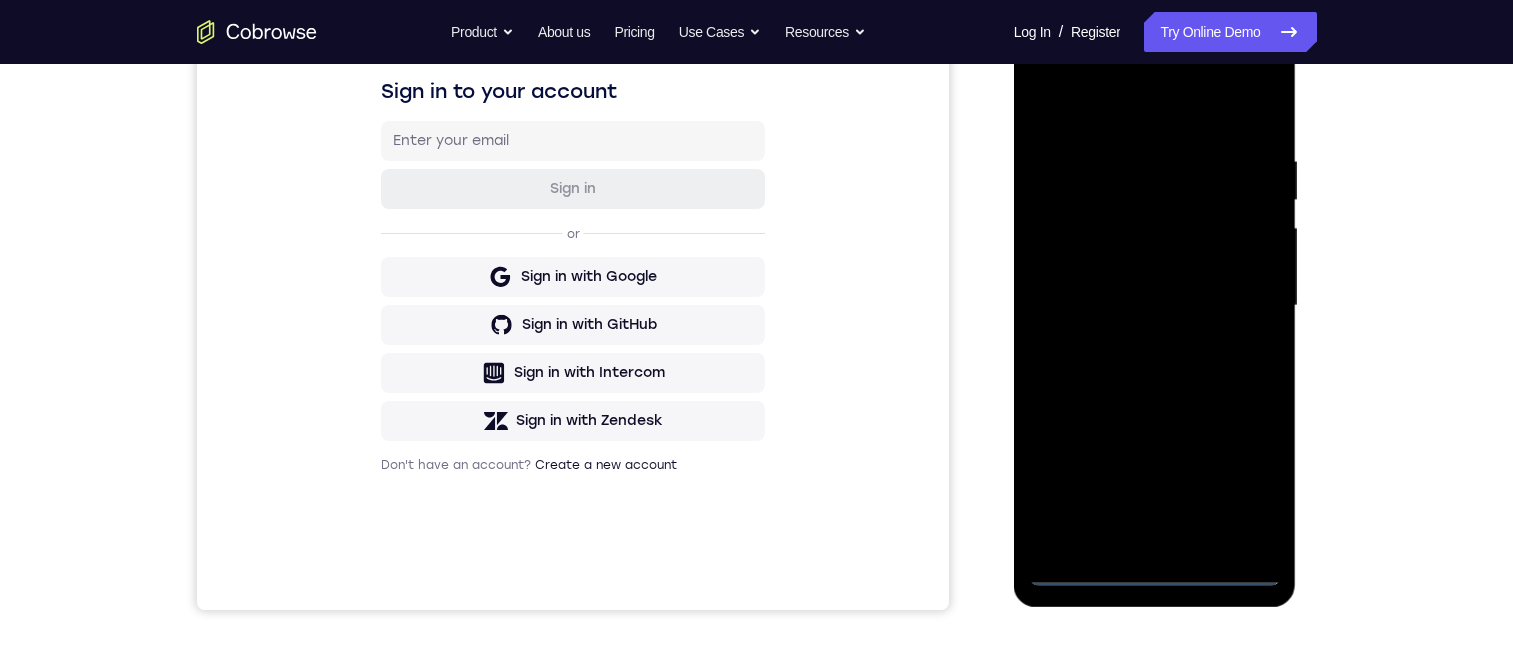 click at bounding box center [1155, 306] 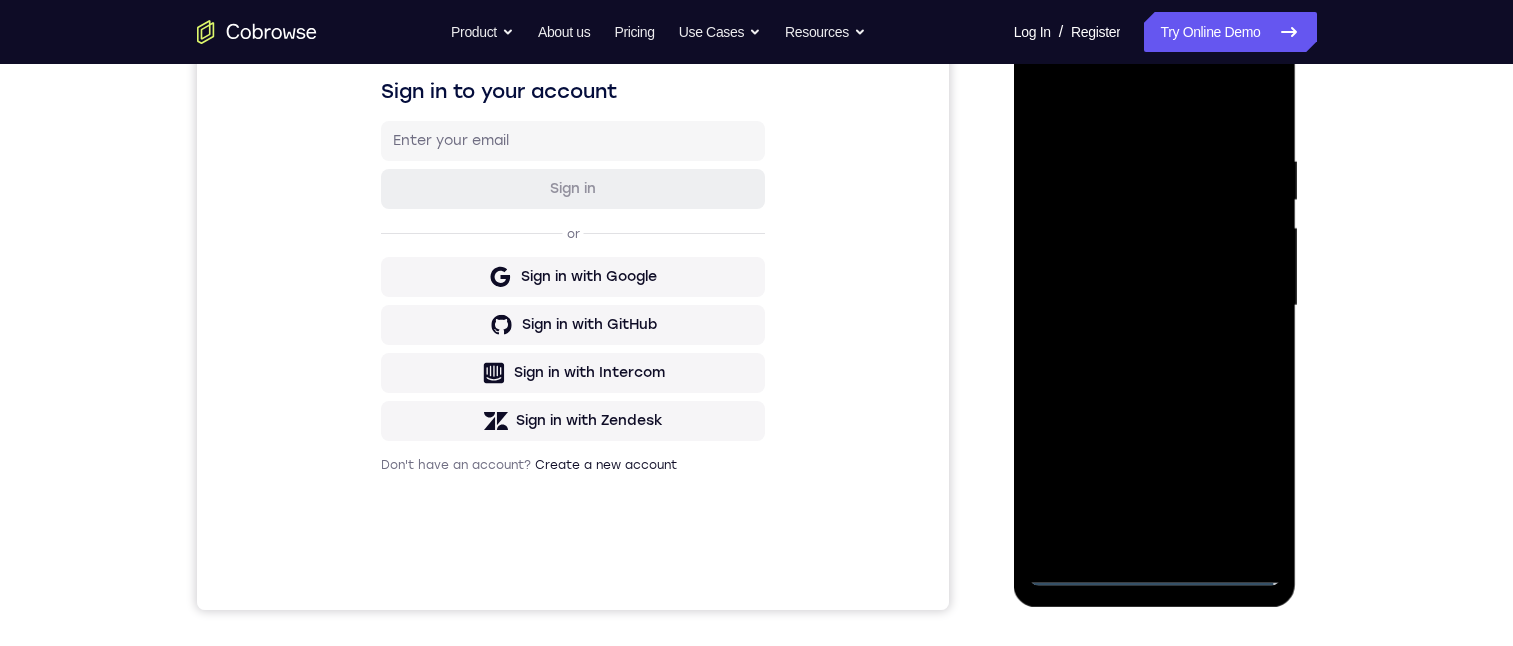 click at bounding box center (1155, 306) 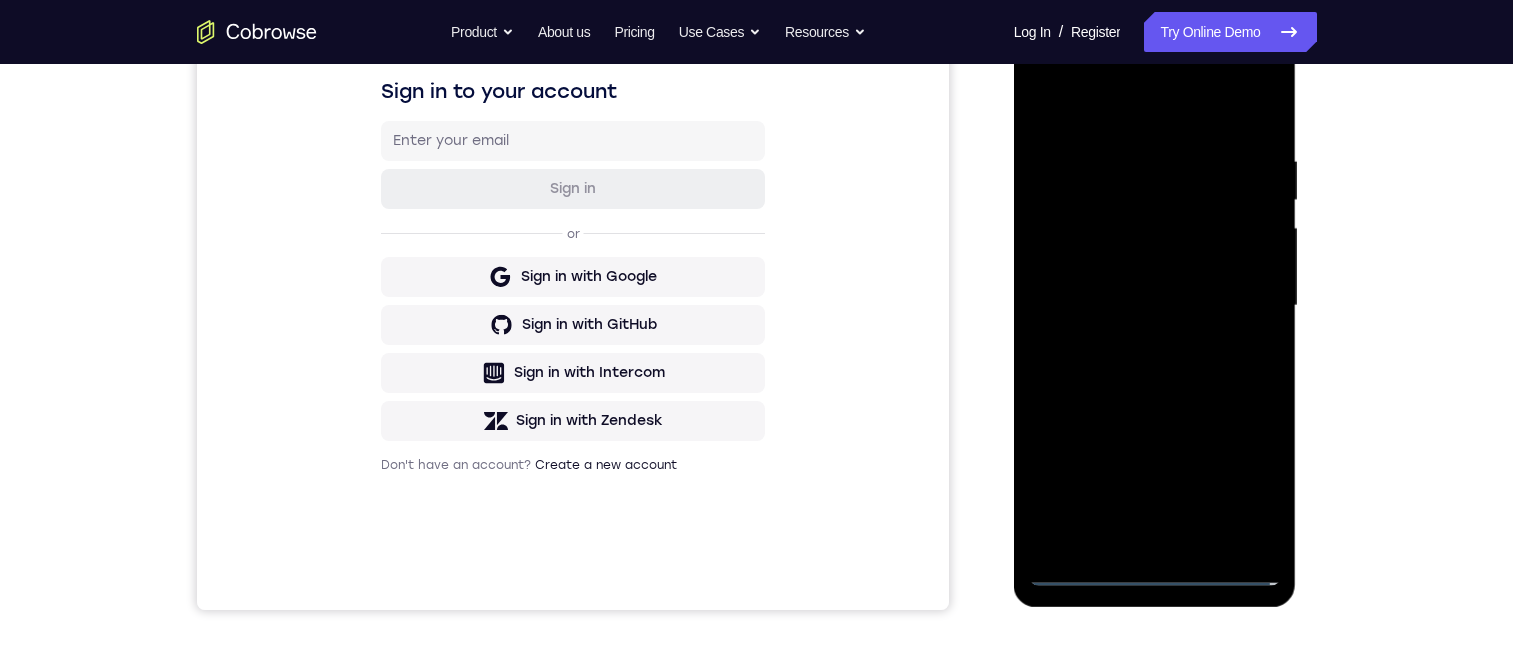 click at bounding box center [1155, 306] 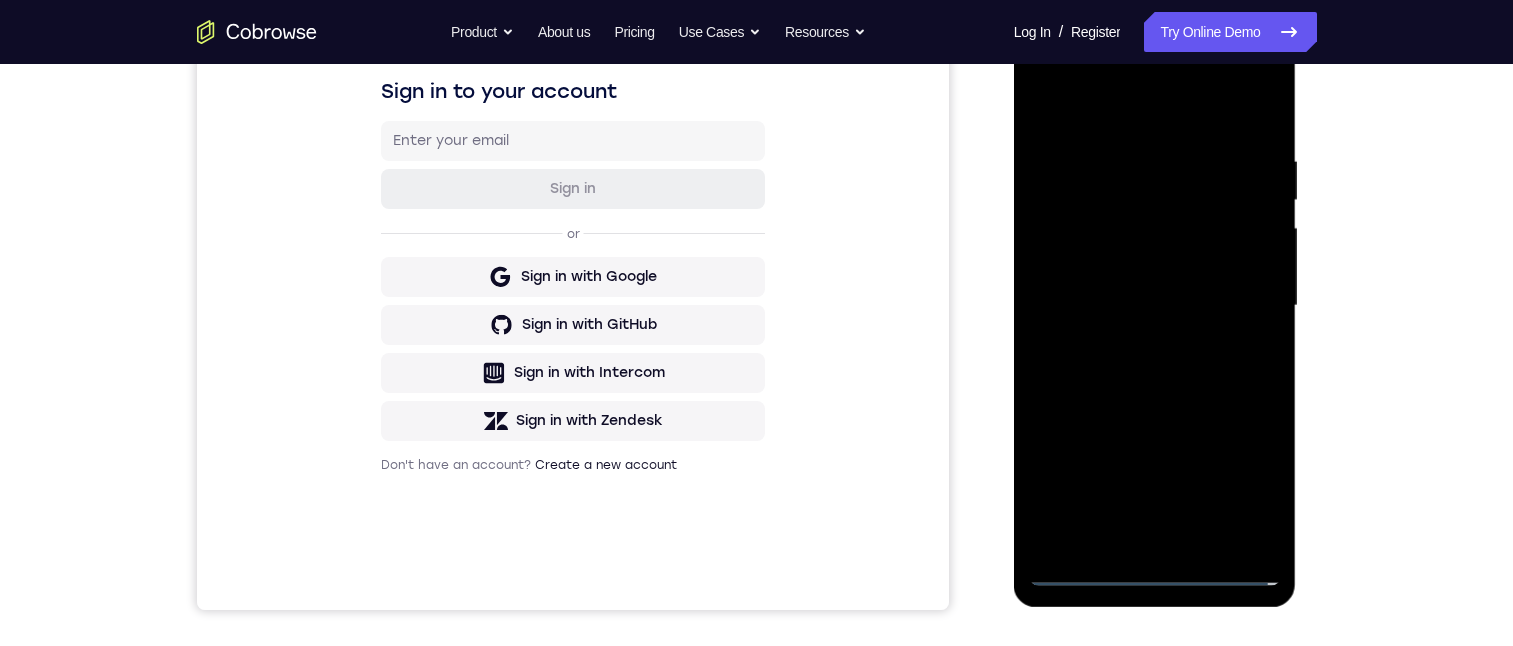 click at bounding box center [1155, 306] 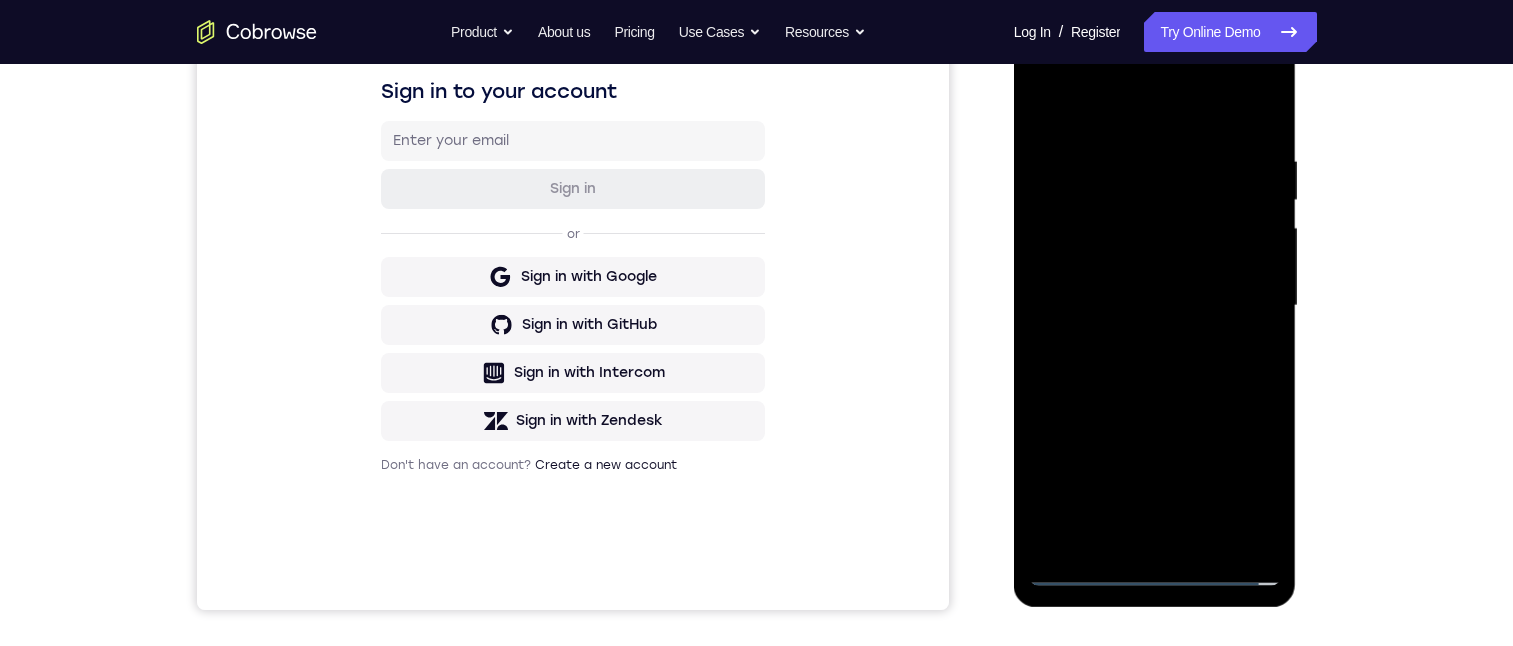 click at bounding box center (1155, 306) 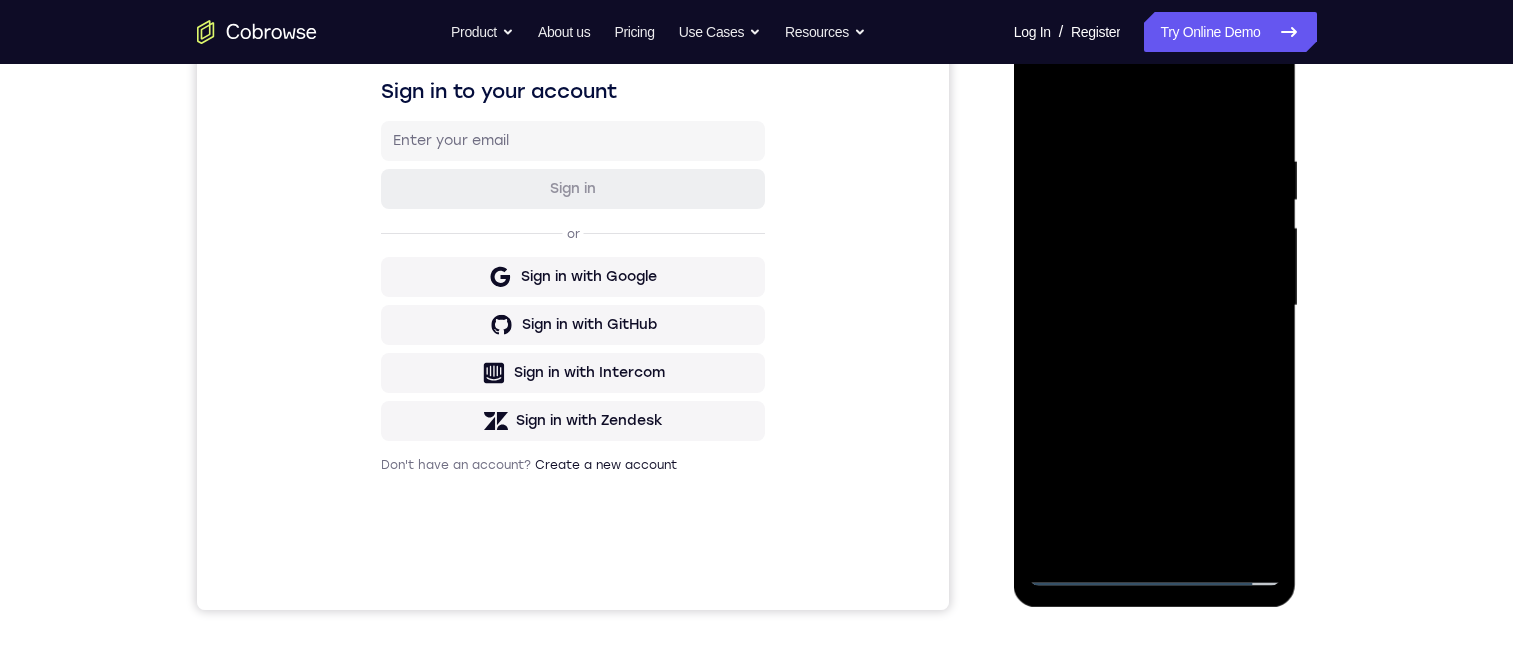 click at bounding box center (1155, 306) 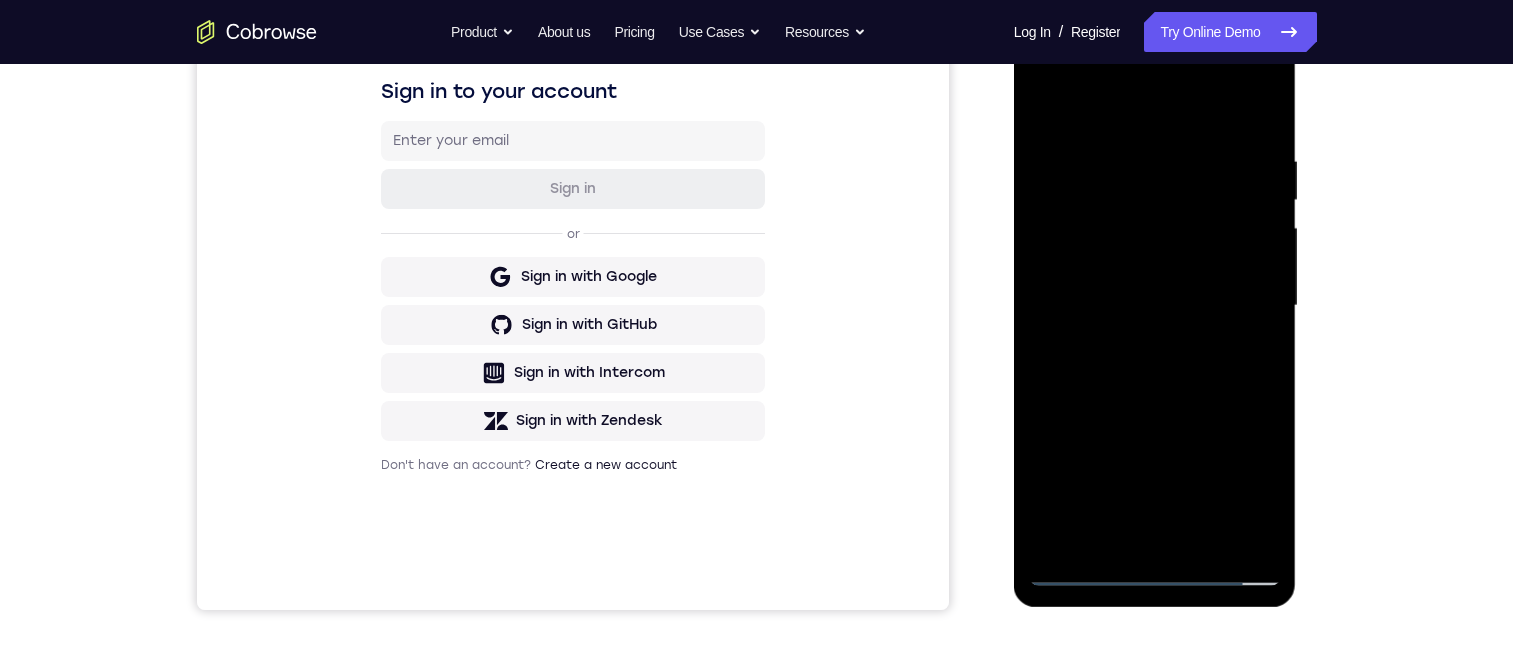 click at bounding box center (1155, 306) 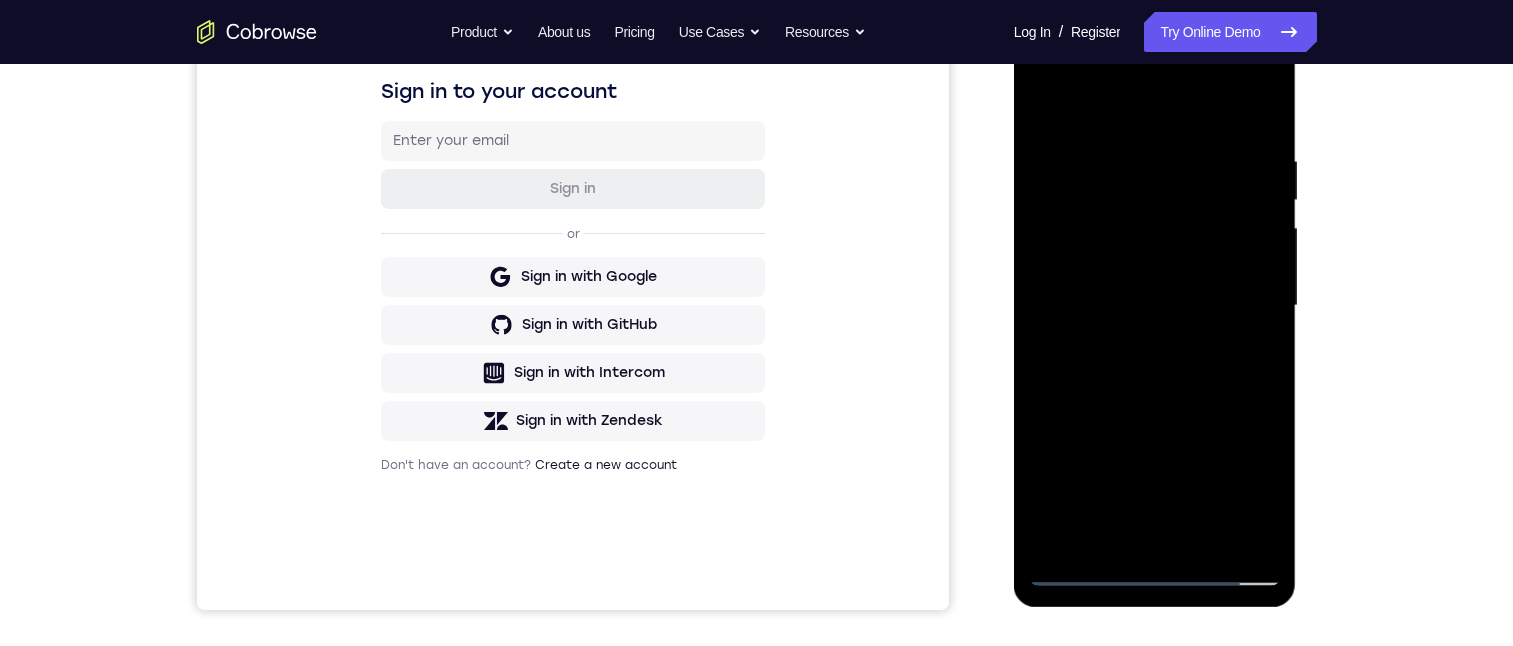 click at bounding box center [1155, 306] 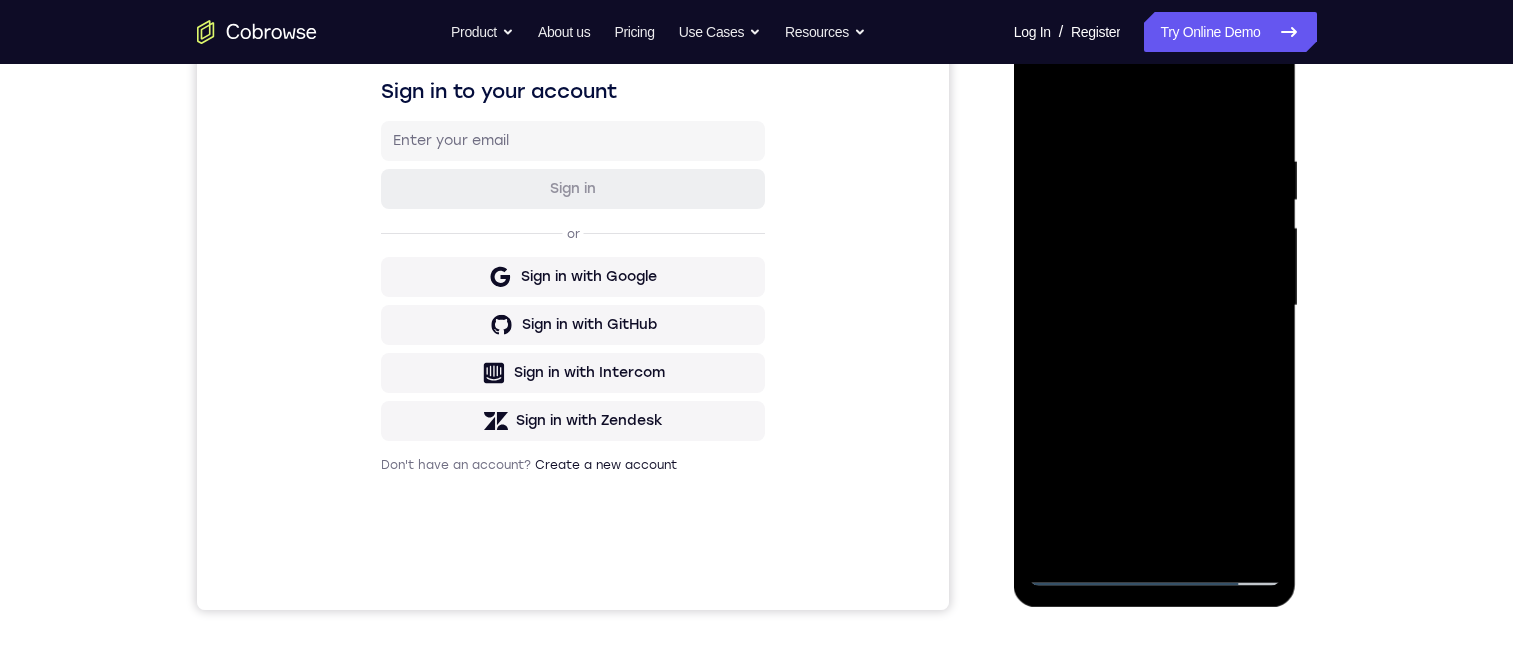 click at bounding box center (1155, 306) 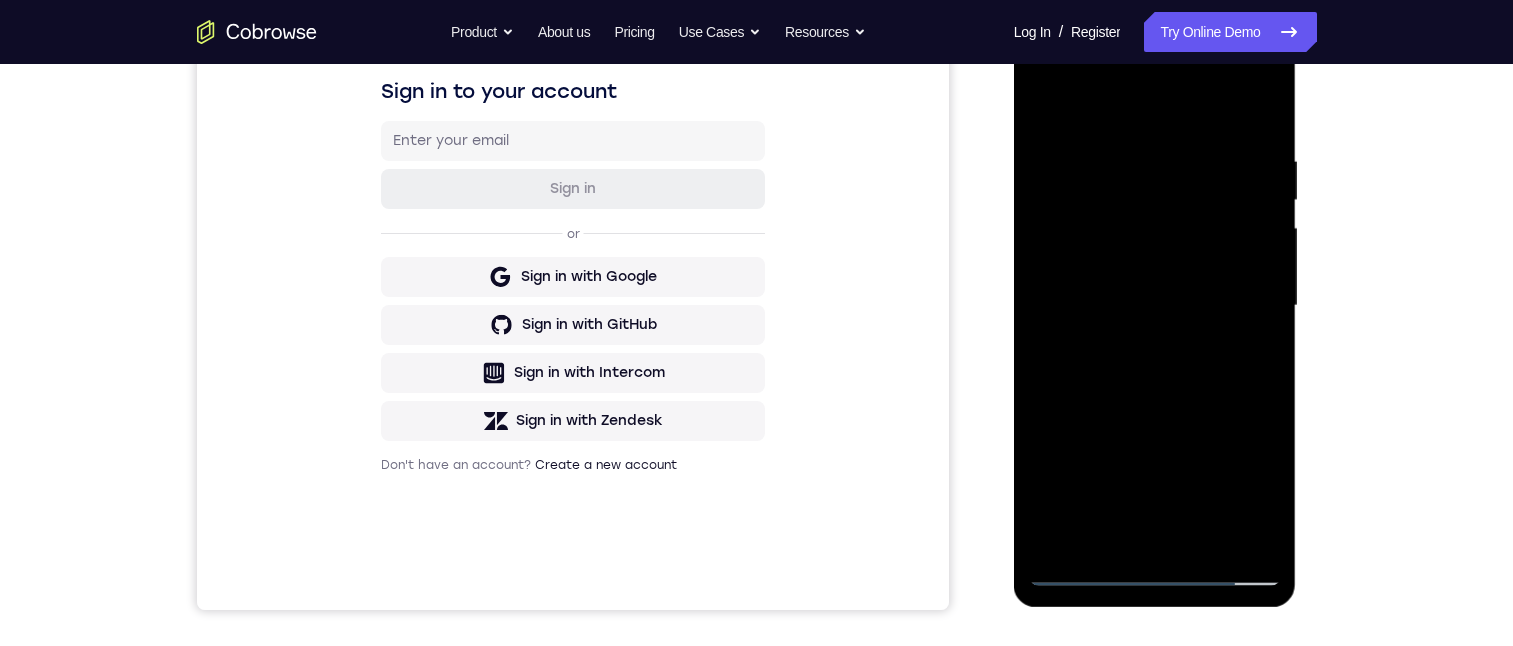drag, startPoint x: 1064, startPoint y: 120, endPoint x: 1297, endPoint y: 127, distance: 233.10513 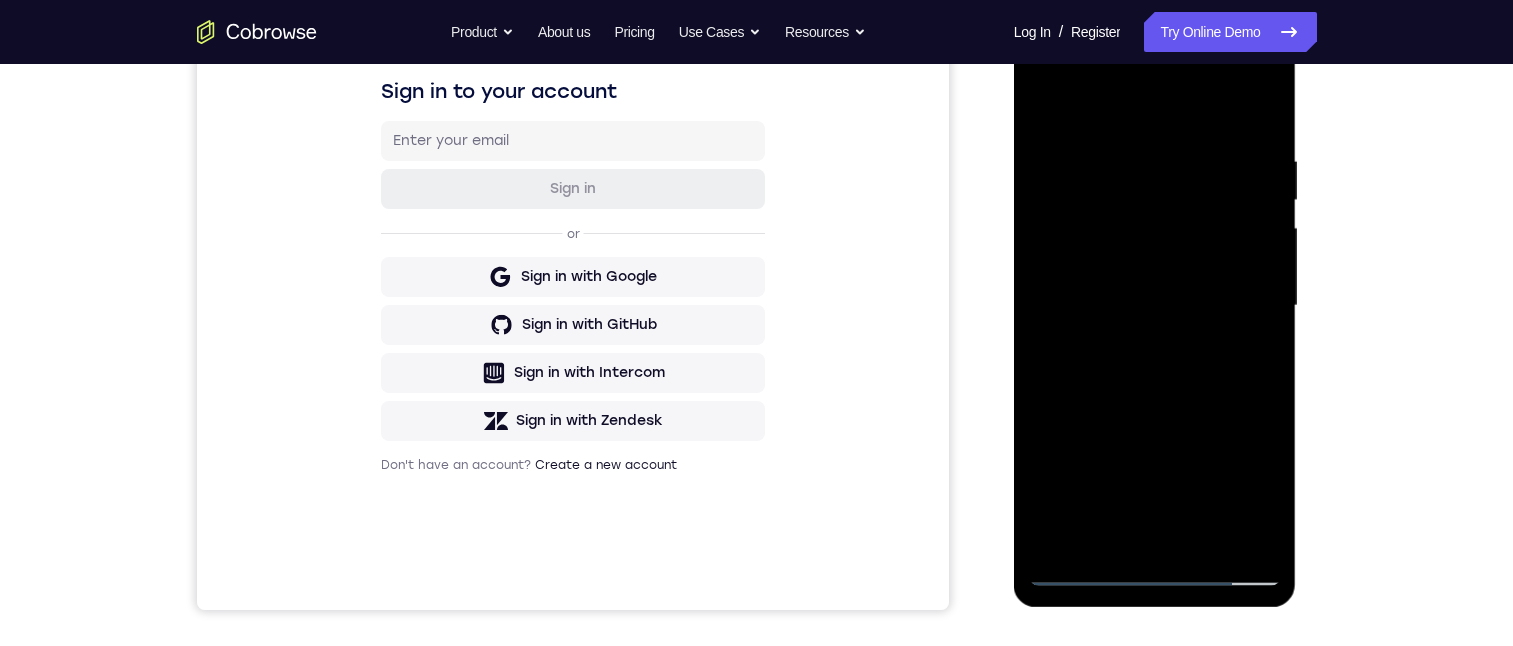 click at bounding box center [1155, 306] 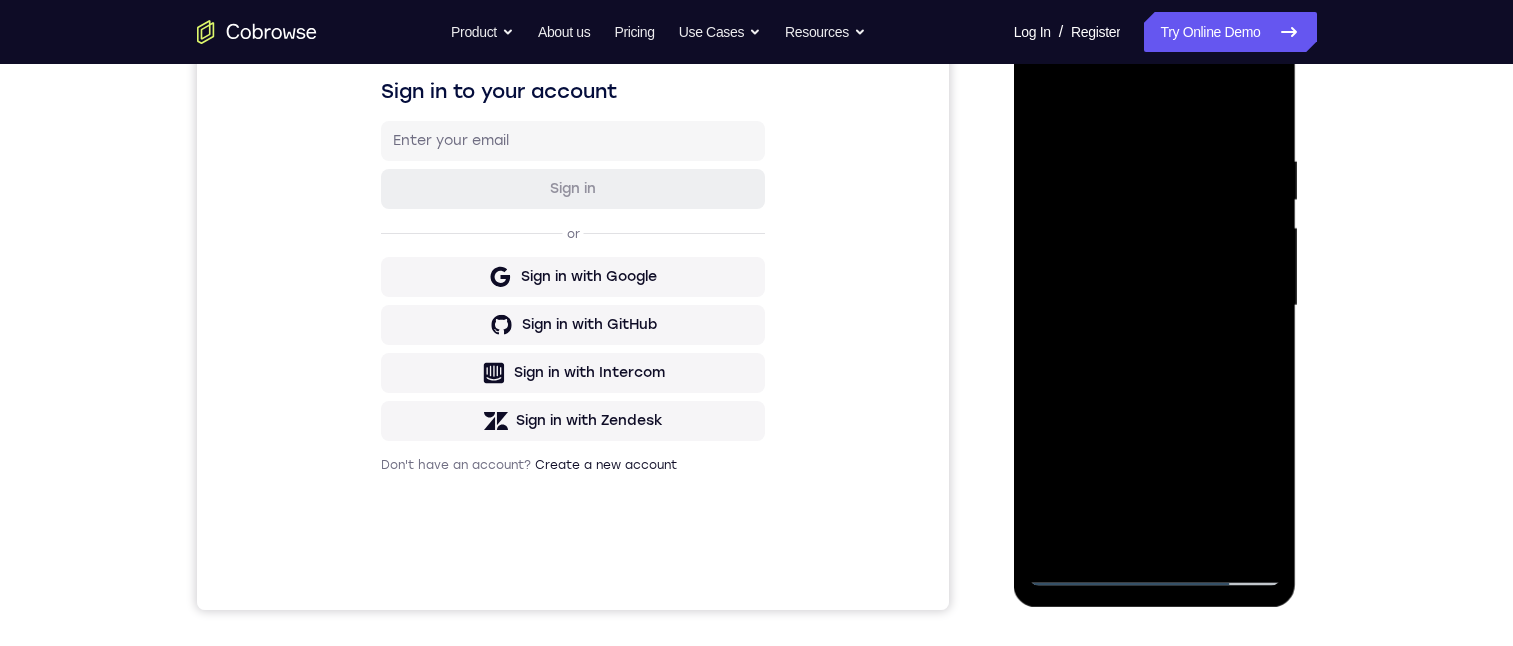 drag, startPoint x: 1088, startPoint y: 100, endPoint x: 1284, endPoint y: 107, distance: 196.12495 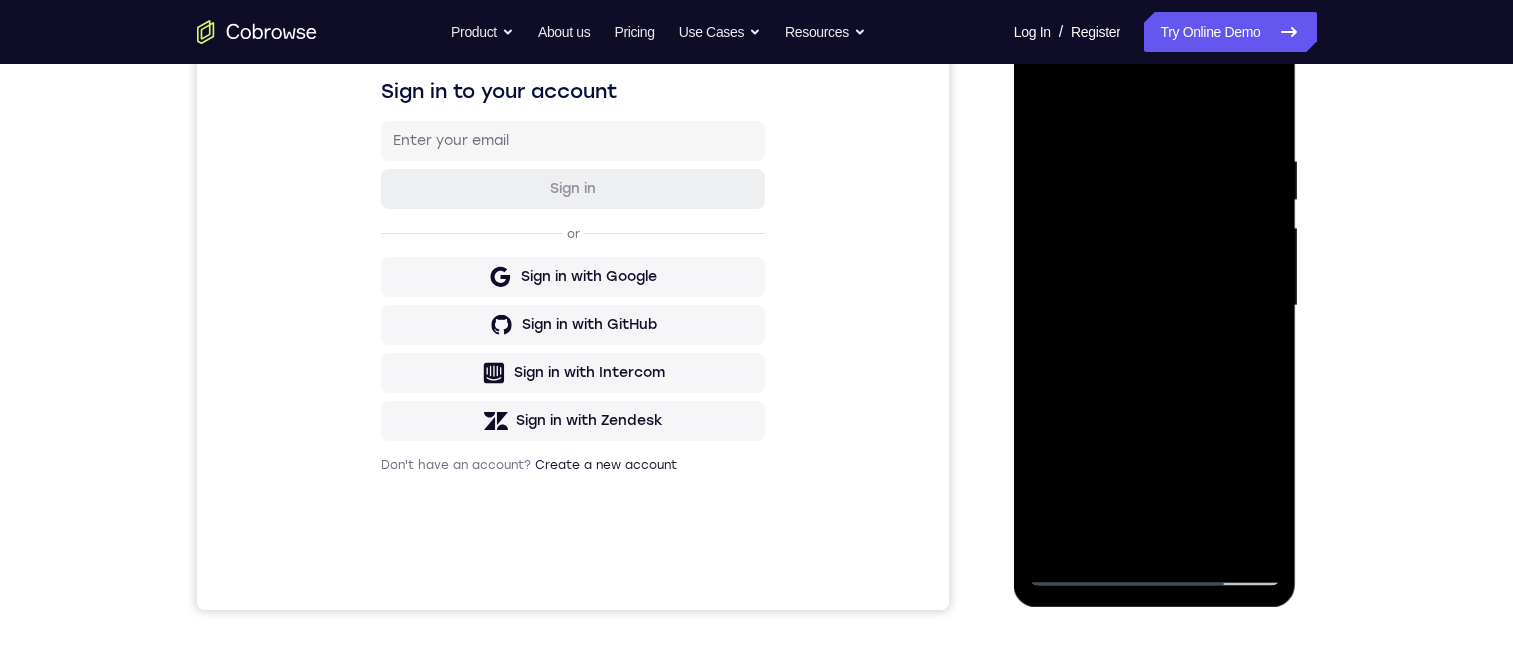 click at bounding box center [1155, 306] 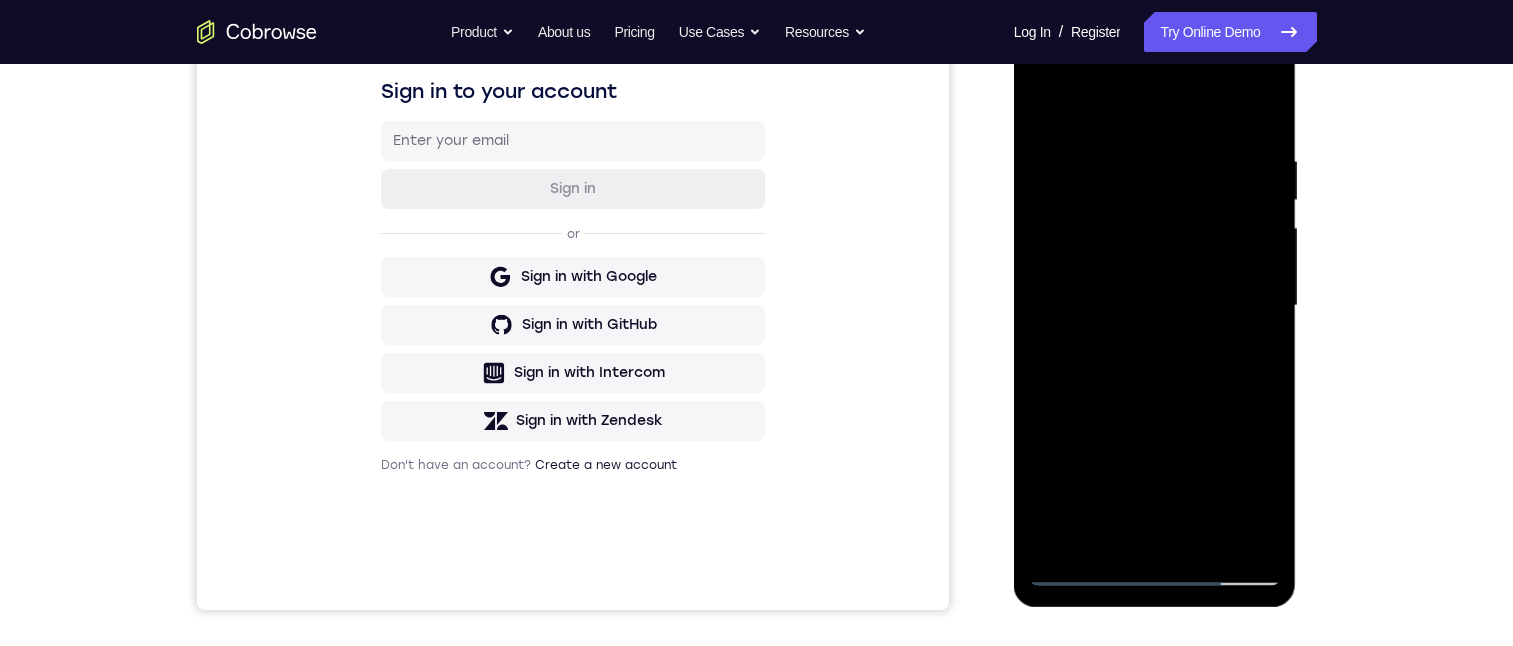 click at bounding box center [1155, 306] 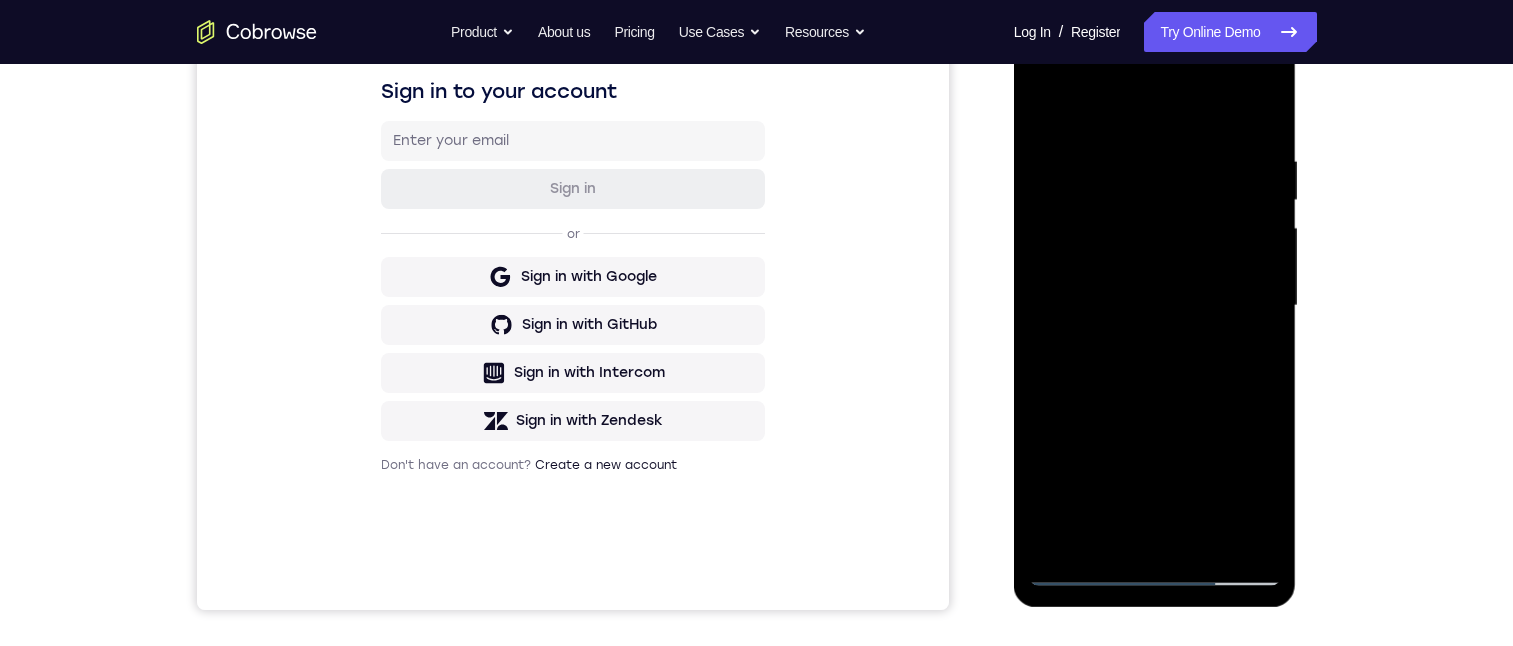 click at bounding box center [1155, 306] 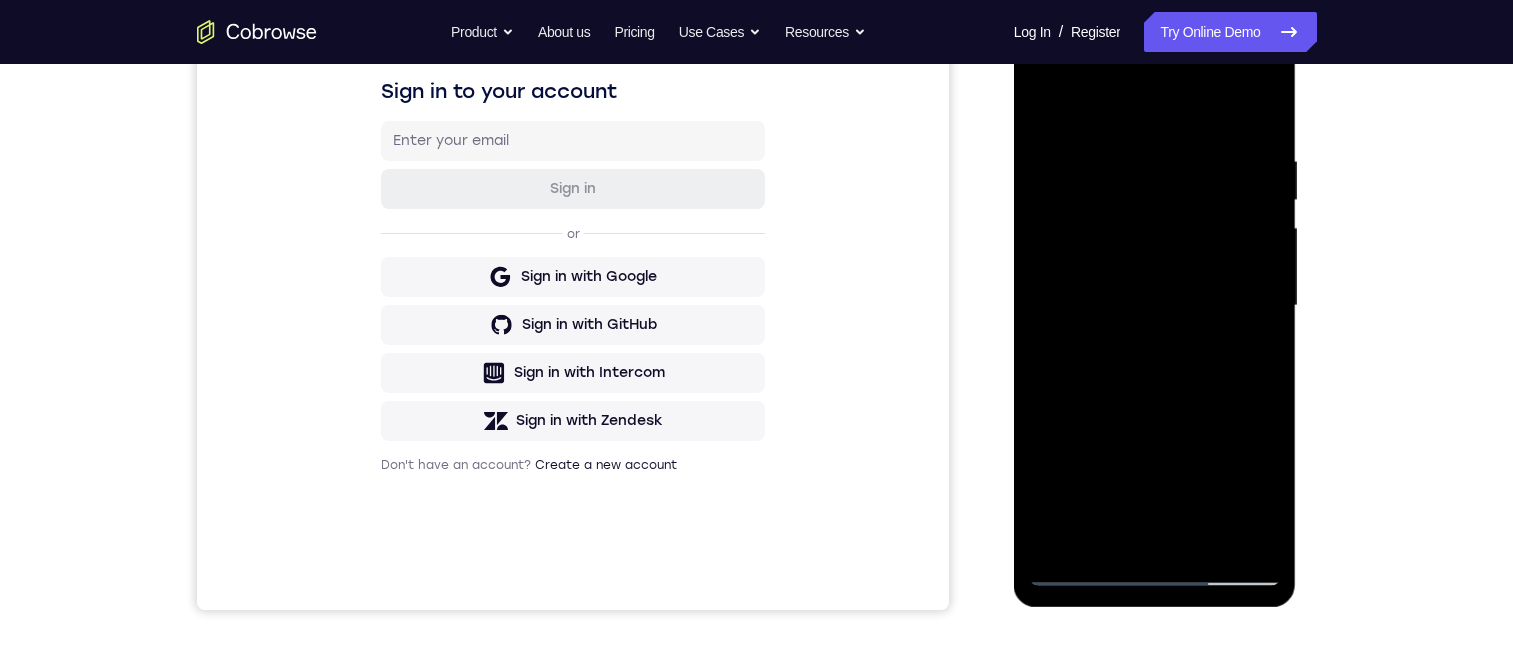 click at bounding box center [1155, 306] 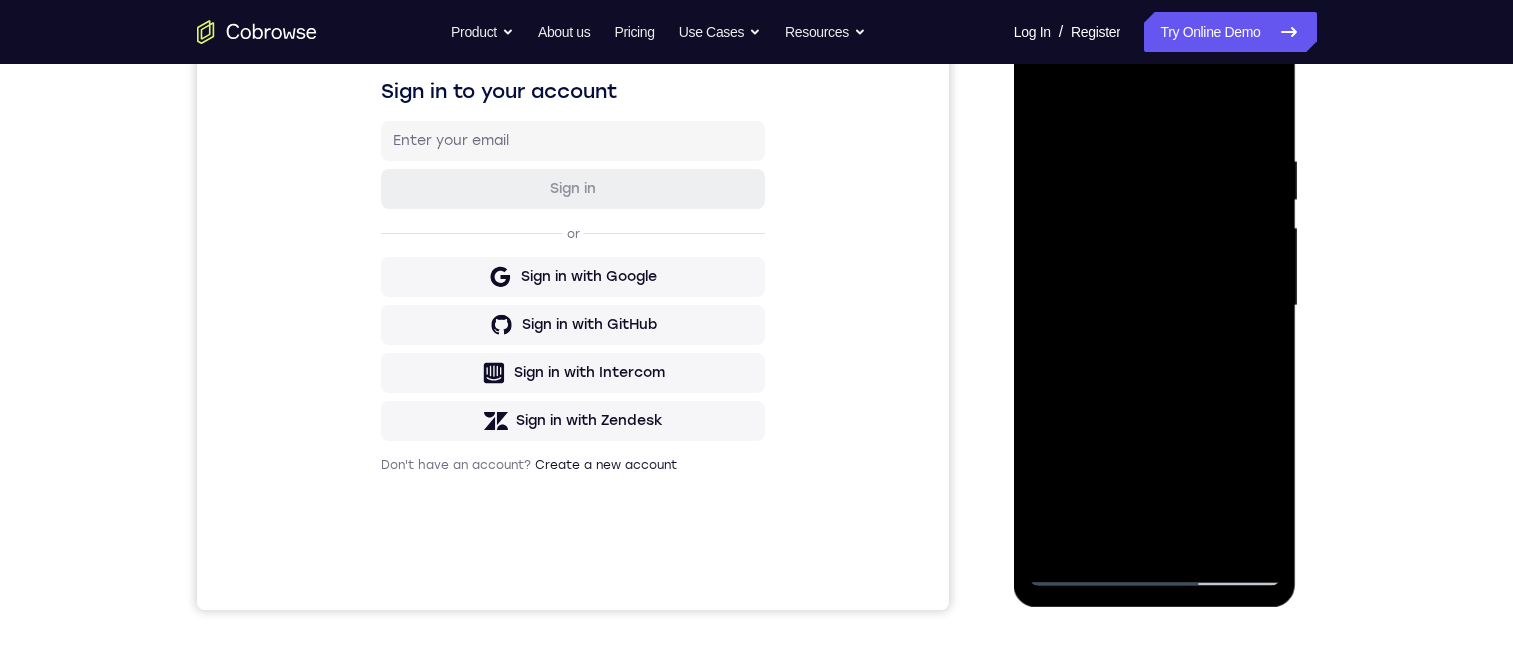 click at bounding box center [1155, 306] 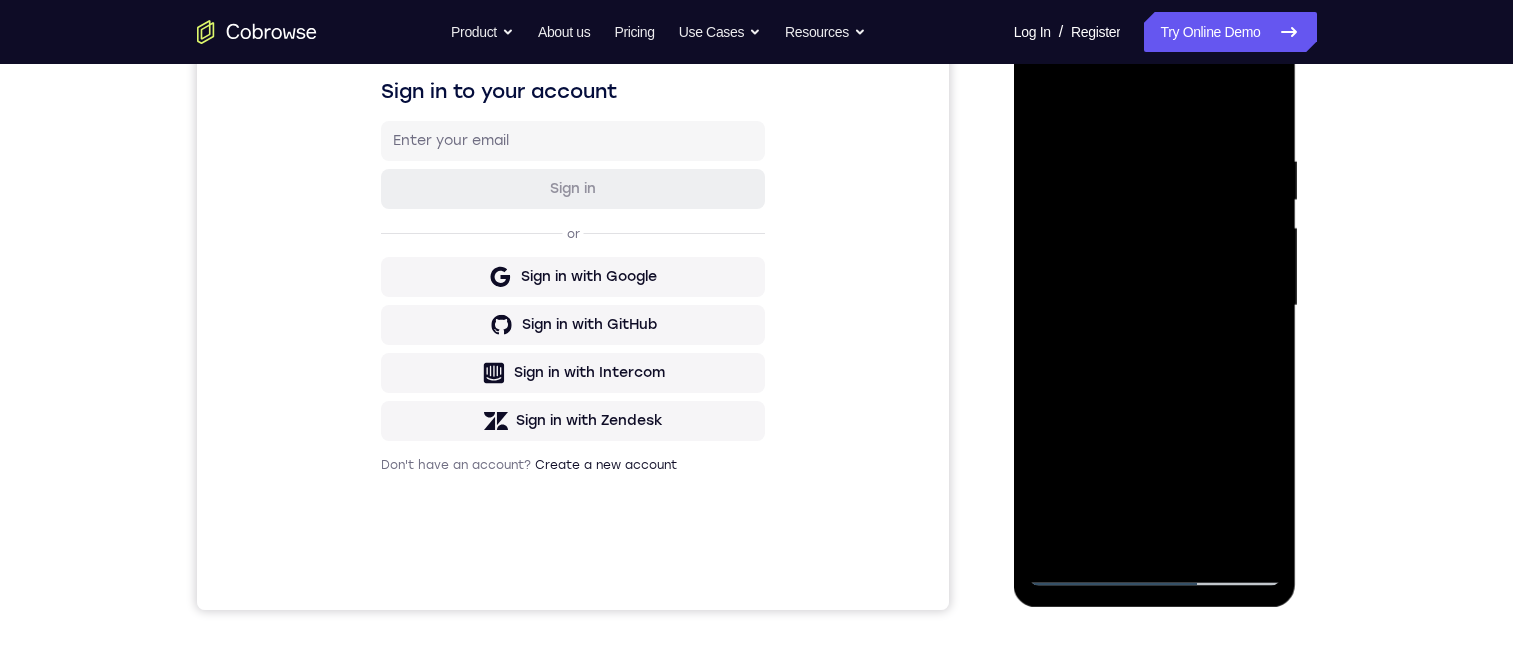 click at bounding box center (1155, 306) 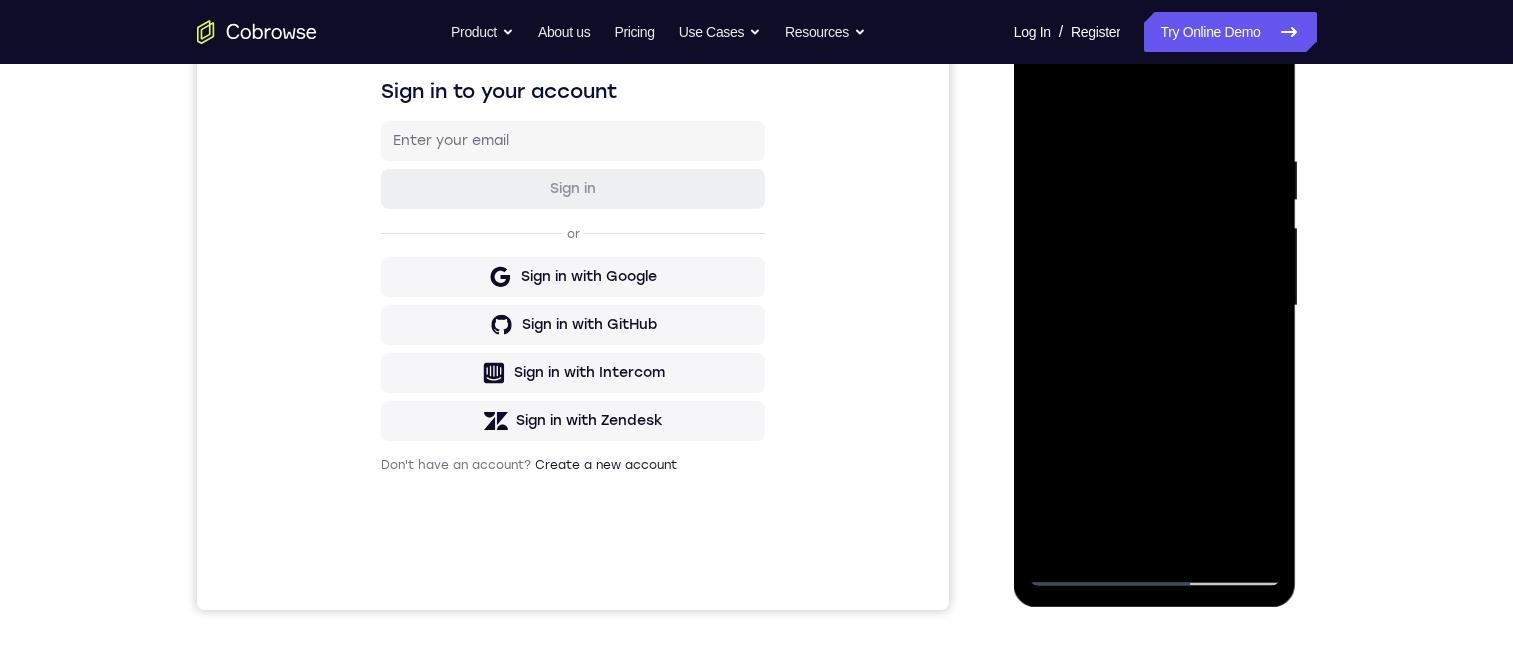 click at bounding box center [1155, 306] 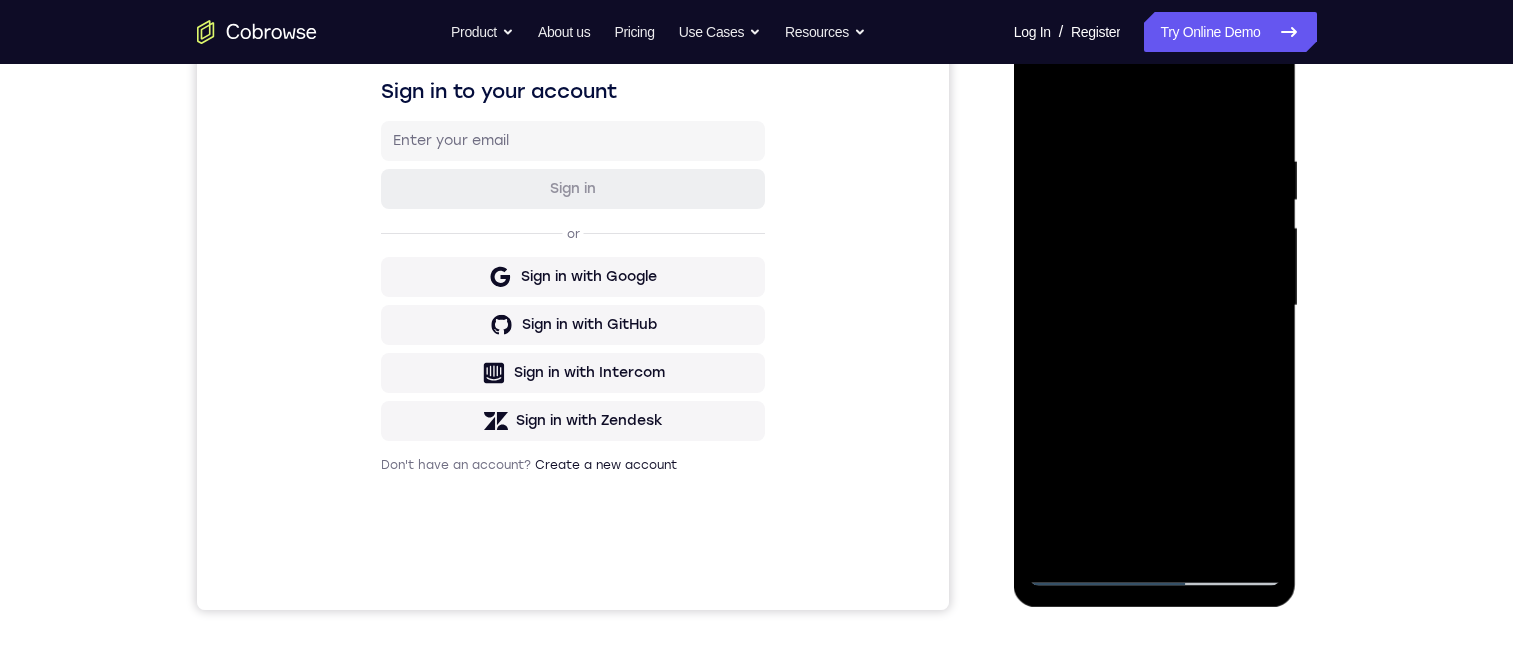 click at bounding box center (1155, 306) 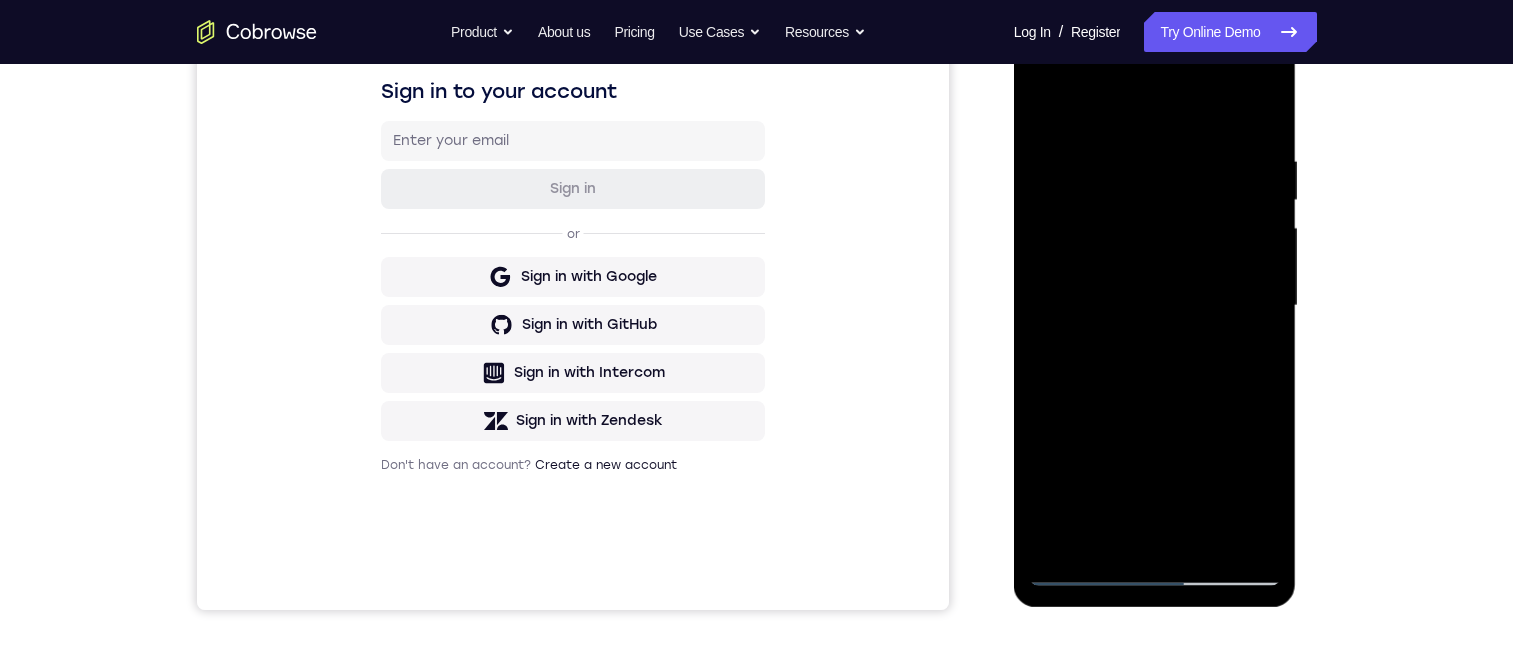click at bounding box center [1155, 306] 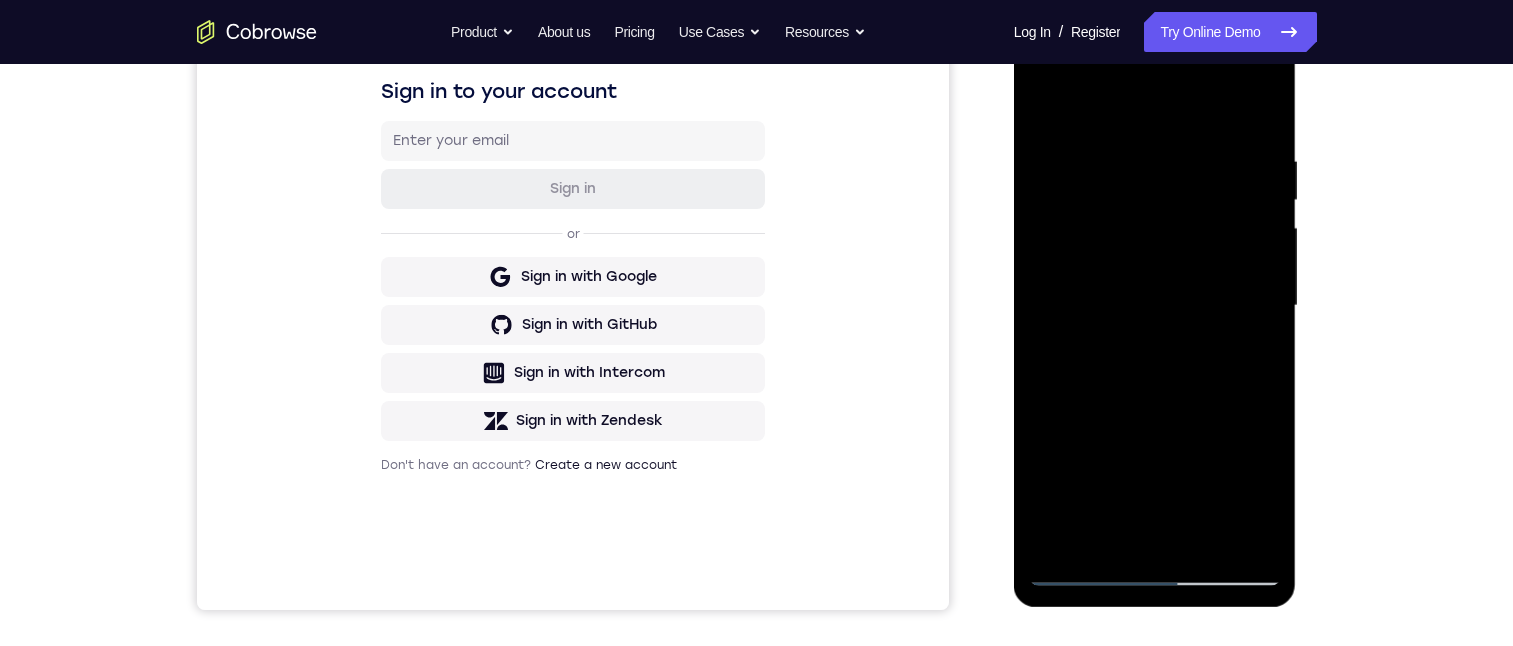 click at bounding box center [1155, 306] 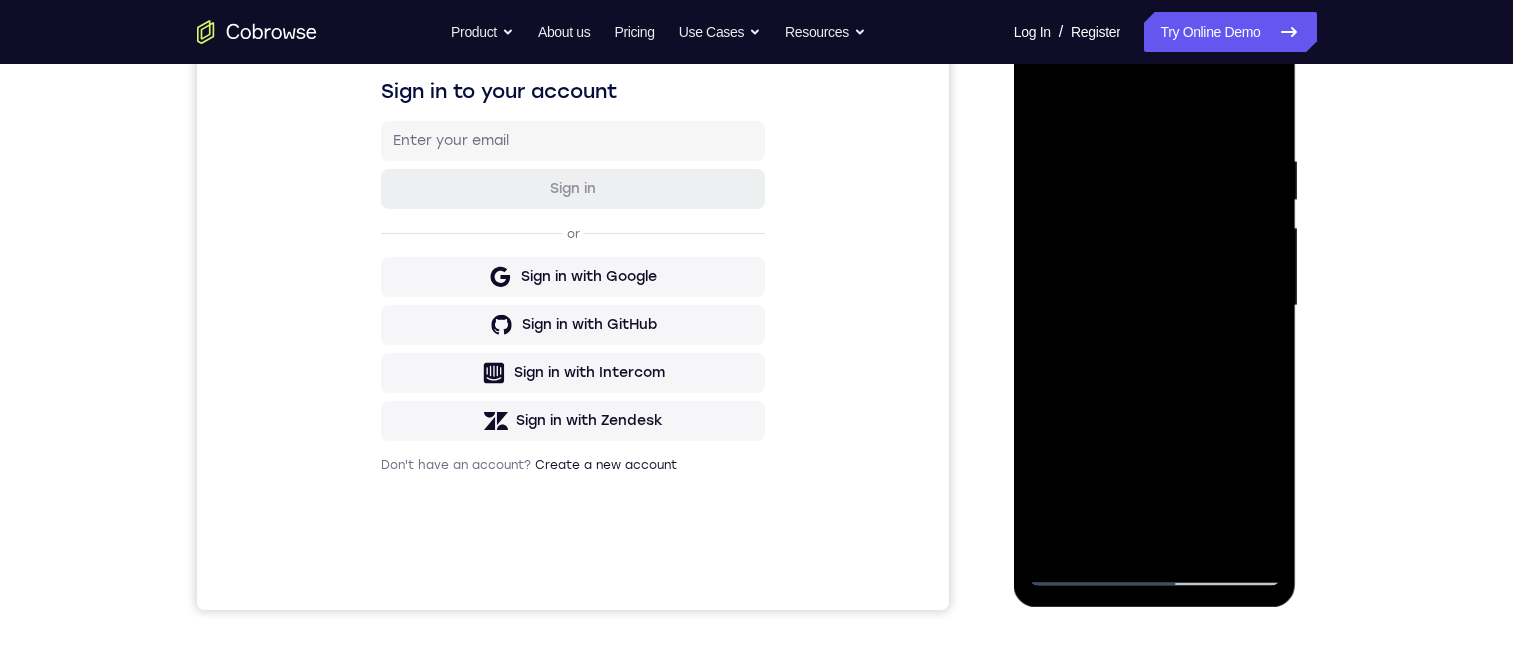 click at bounding box center (1155, 306) 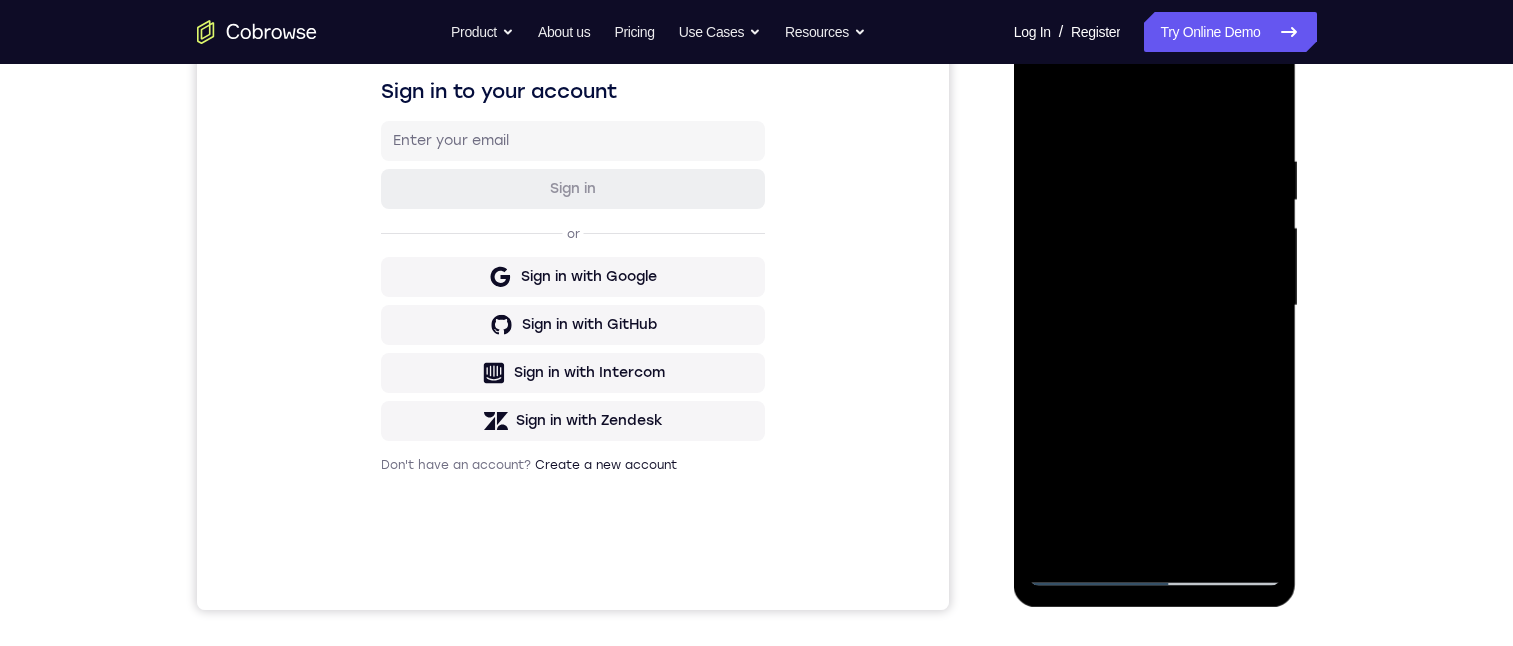 click at bounding box center (1155, 306) 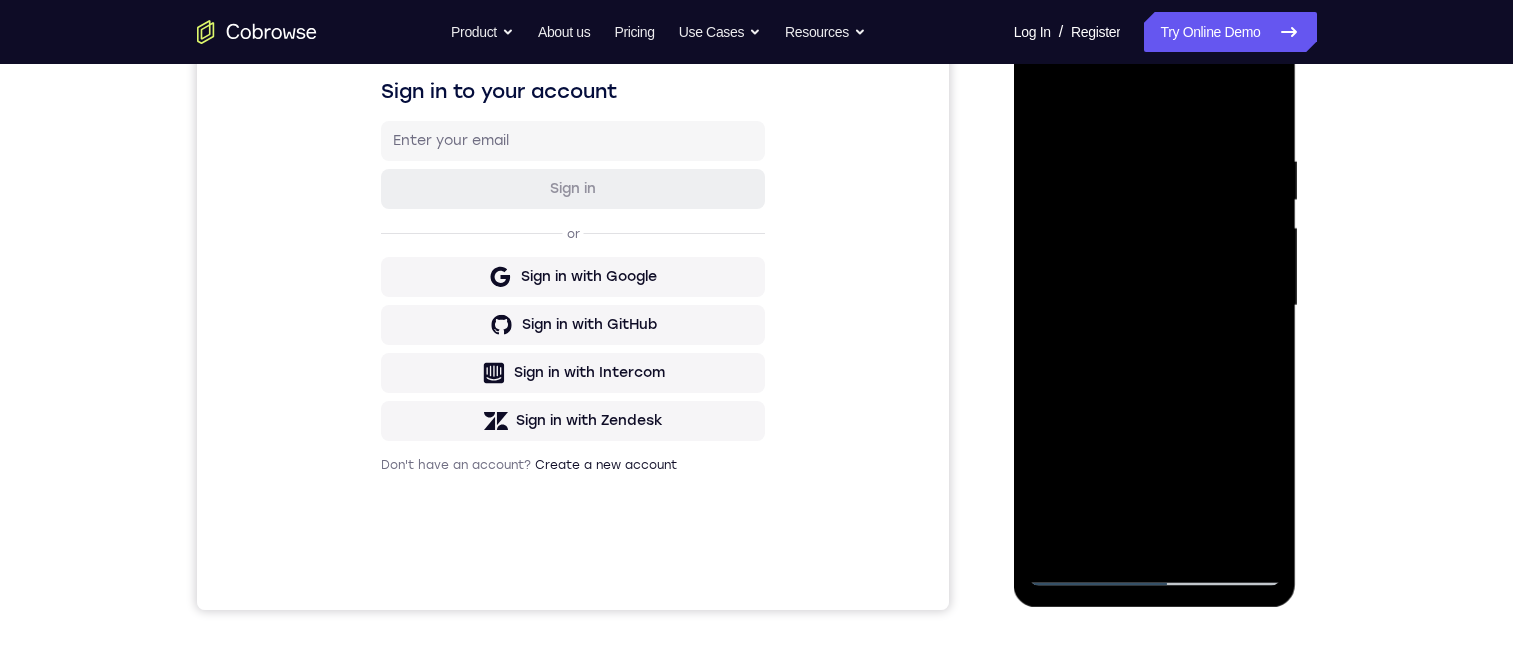 click at bounding box center (1155, 306) 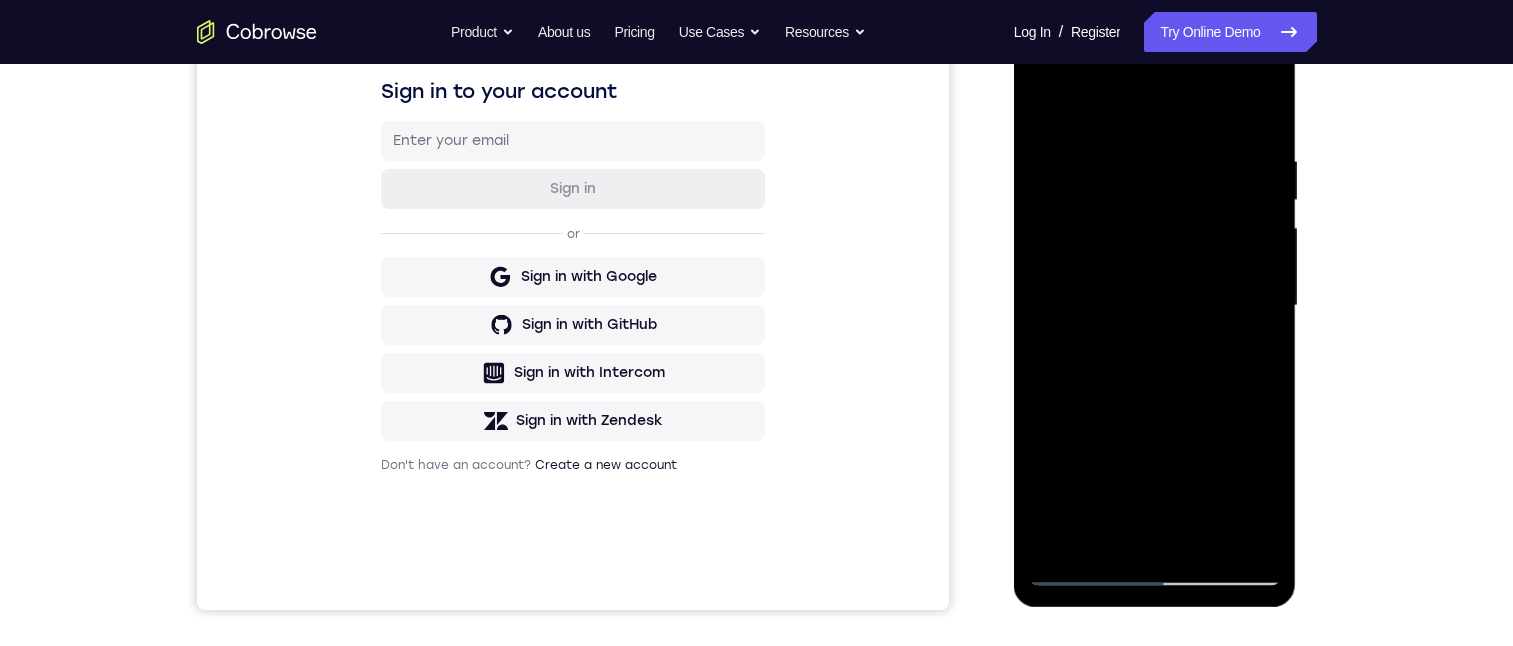click at bounding box center (1155, 306) 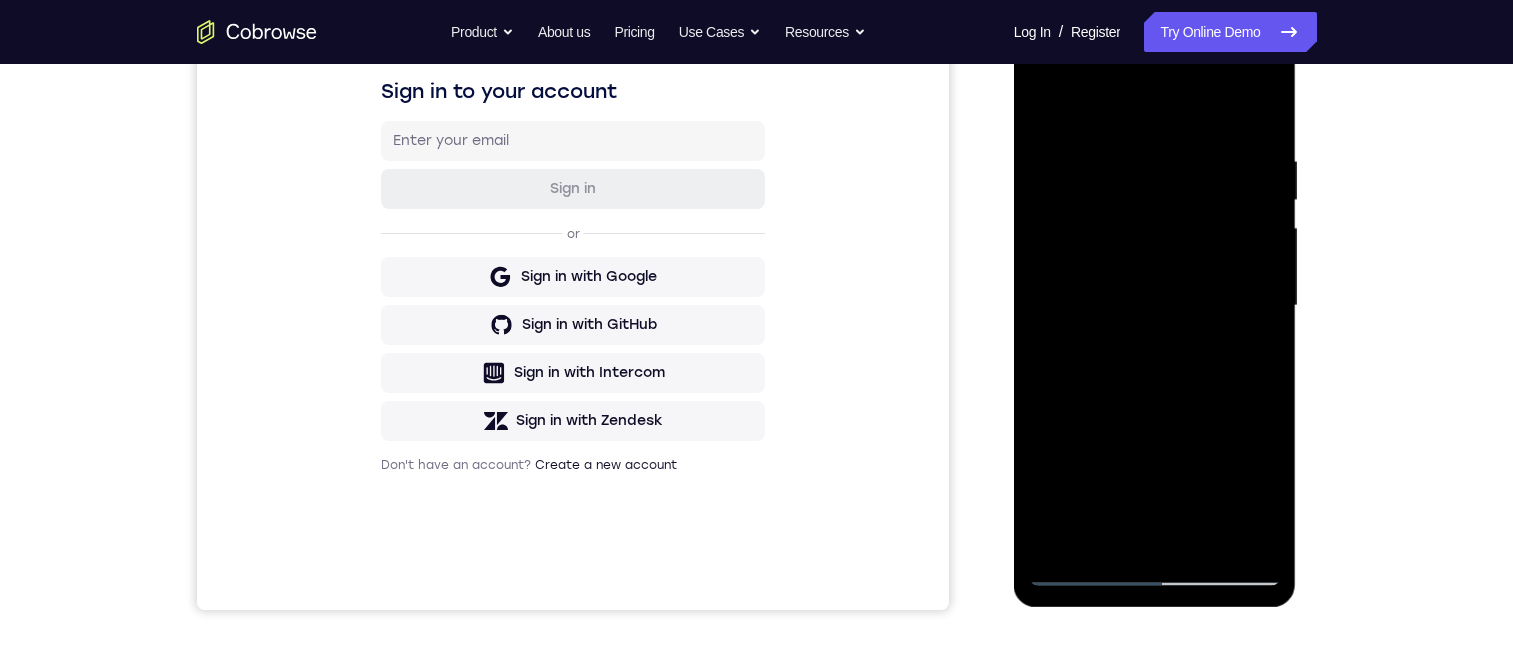 click at bounding box center [1155, 306] 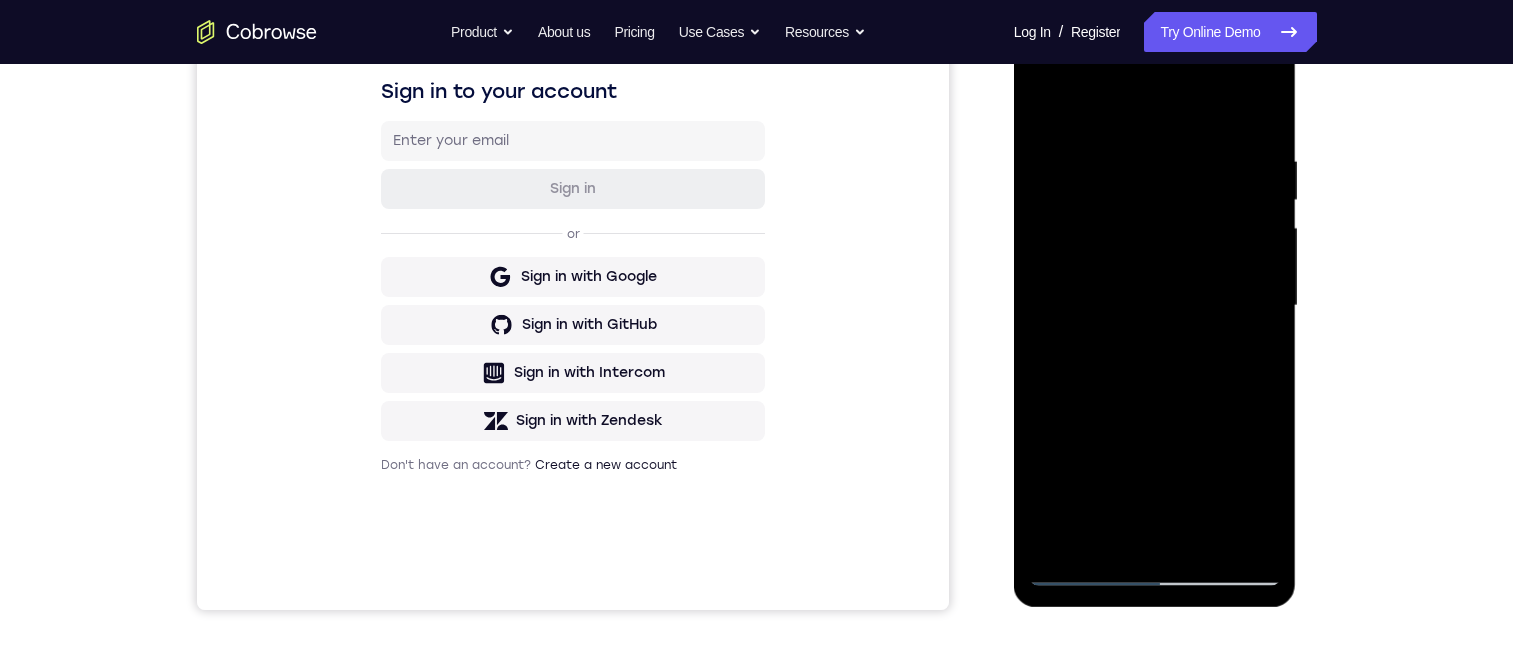 click at bounding box center (1155, 306) 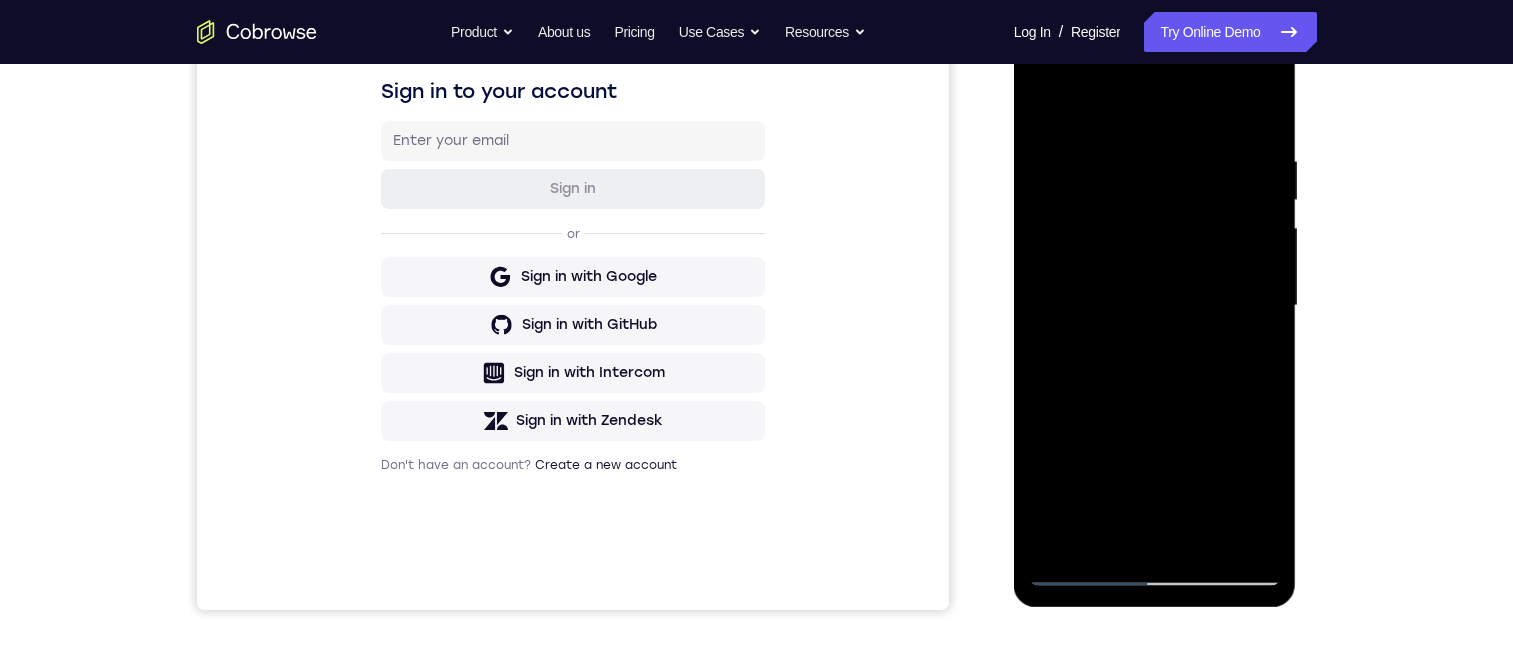 click at bounding box center [1155, 306] 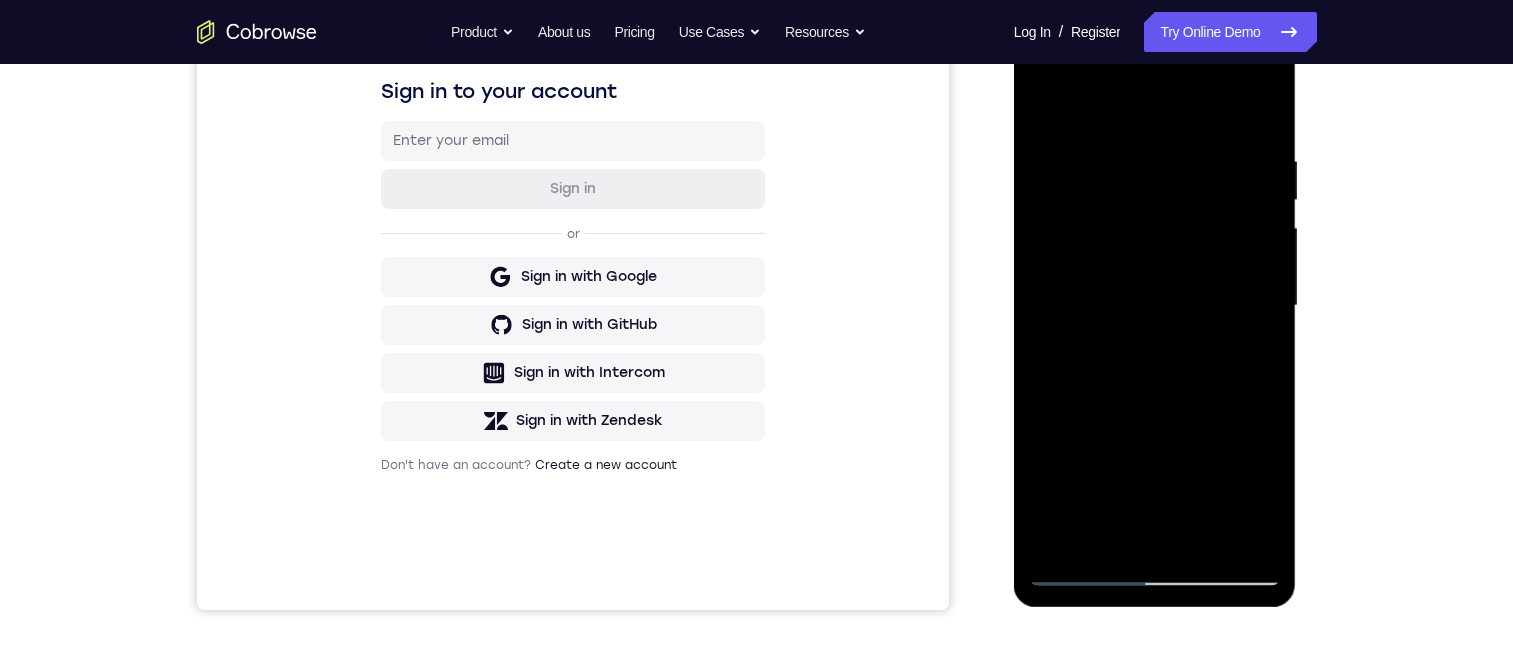 click at bounding box center (1155, 306) 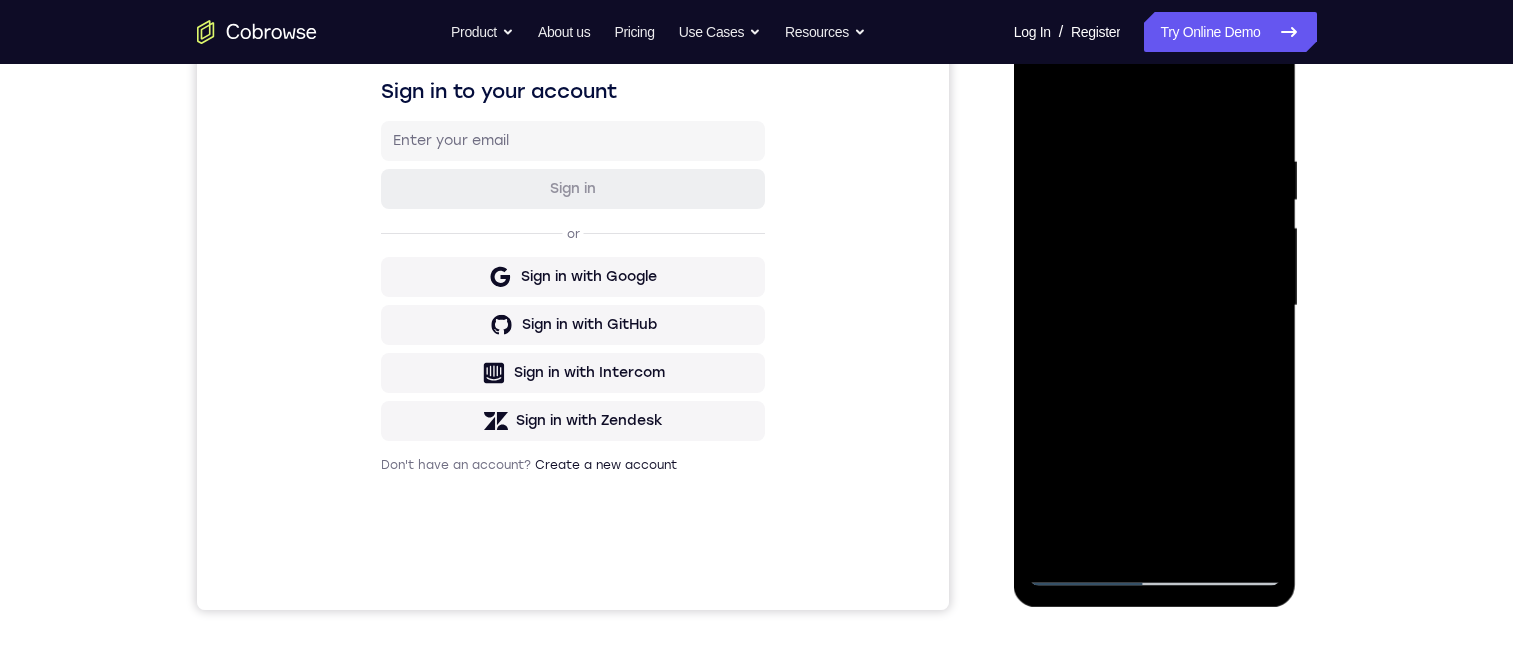 click at bounding box center [1155, 306] 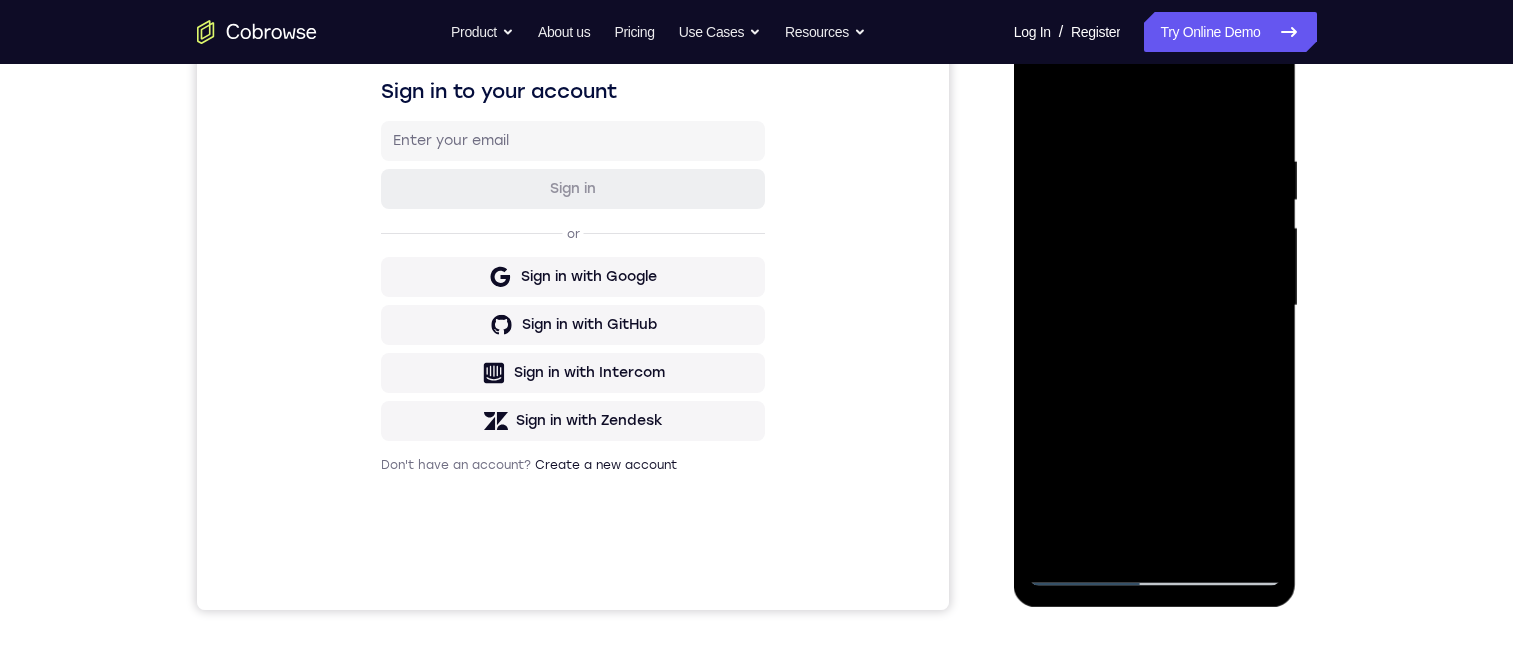 click at bounding box center [1155, 306] 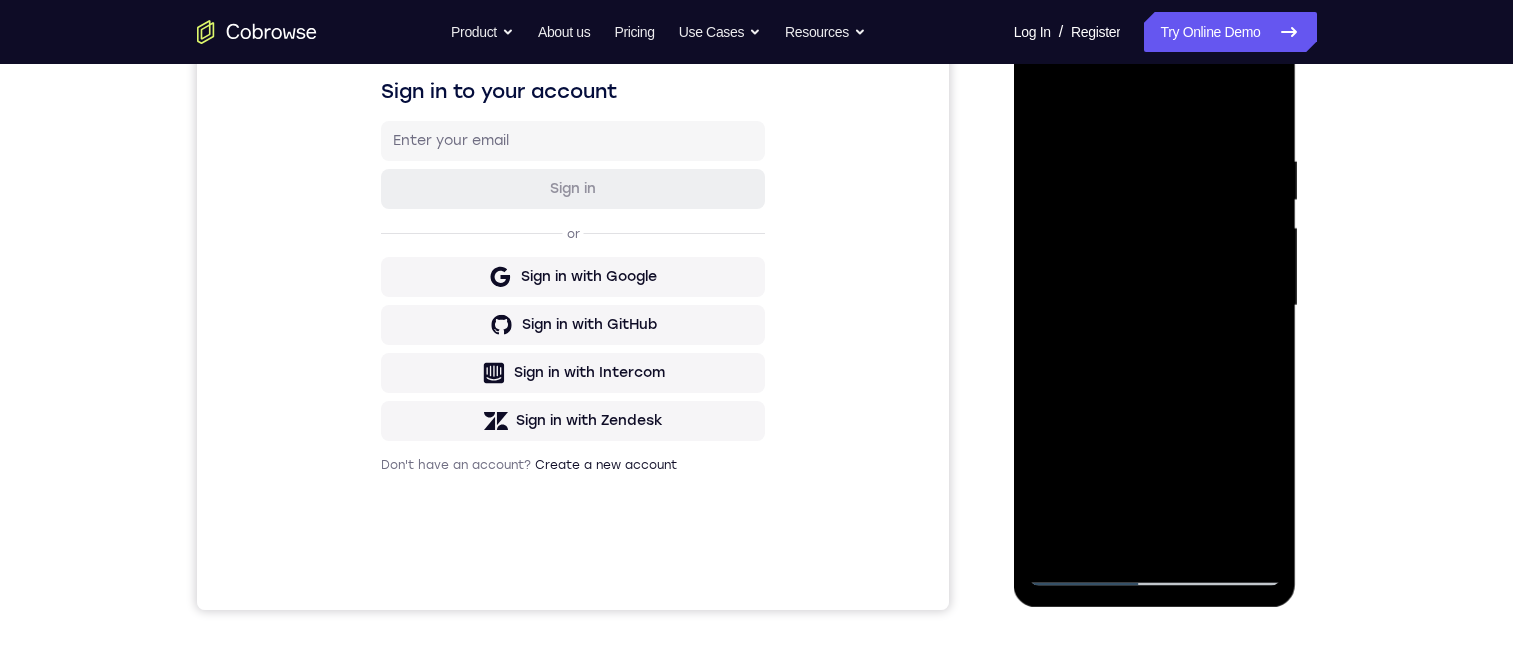 click at bounding box center (1155, 306) 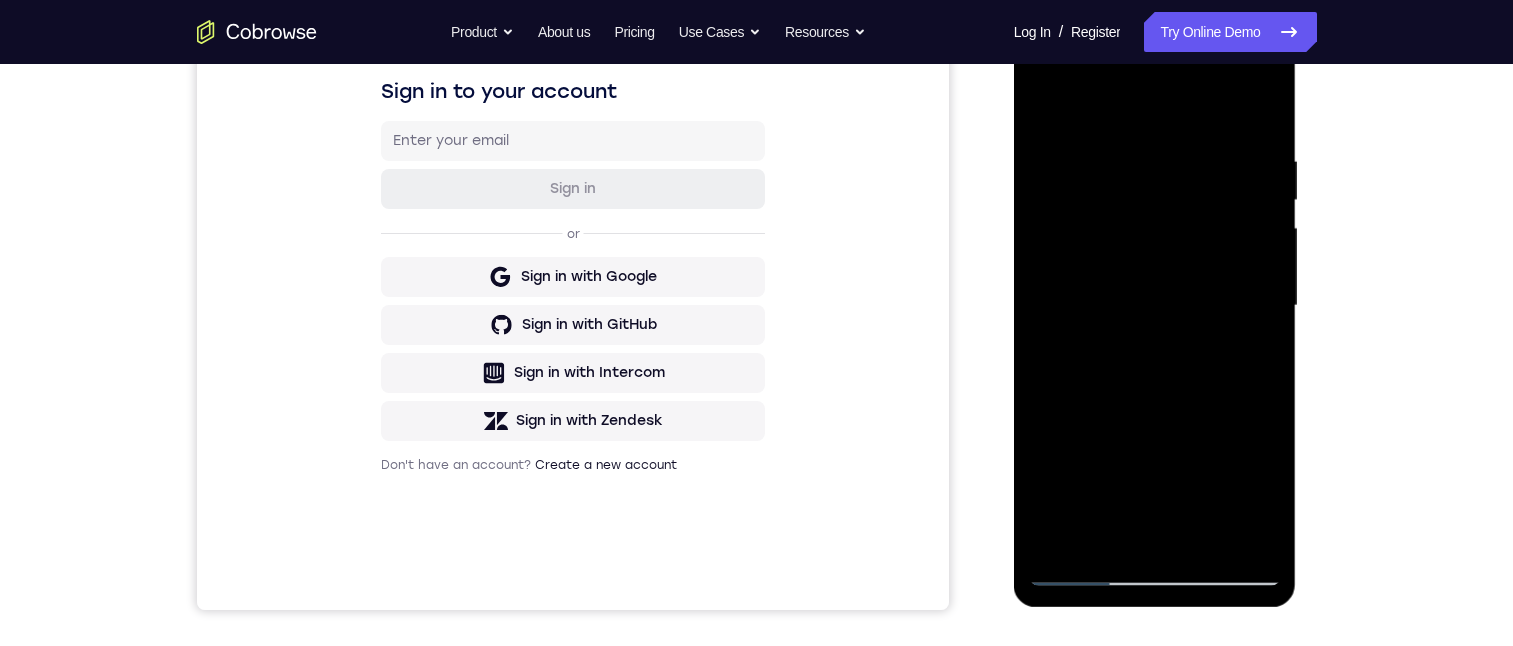 click at bounding box center (1155, 306) 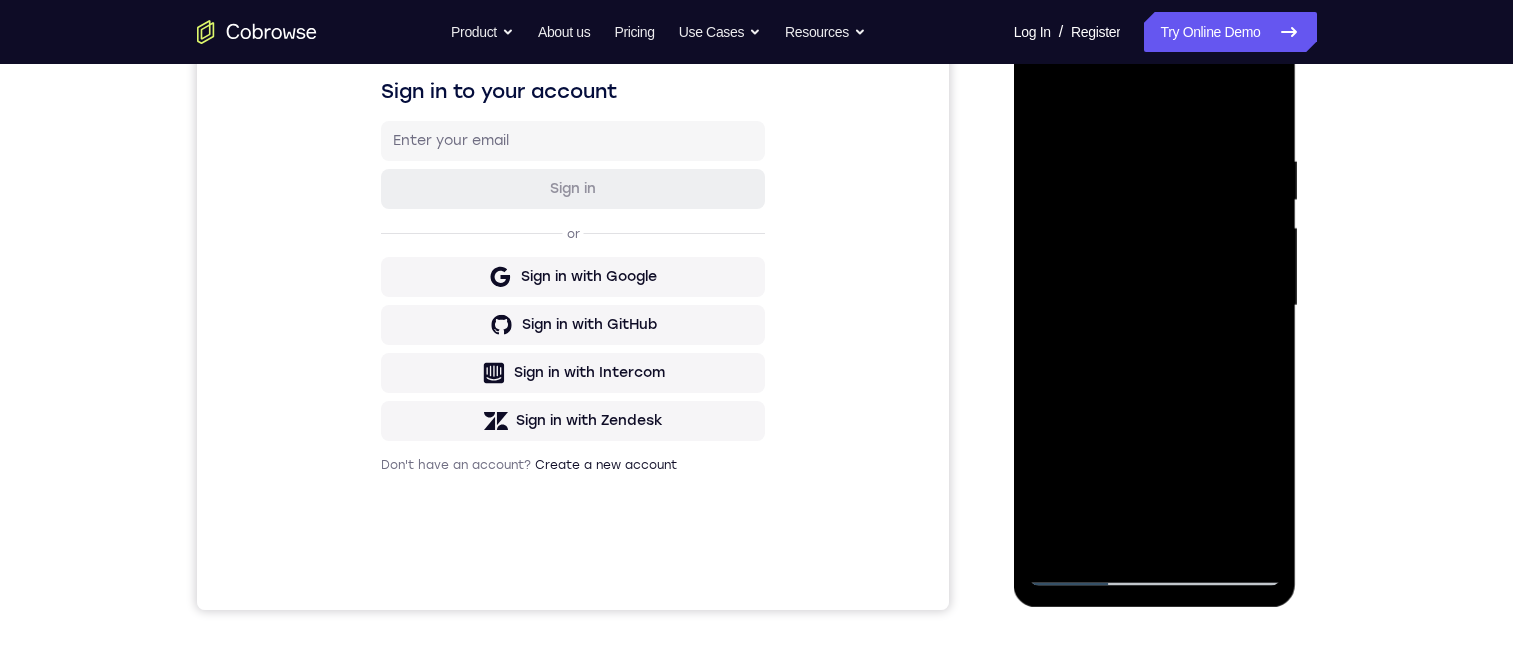 click at bounding box center [1155, 306] 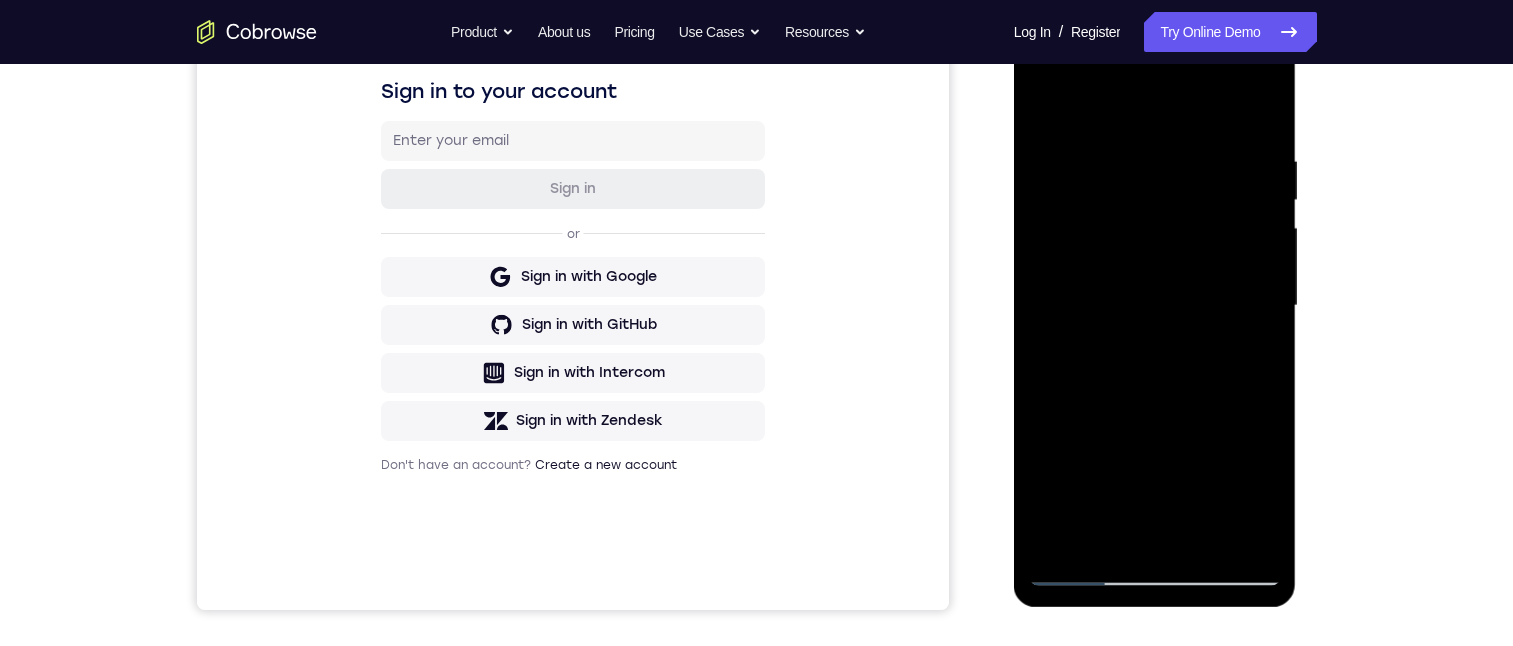 click at bounding box center (1155, 306) 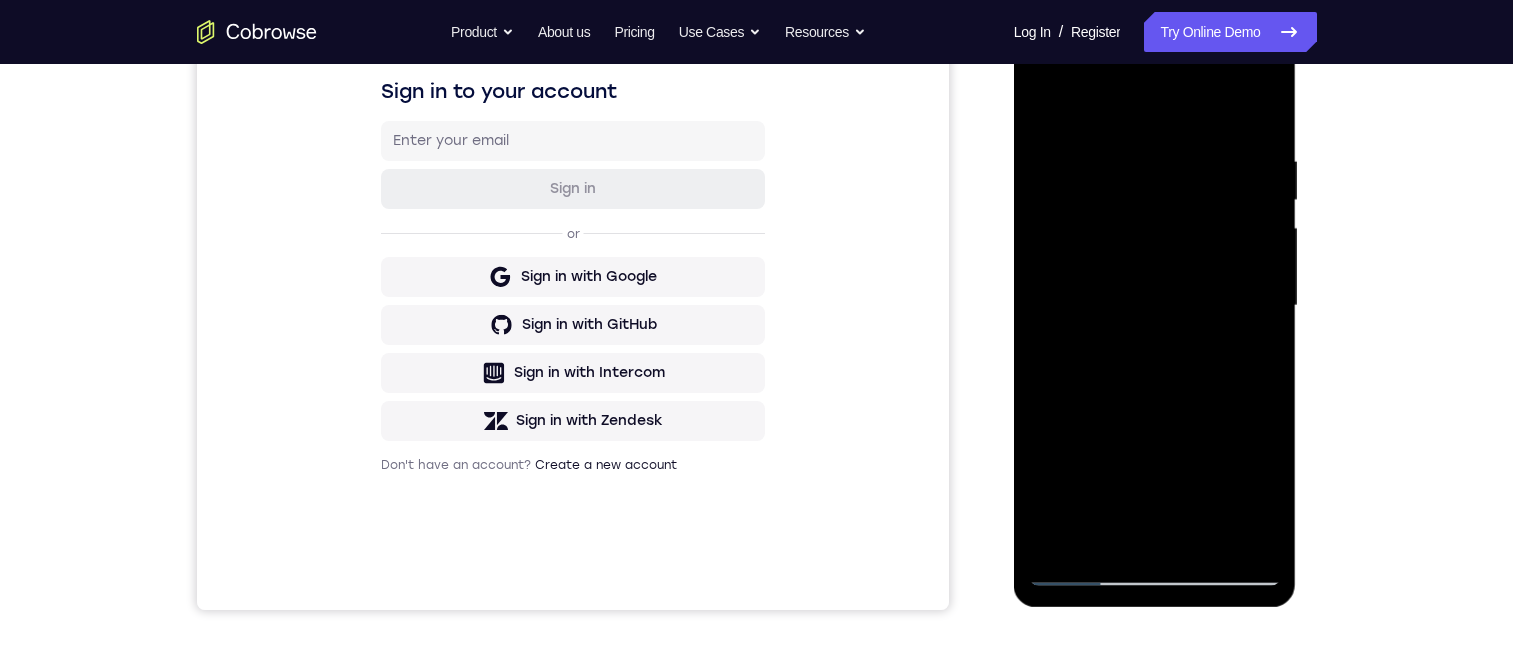 drag, startPoint x: 1132, startPoint y: 434, endPoint x: 1136, endPoint y: 286, distance: 148.05405 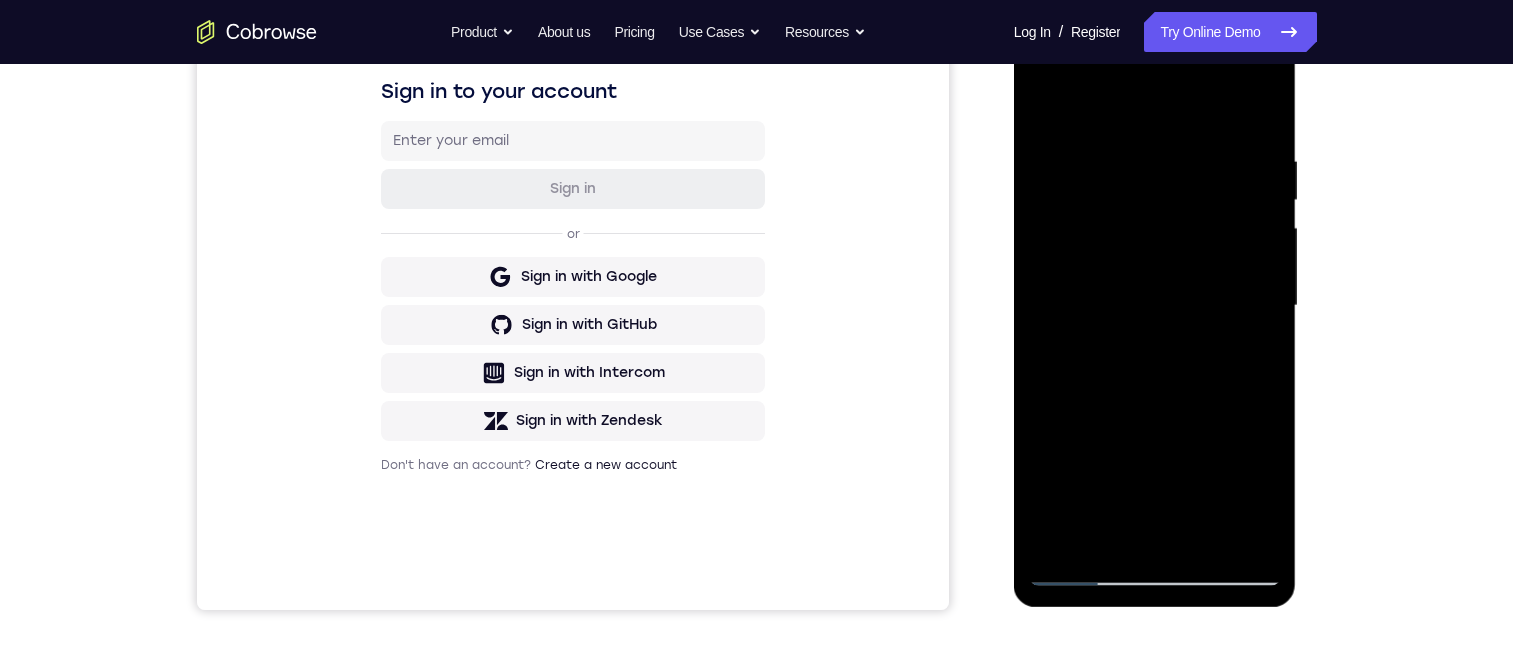 click at bounding box center [1155, 306] 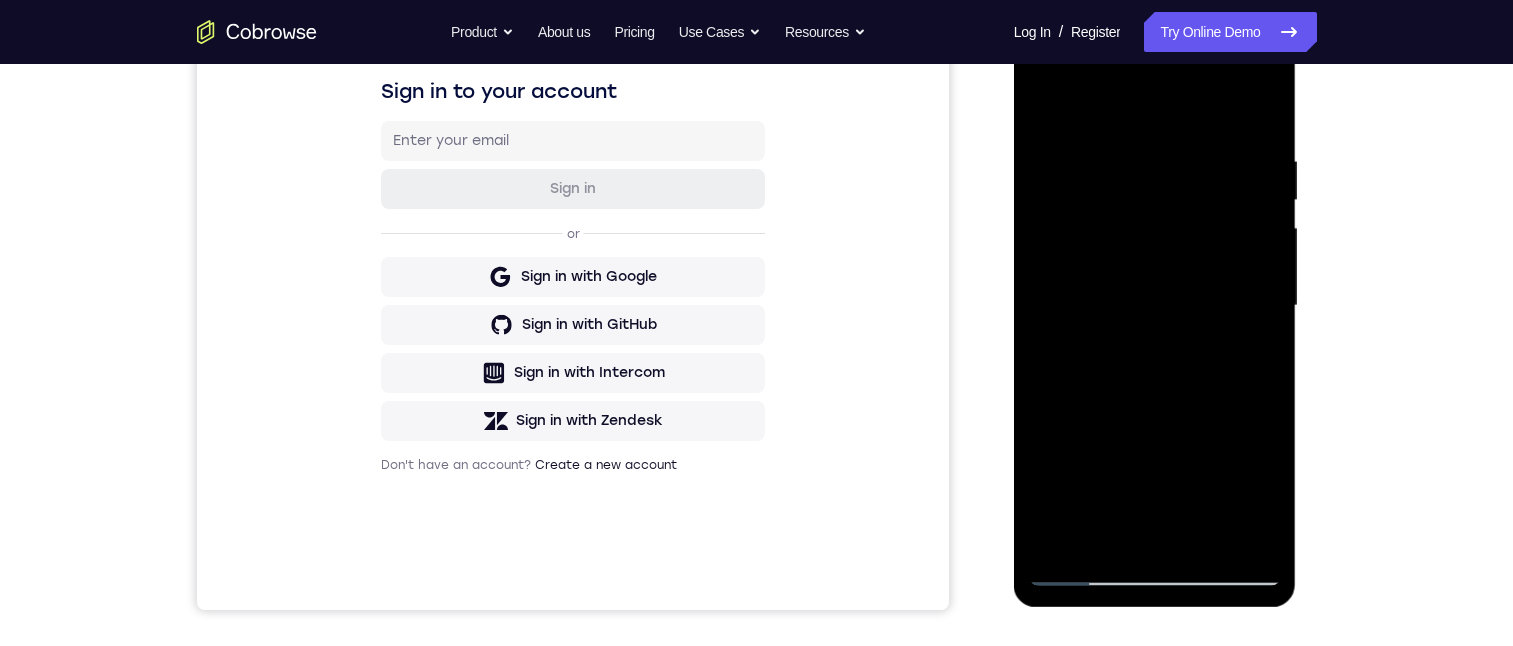 click at bounding box center (1155, 306) 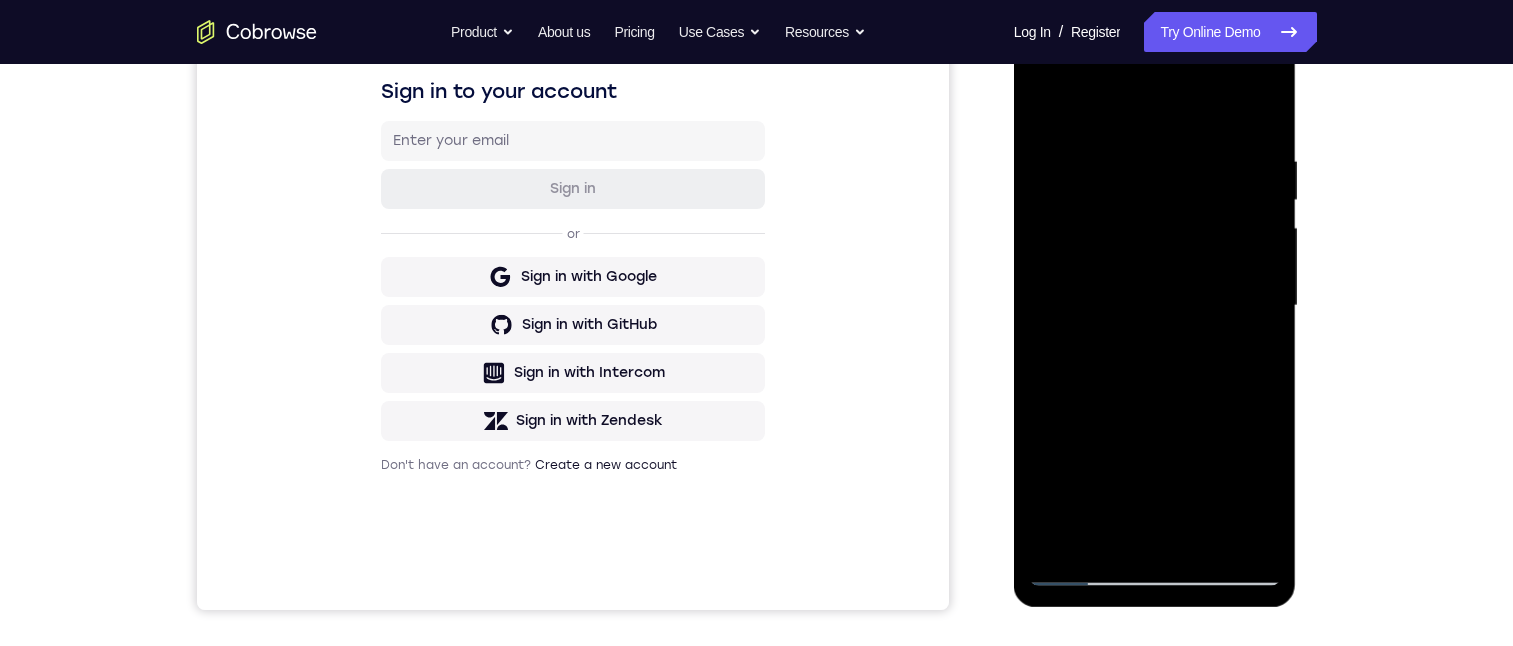 click at bounding box center [1155, 306] 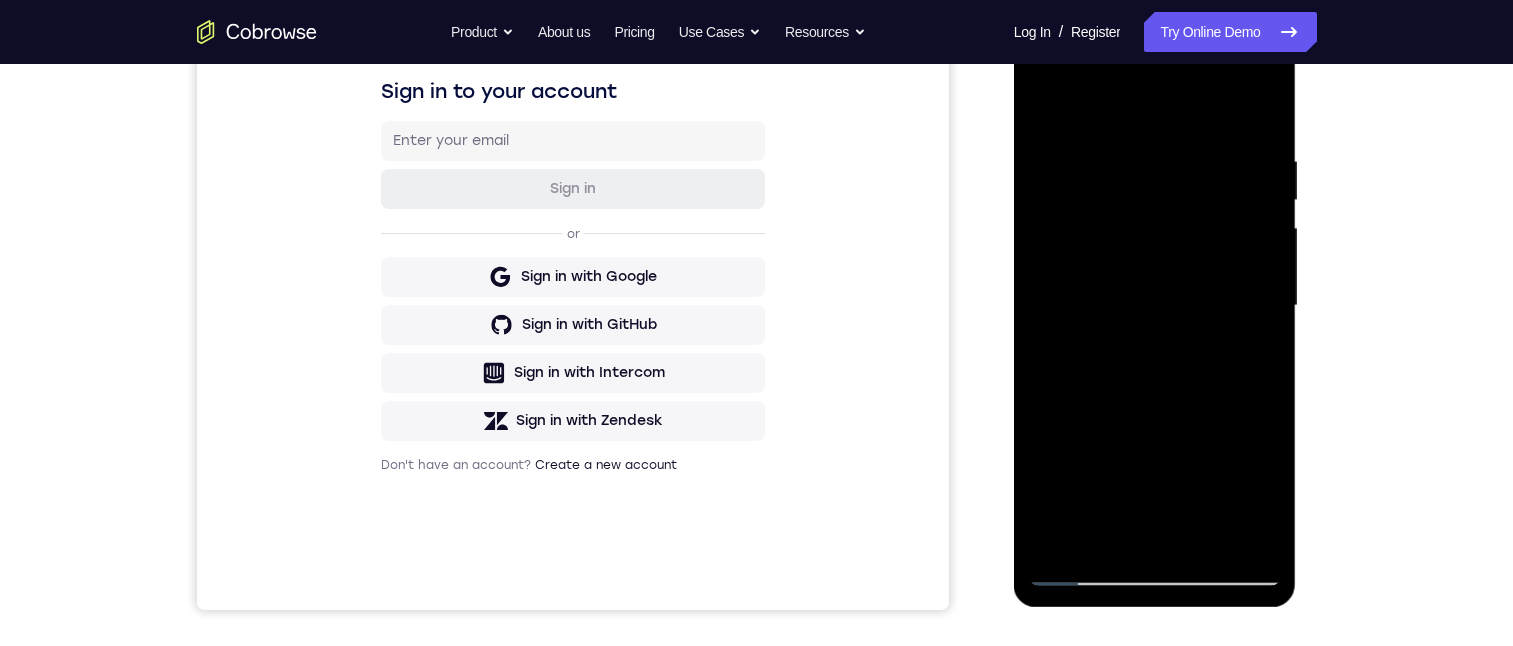 click at bounding box center [1155, 306] 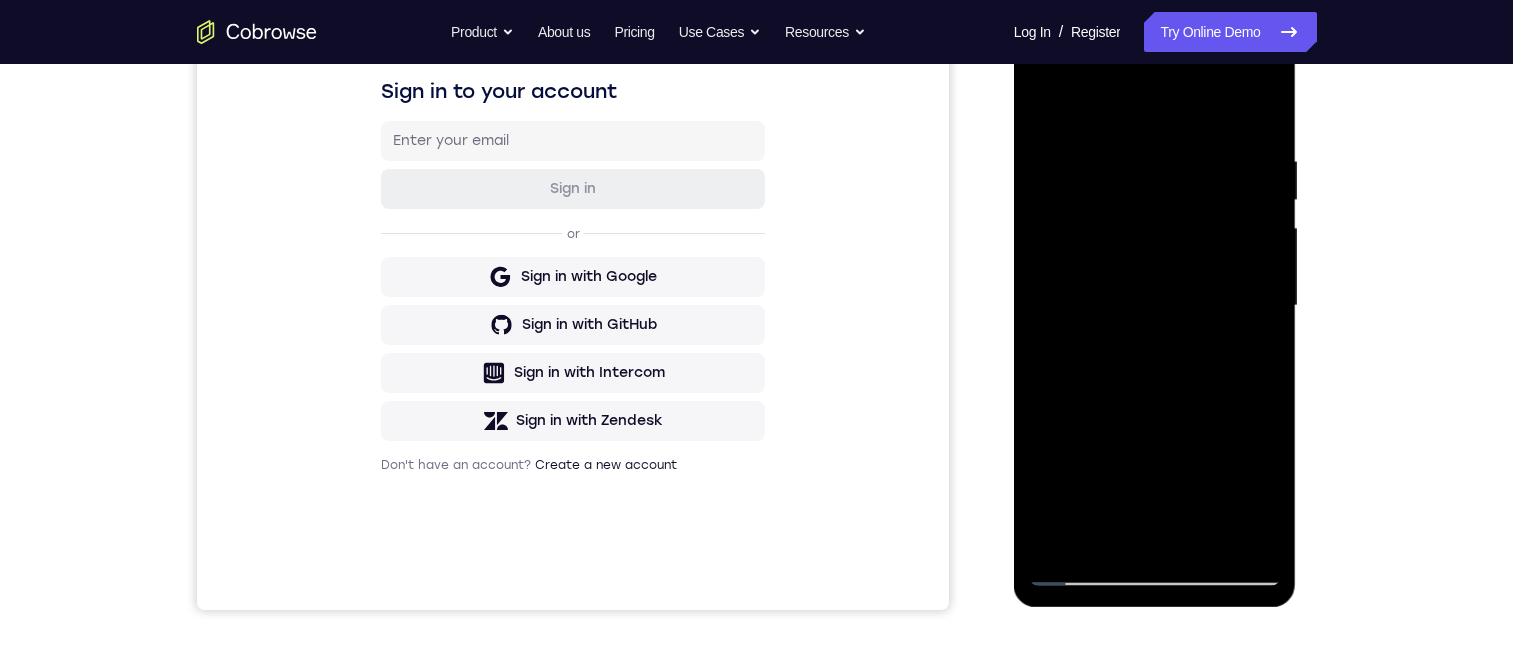 click at bounding box center [1155, 306] 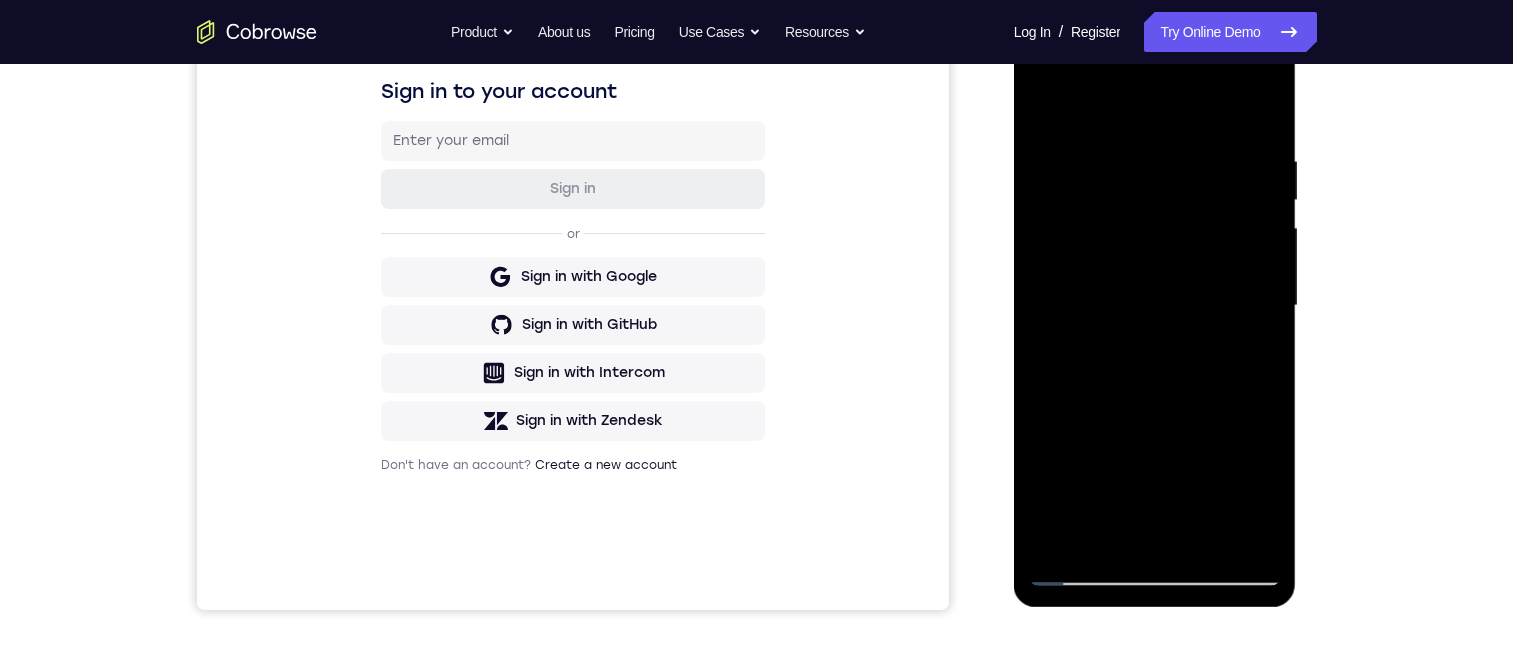 click at bounding box center (1155, 306) 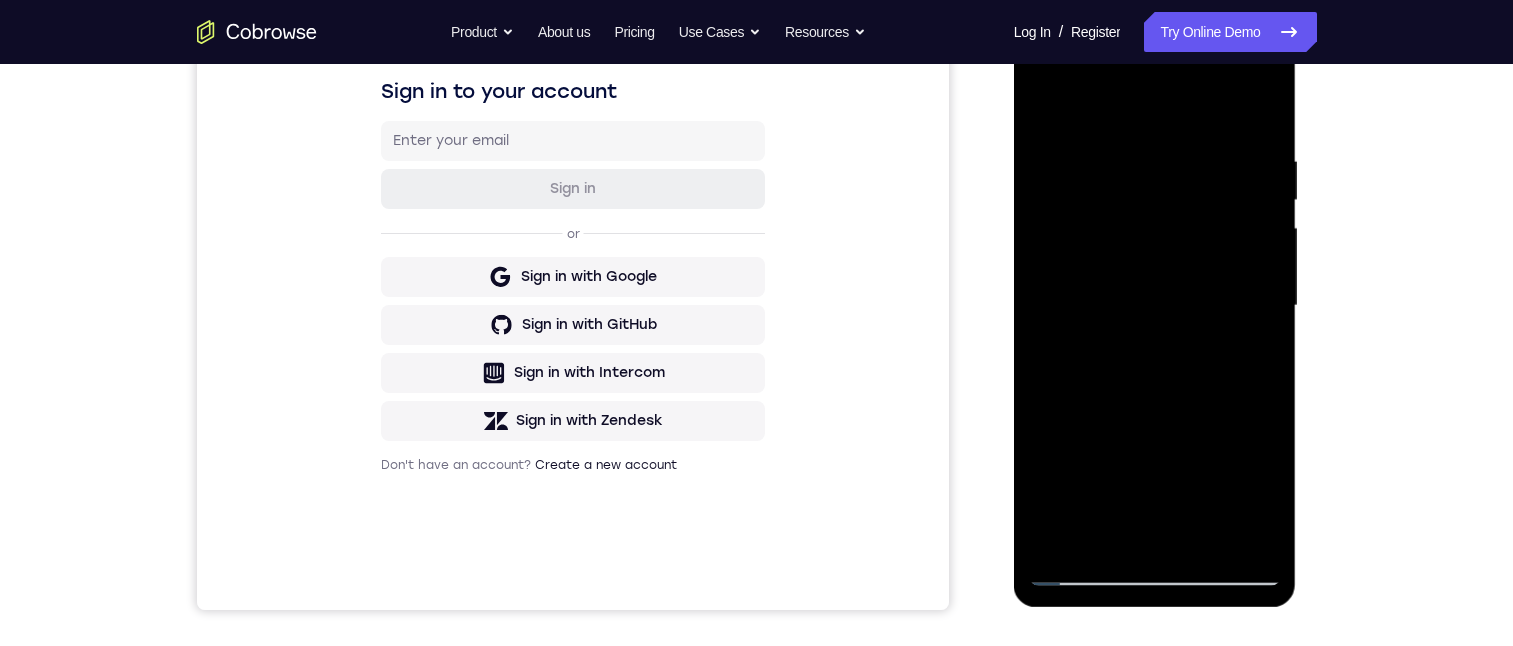 click at bounding box center [1155, 306] 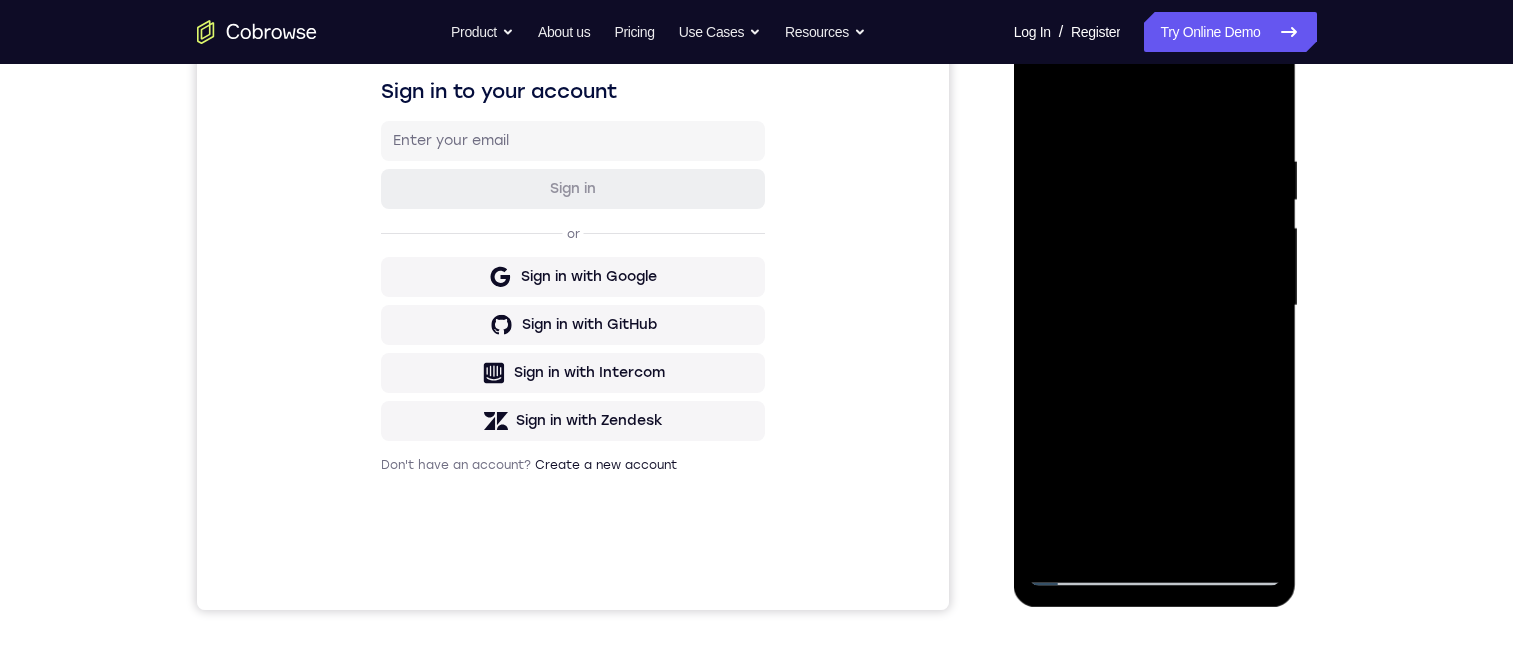 click at bounding box center [1155, 306] 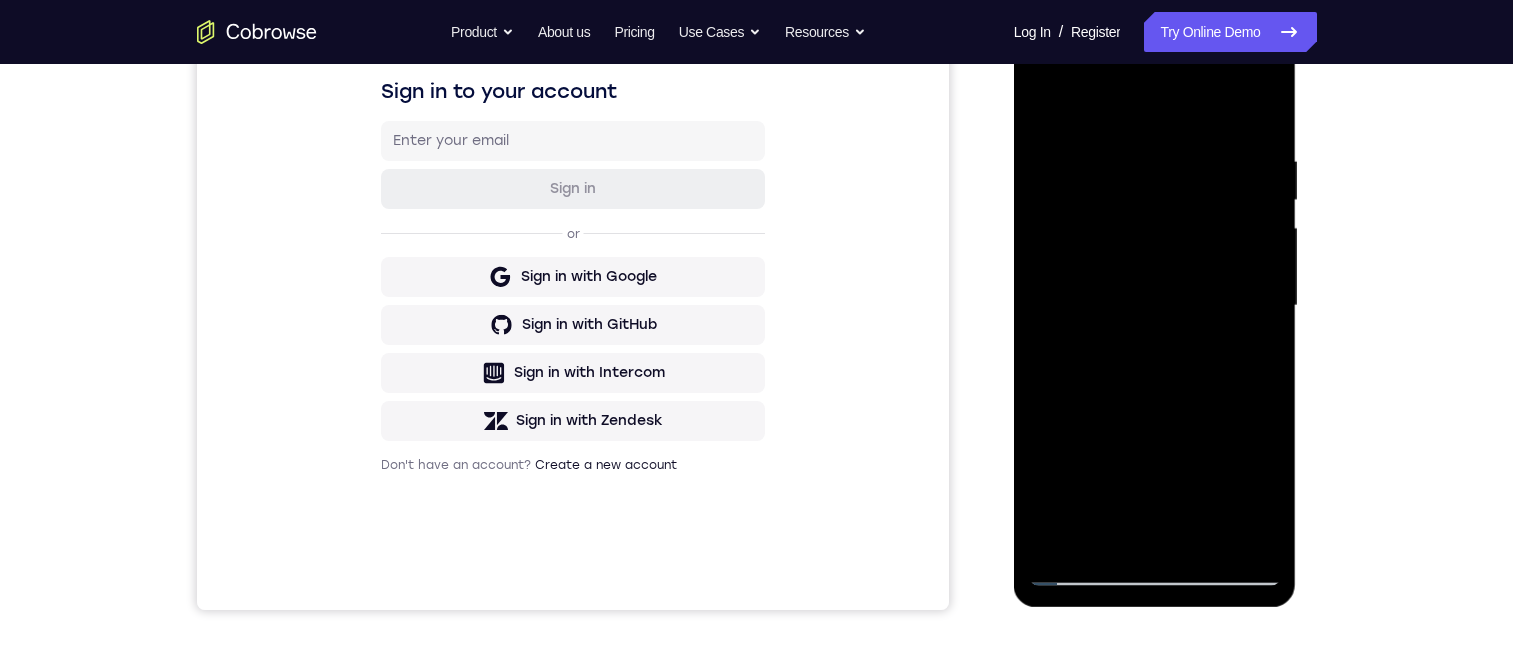 click at bounding box center (1155, 306) 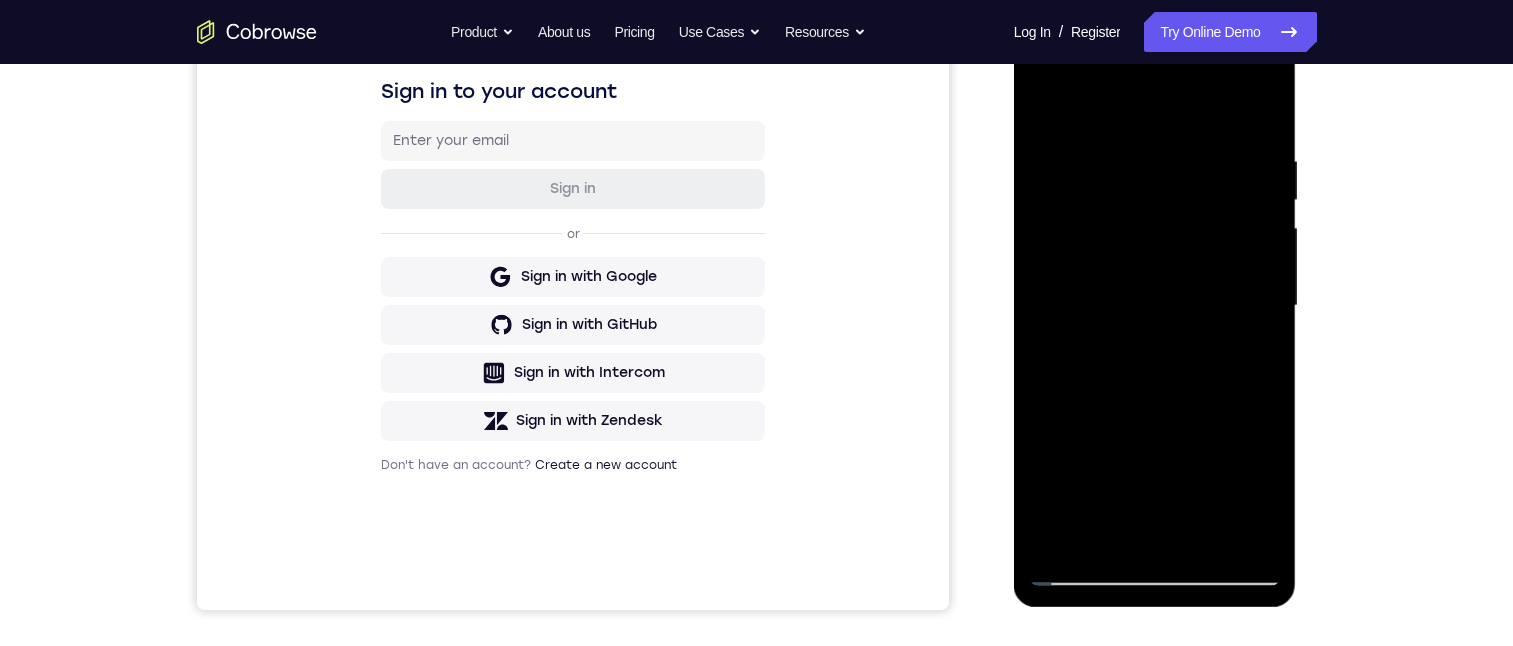 click at bounding box center (1155, 306) 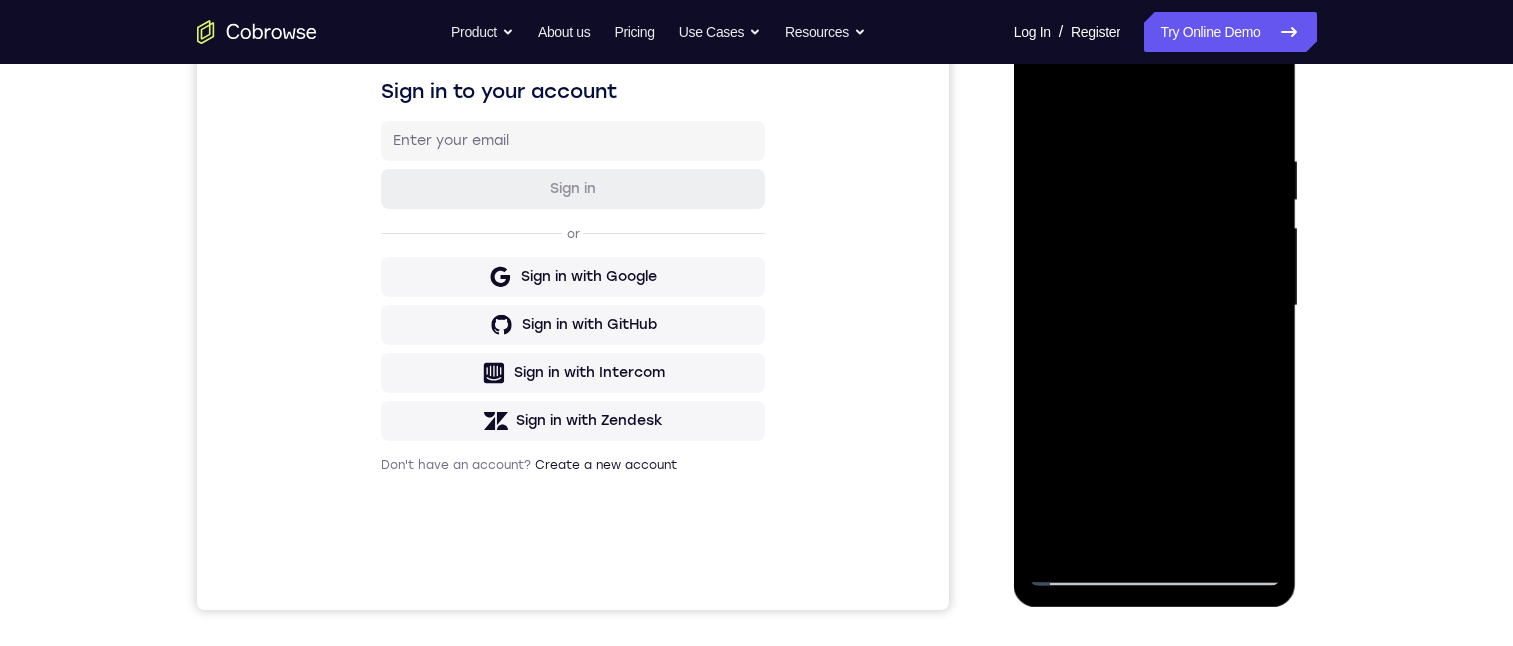 click at bounding box center [1155, 306] 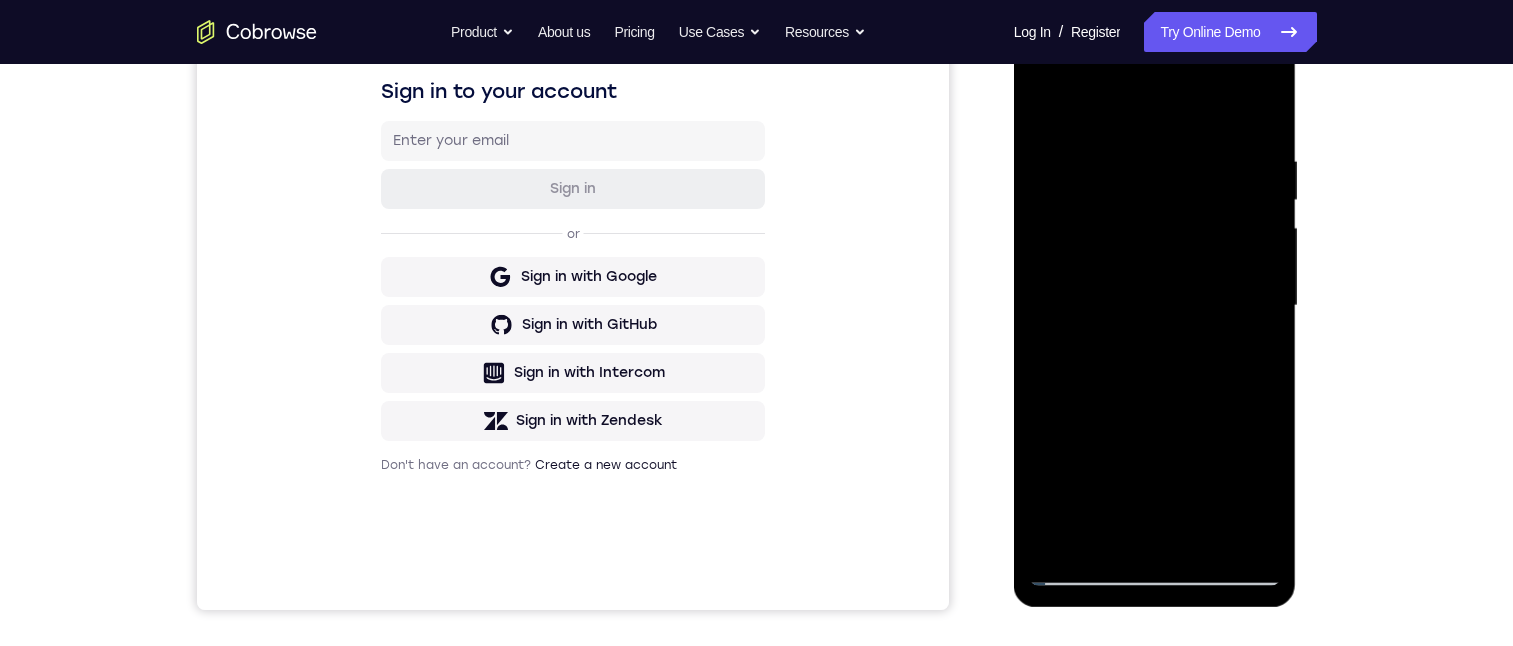click at bounding box center [1155, 306] 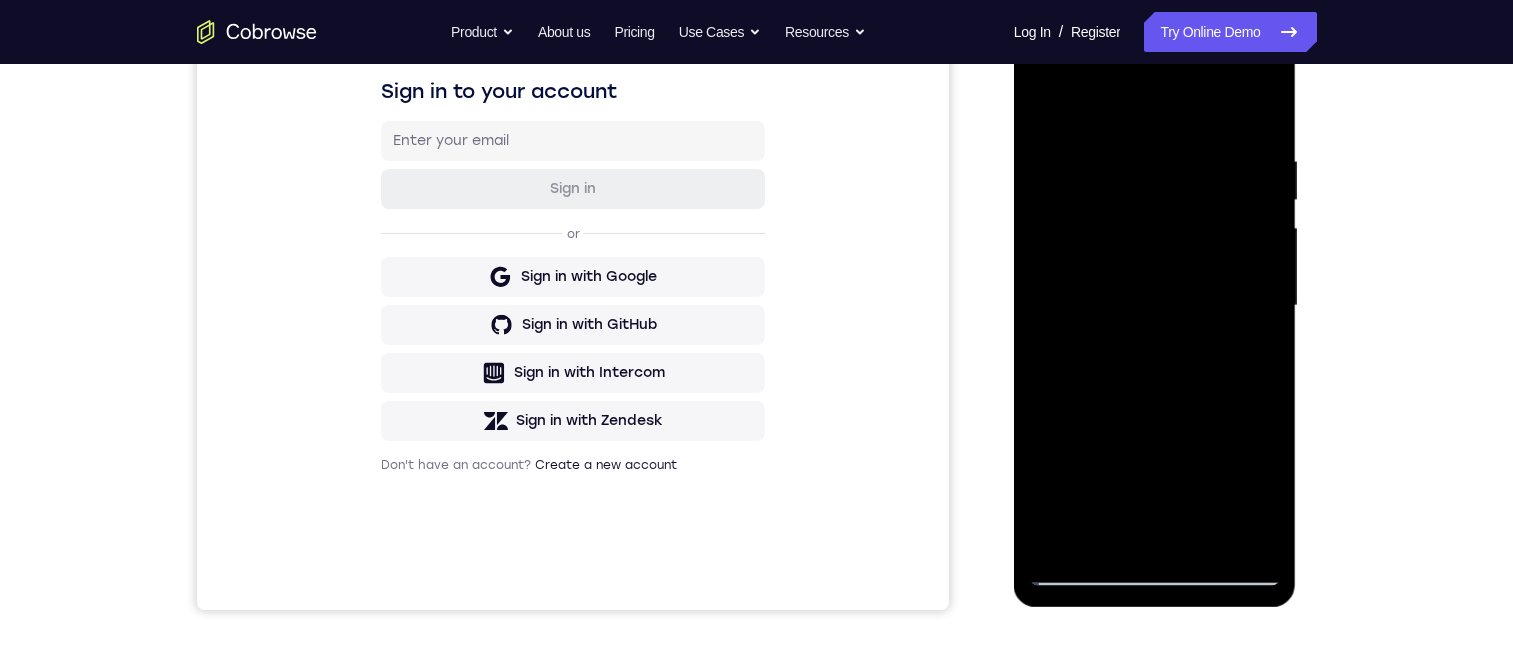 click at bounding box center [1155, 306] 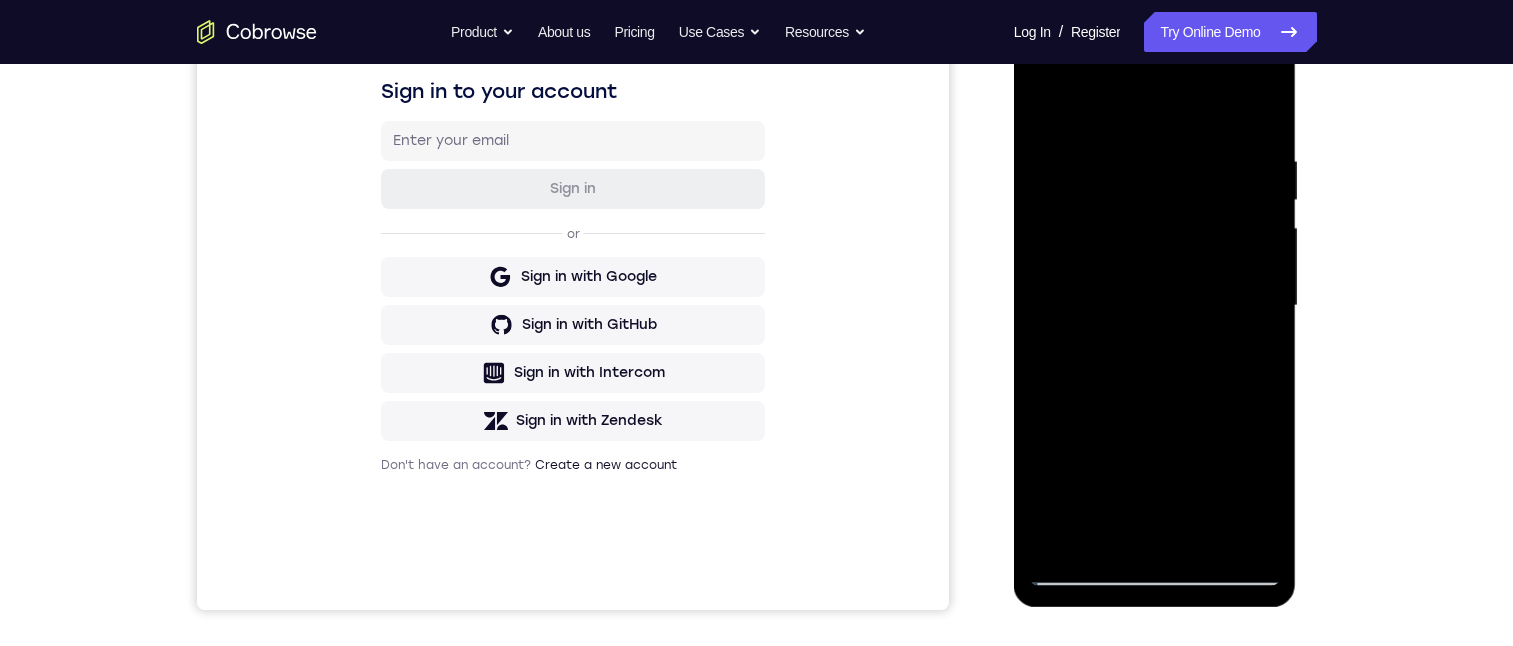 click at bounding box center (1155, 306) 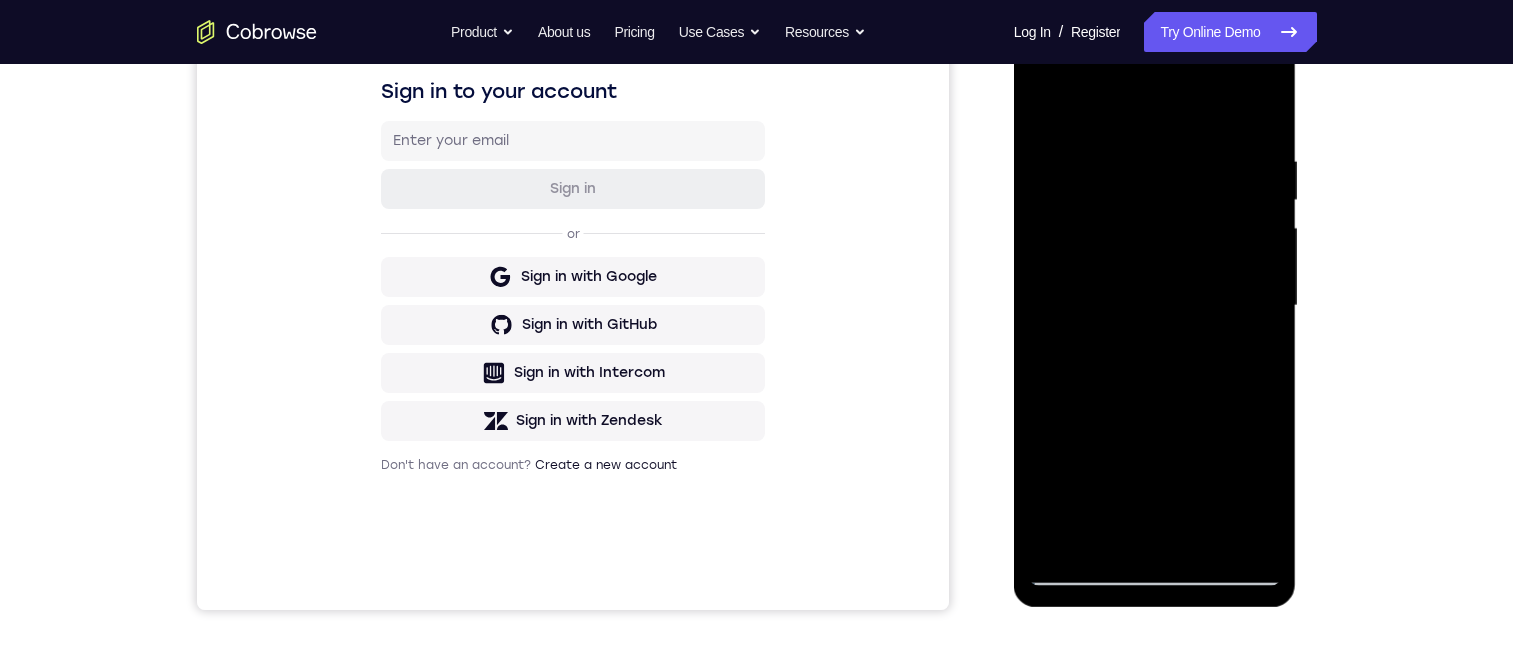 click at bounding box center [1155, 306] 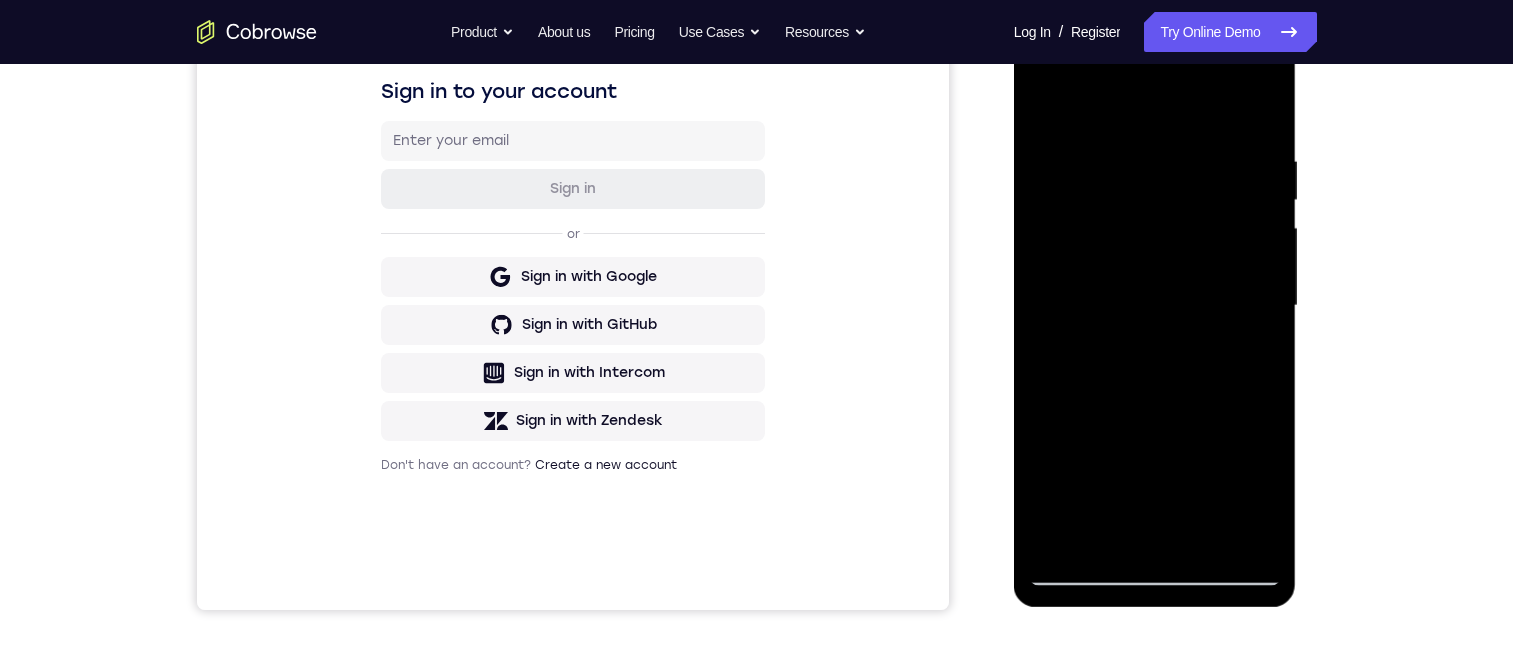 click at bounding box center (1155, 306) 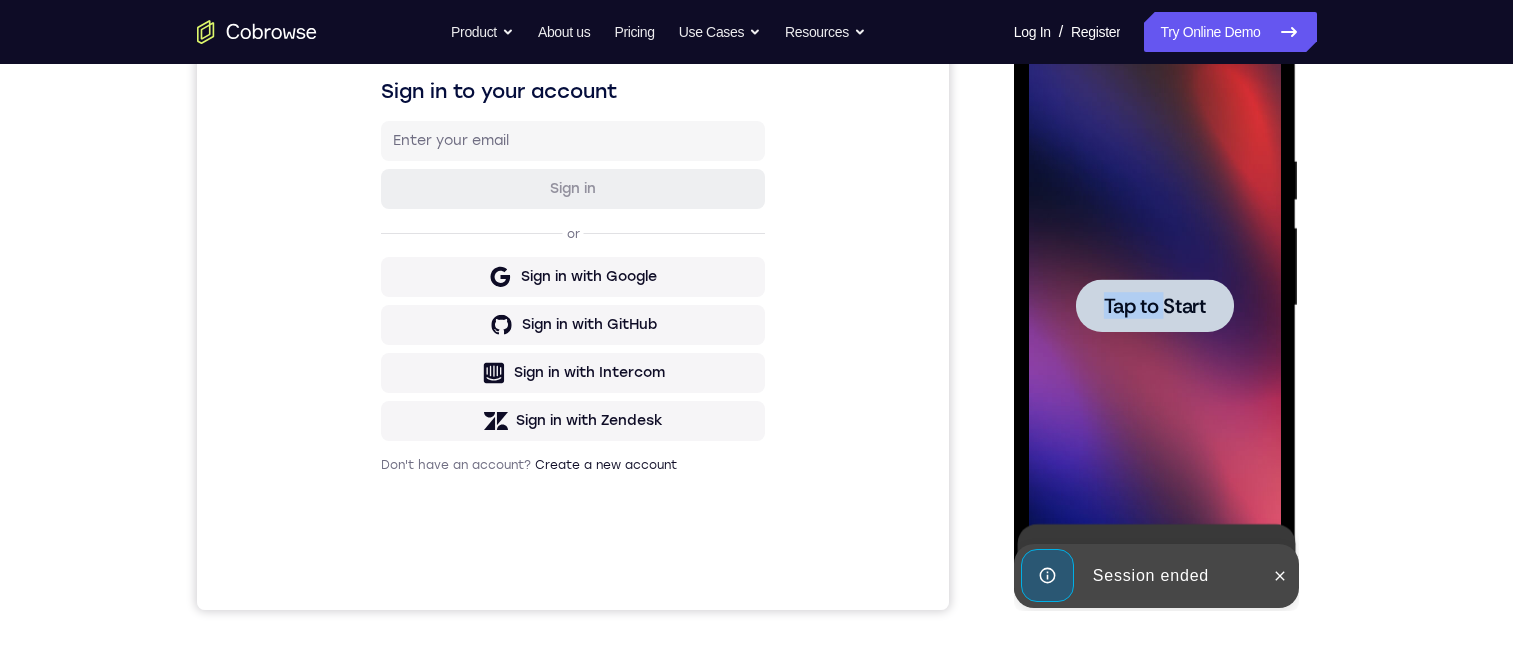 click on "Tap to Start" at bounding box center (1155, 306) 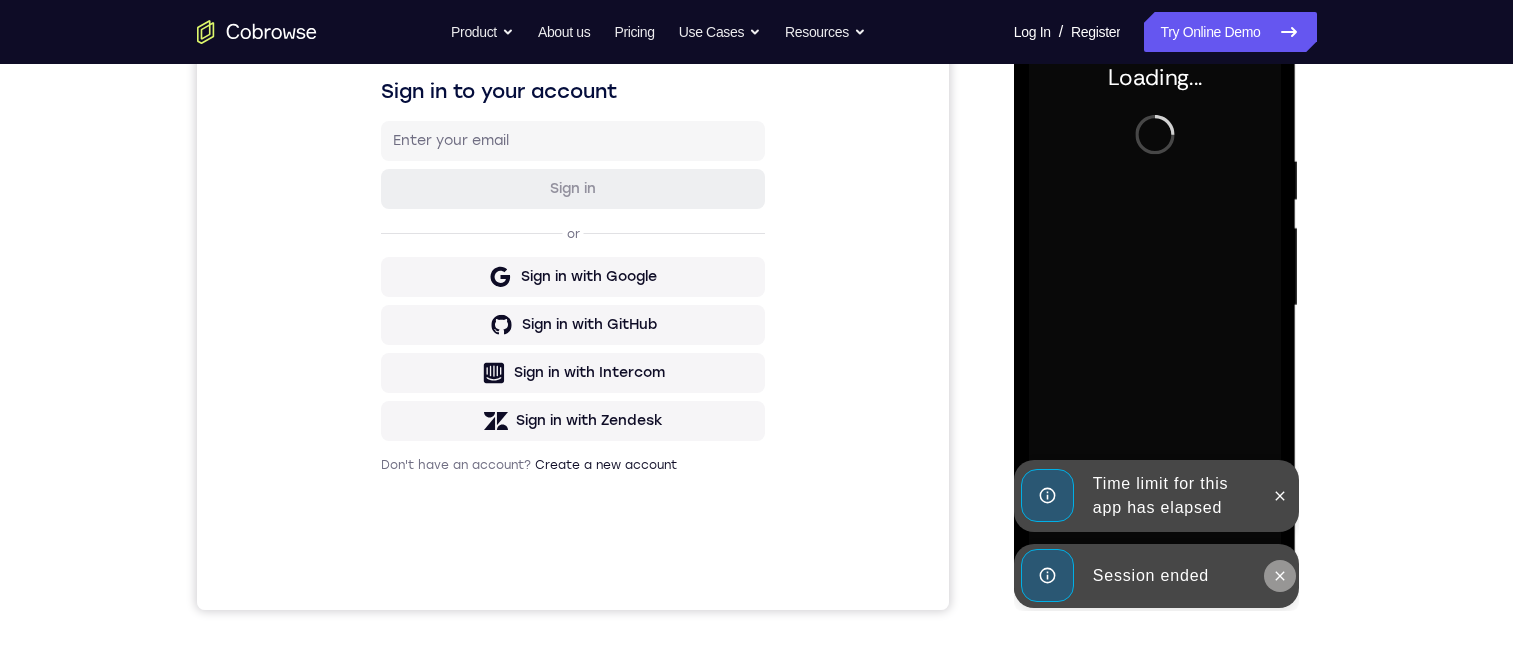 click at bounding box center (1280, 576) 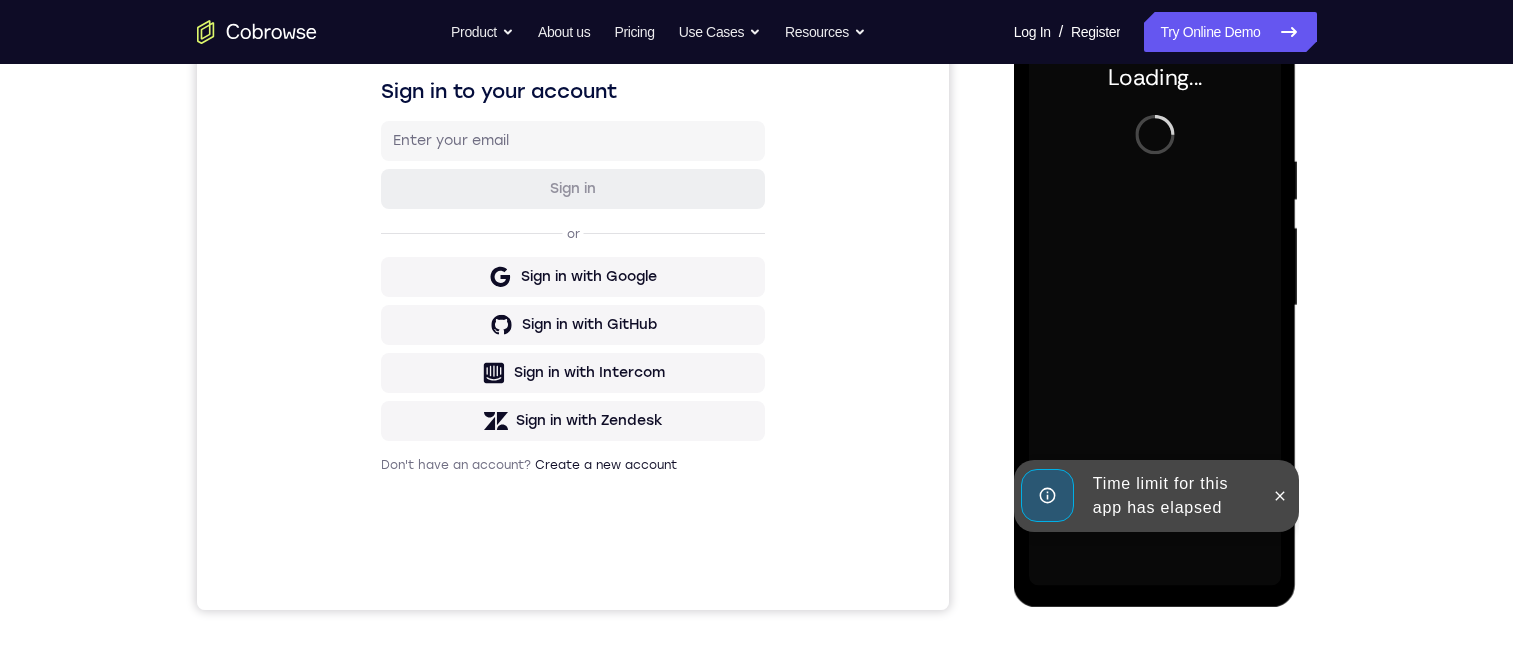 click on "Loading..." at bounding box center [1155, 309] 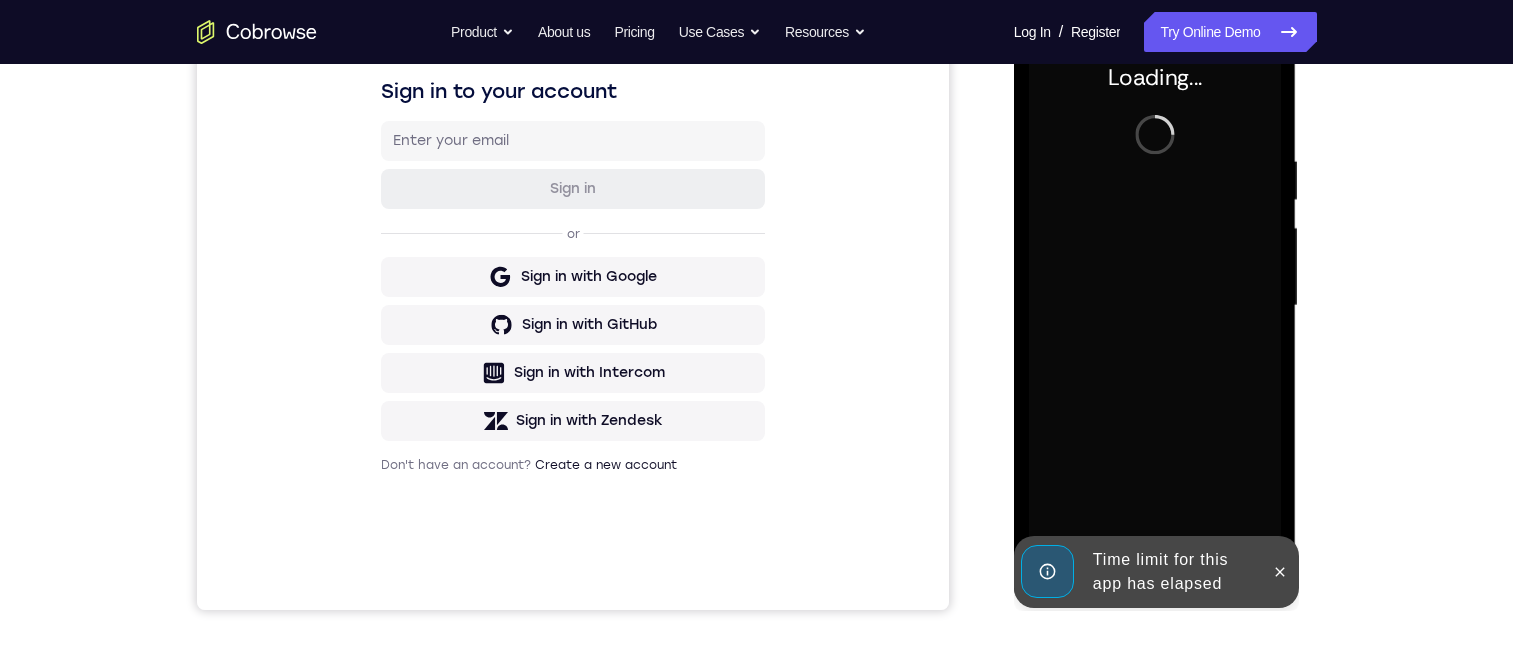 scroll, scrollTop: 300, scrollLeft: 0, axis: vertical 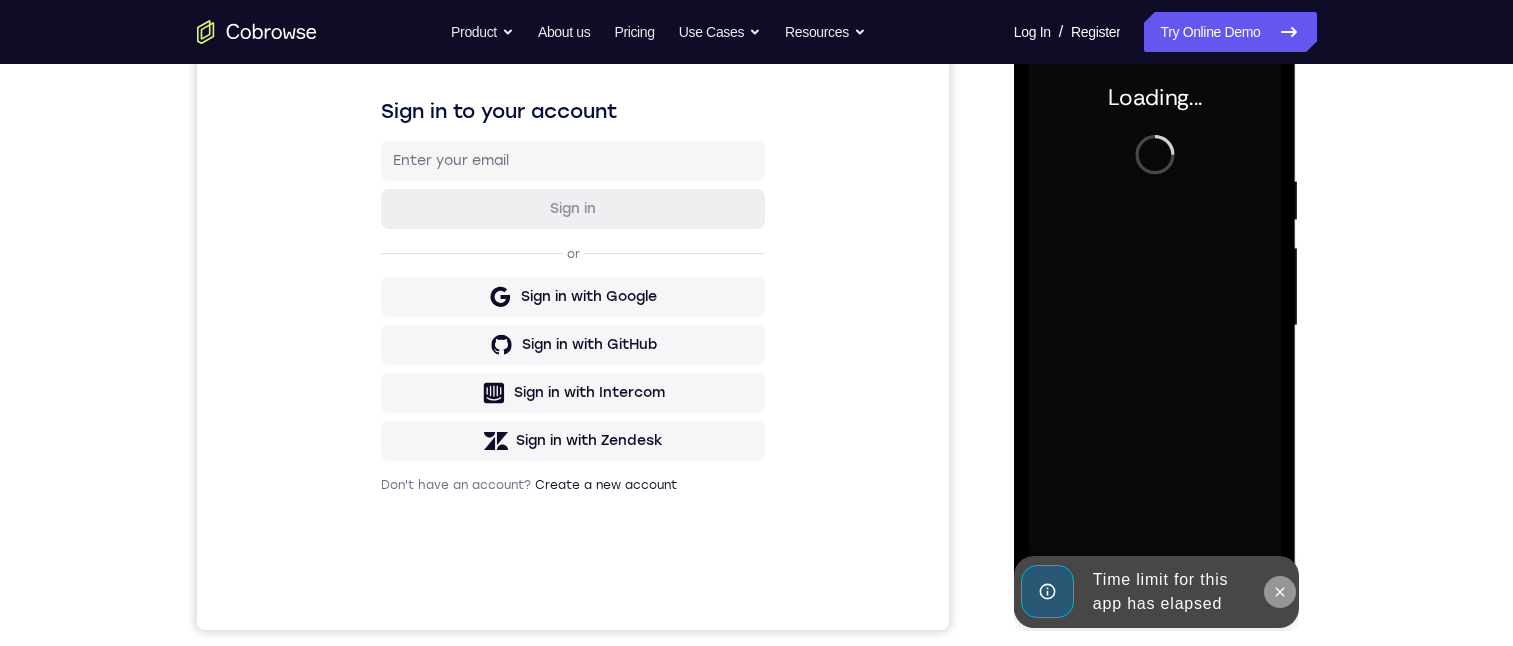 click 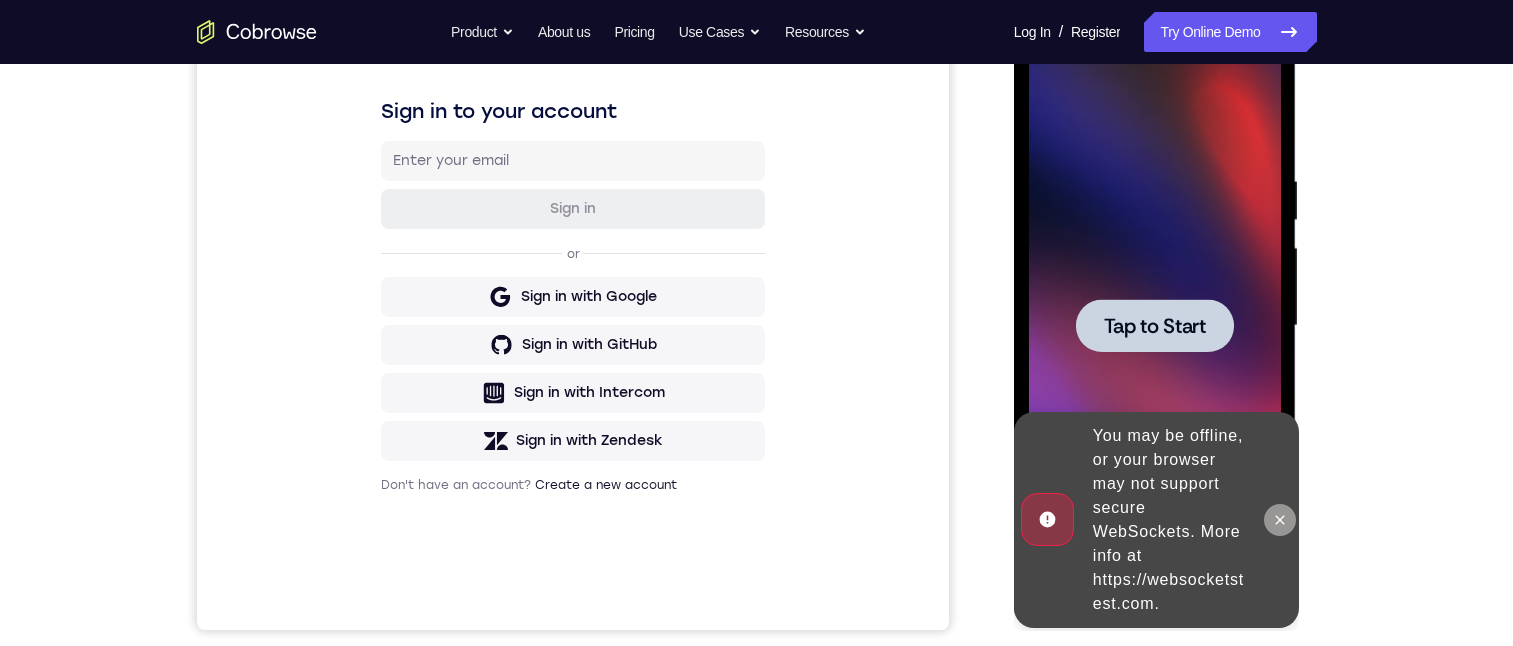 click at bounding box center [1280, 520] 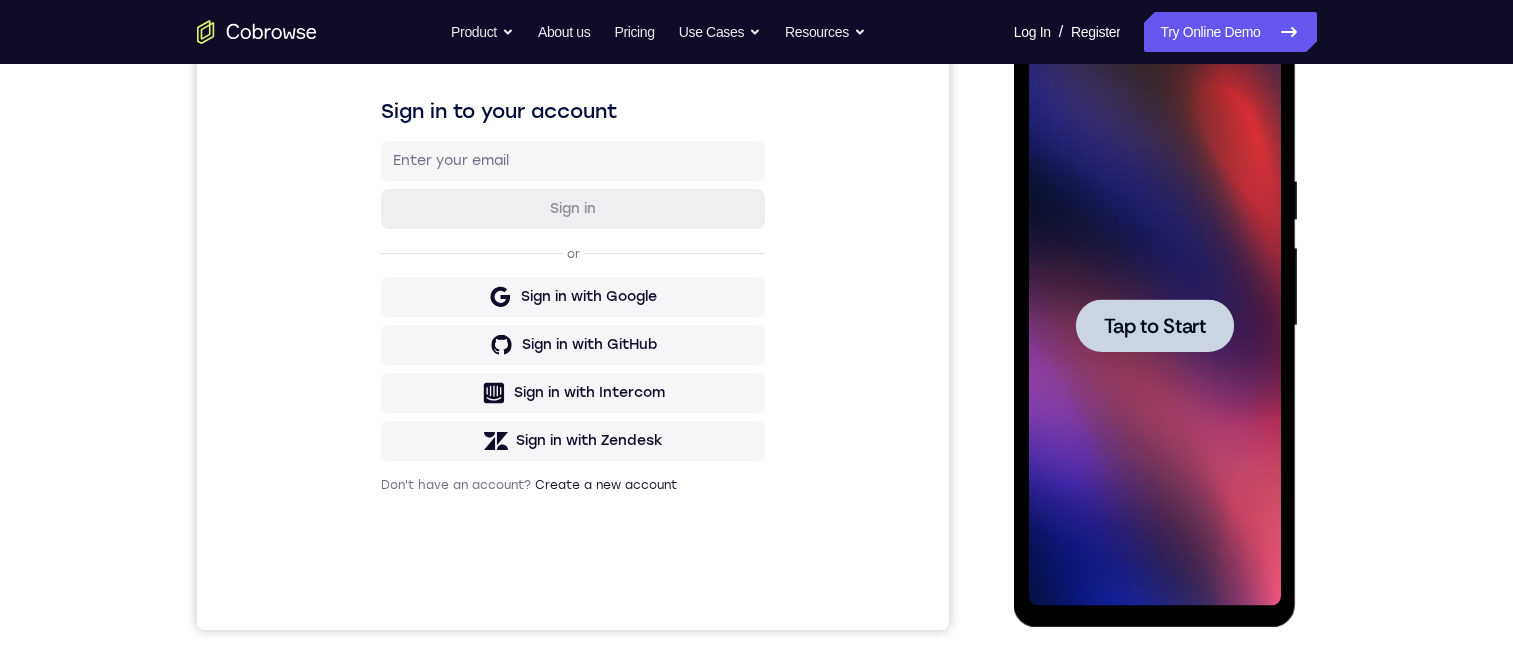 click on "Tap to Start" at bounding box center [1155, 326] 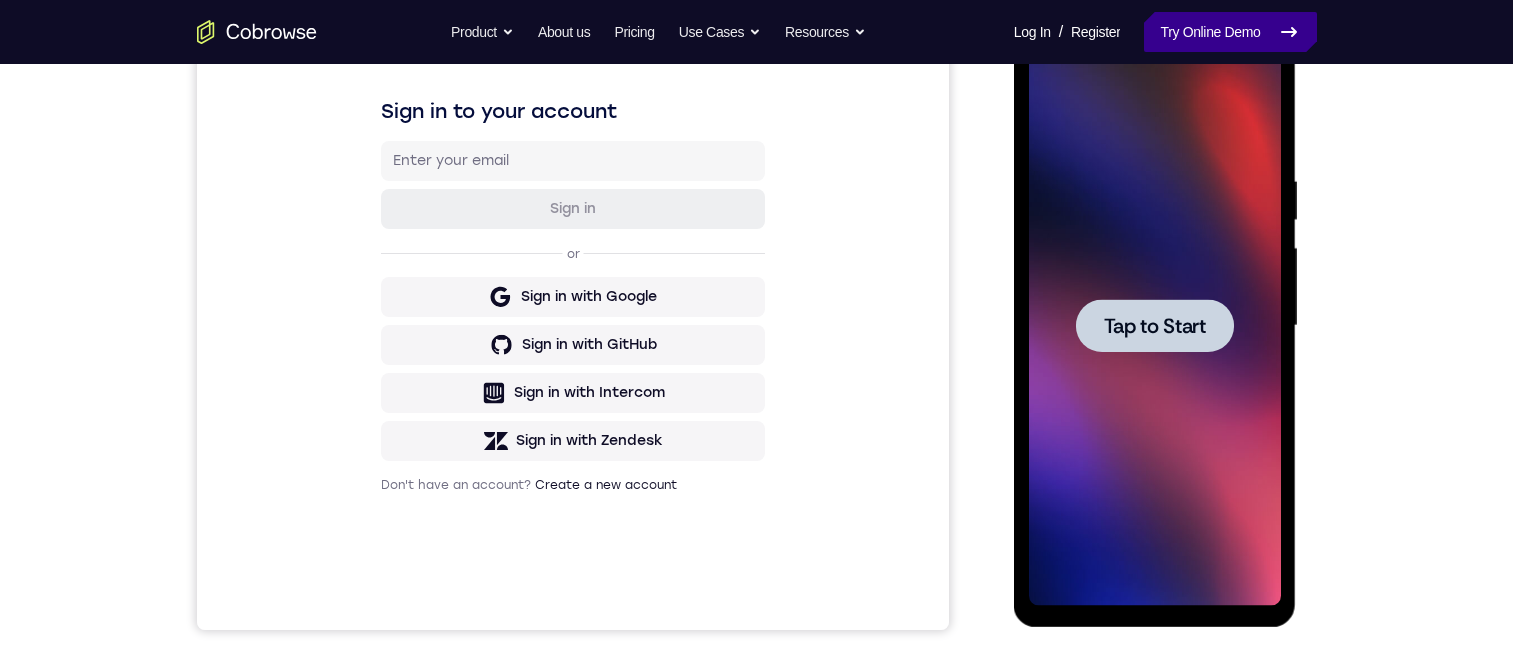 drag, startPoint x: 1251, startPoint y: 41, endPoint x: 229, endPoint y: 34, distance: 1022.024 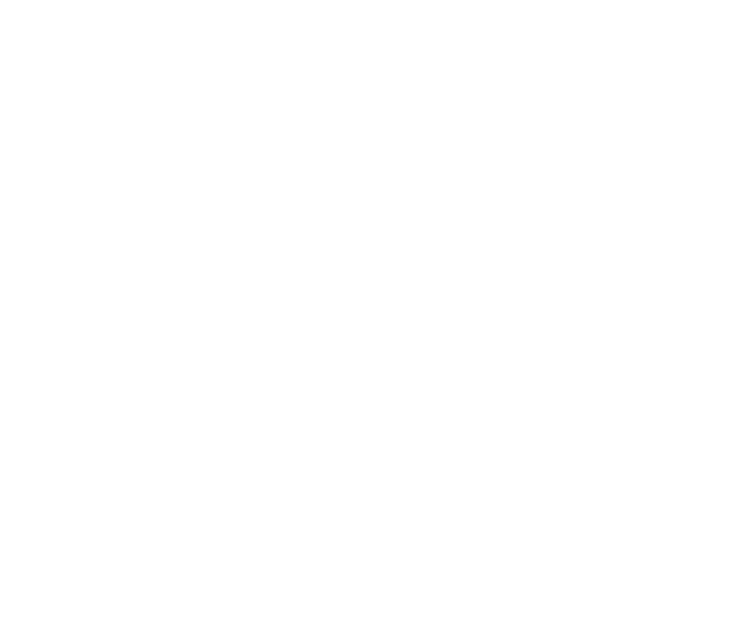 scroll, scrollTop: 0, scrollLeft: 0, axis: both 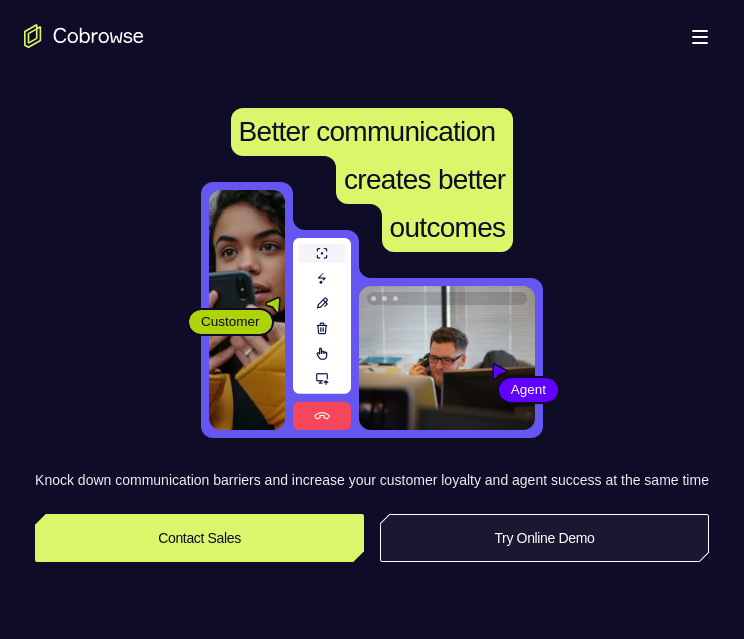 click on "Try Online Demo" at bounding box center (544, 538) 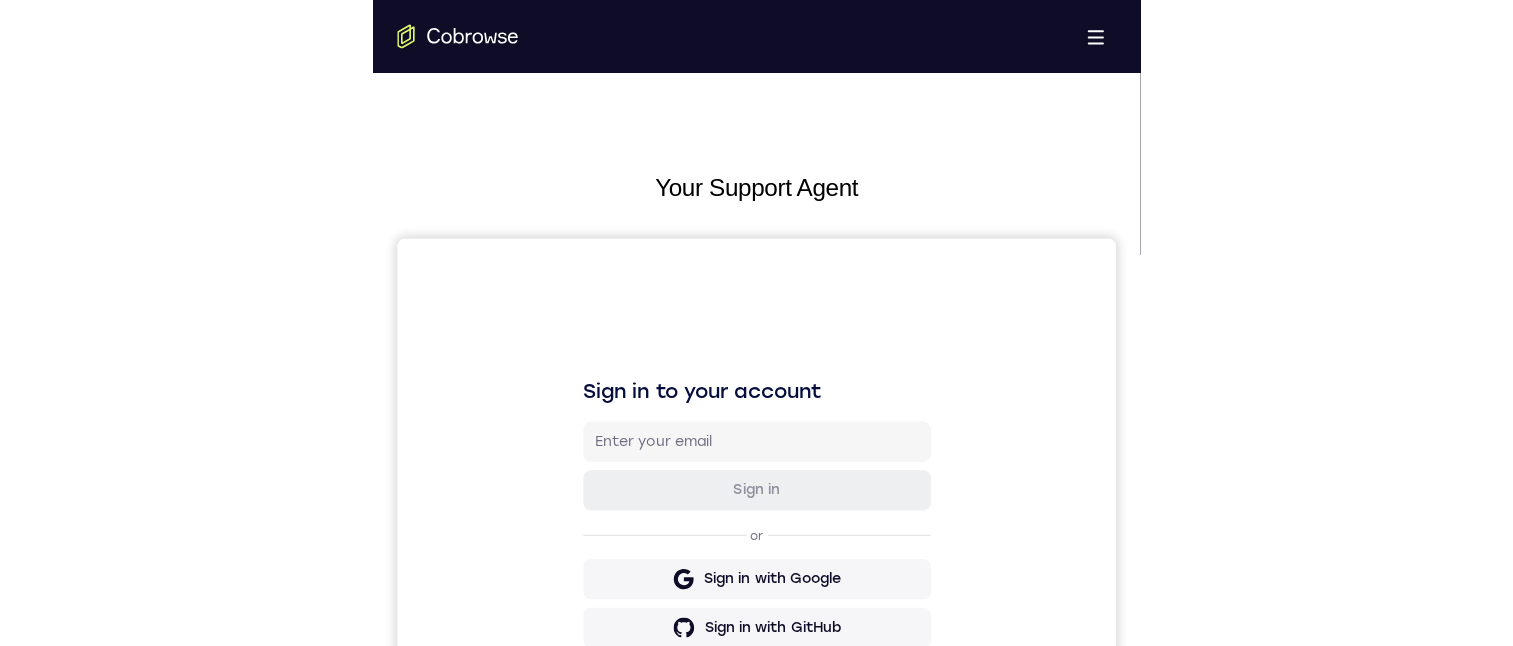 scroll, scrollTop: 0, scrollLeft: 0, axis: both 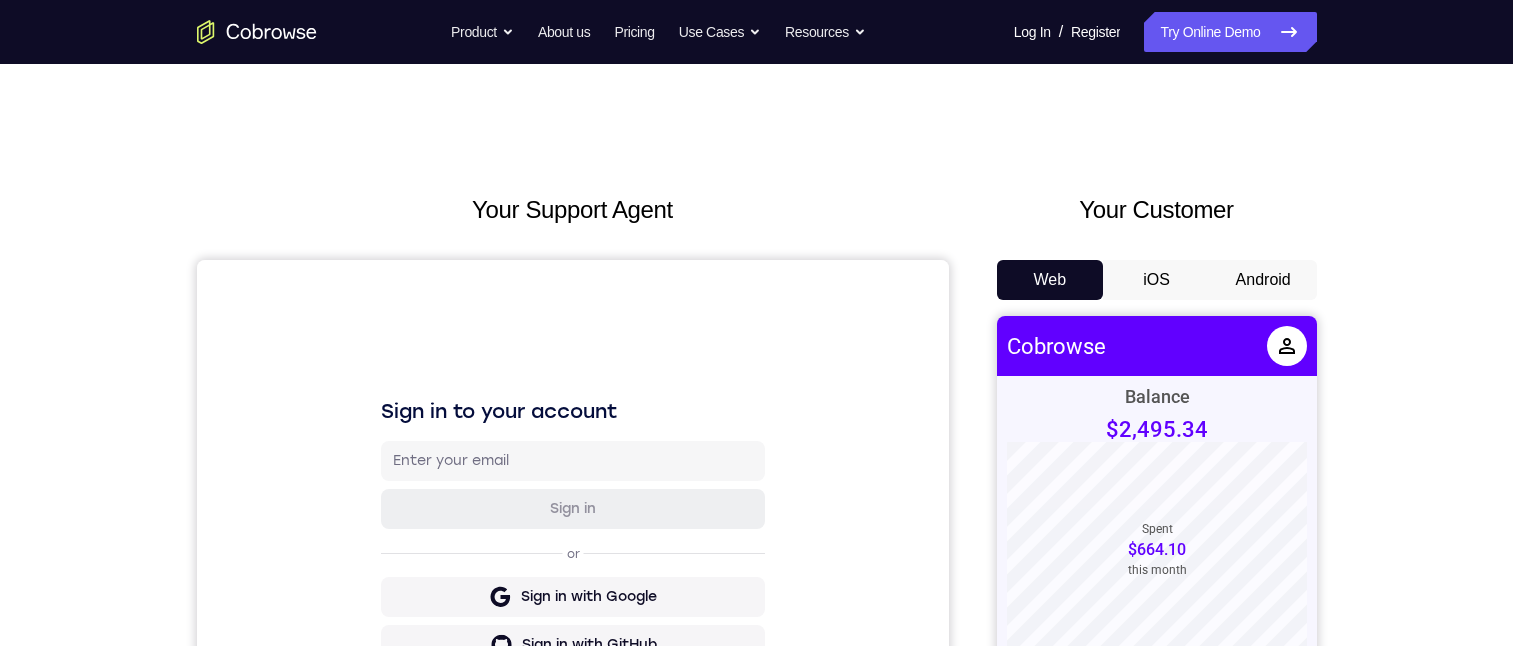 click on "Android" at bounding box center (1263, 280) 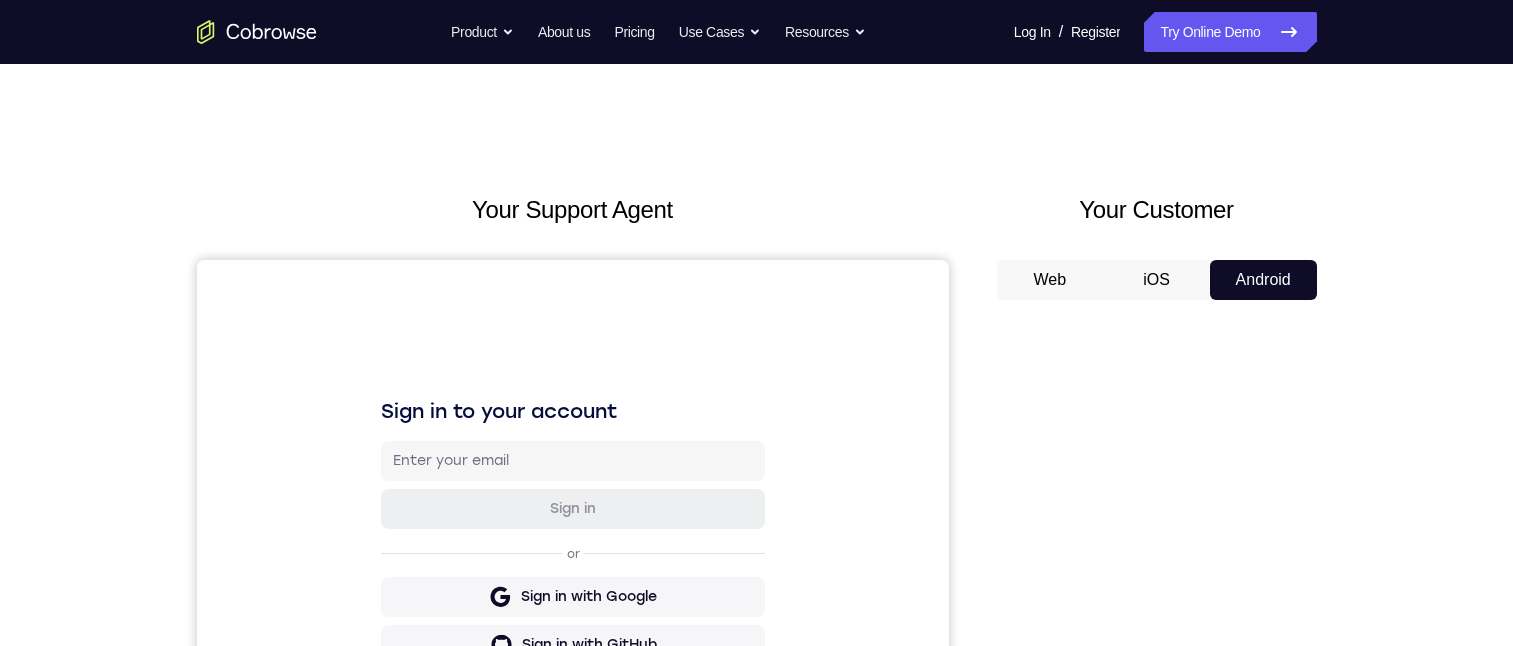 type 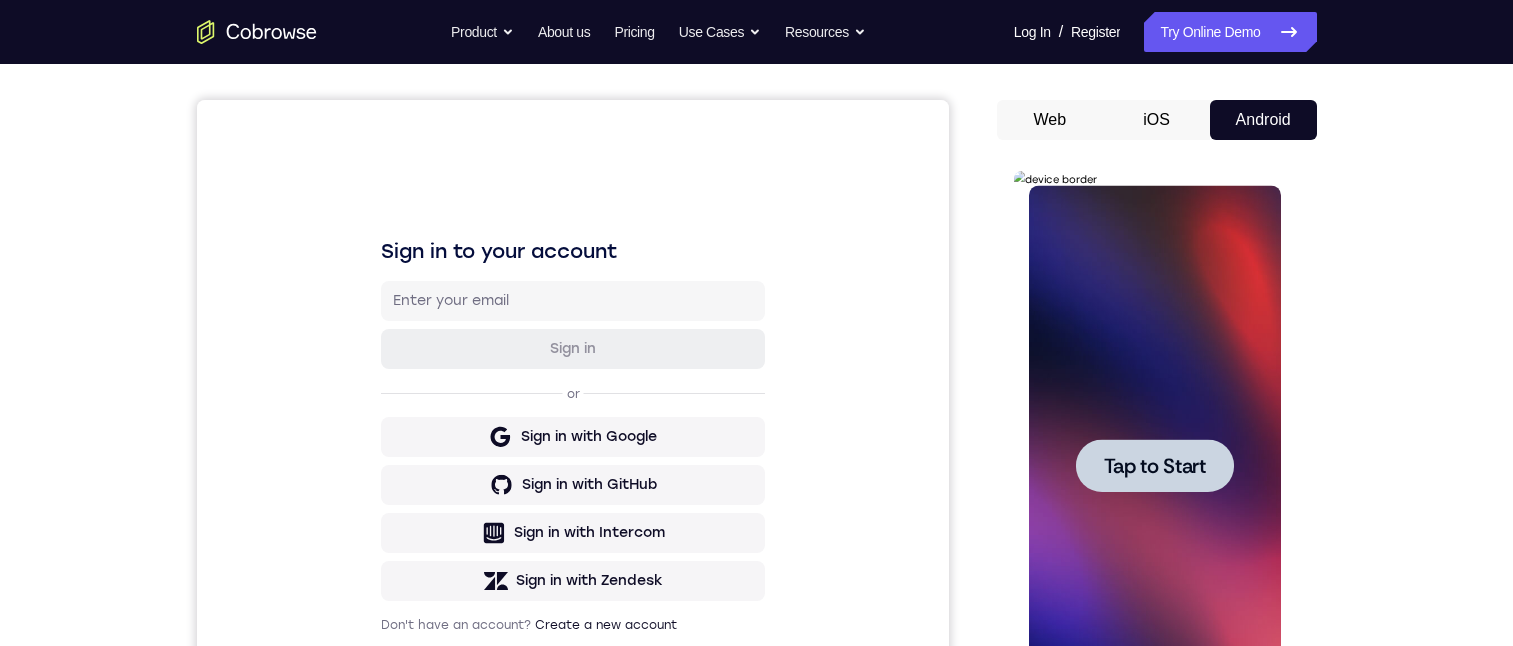 scroll, scrollTop: 200, scrollLeft: 0, axis: vertical 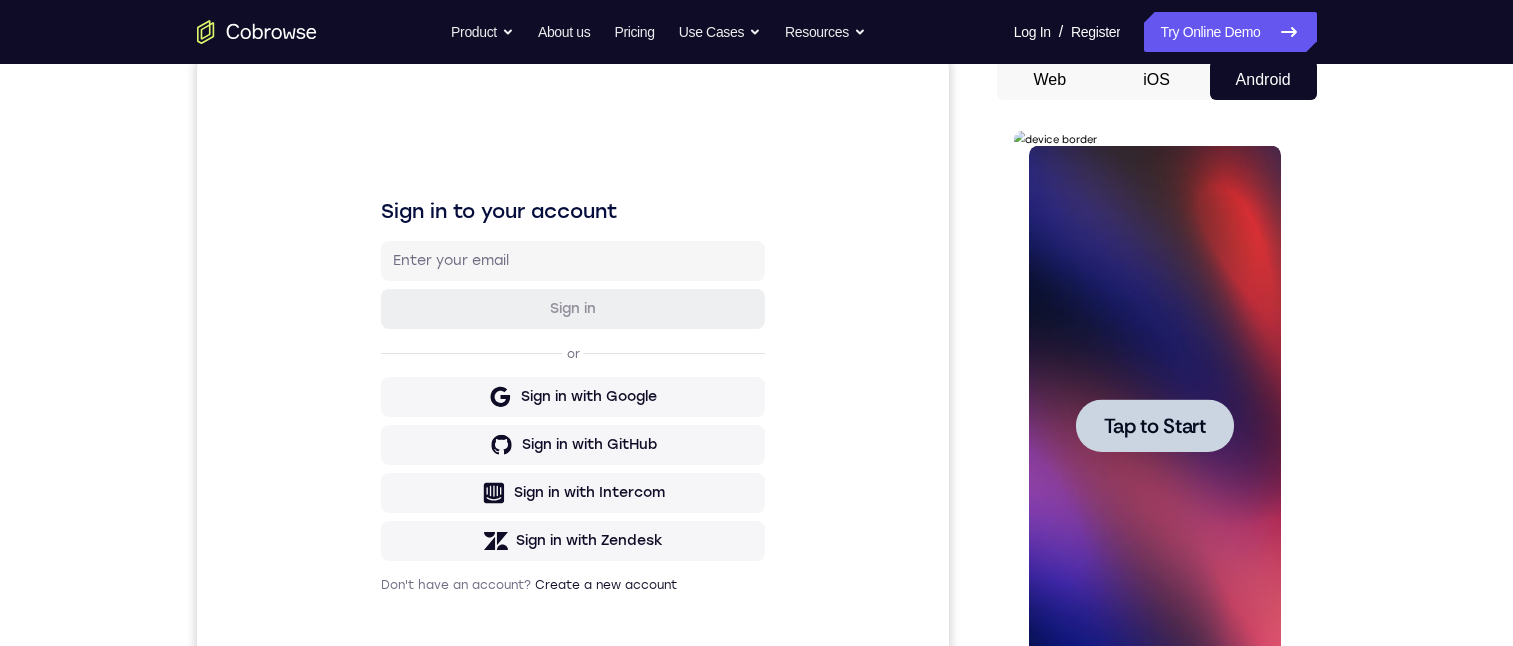 click on "Tap to Start" at bounding box center [1155, 426] 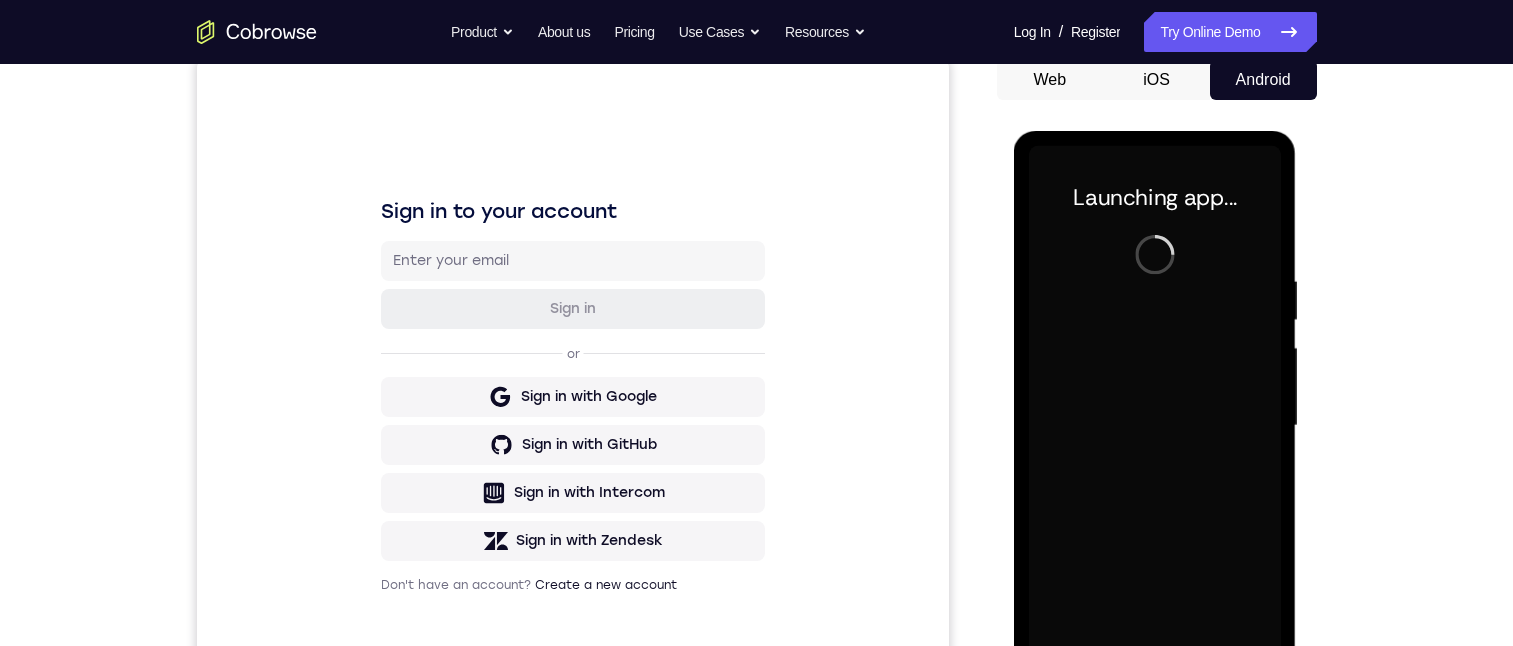 scroll, scrollTop: 0, scrollLeft: 0, axis: both 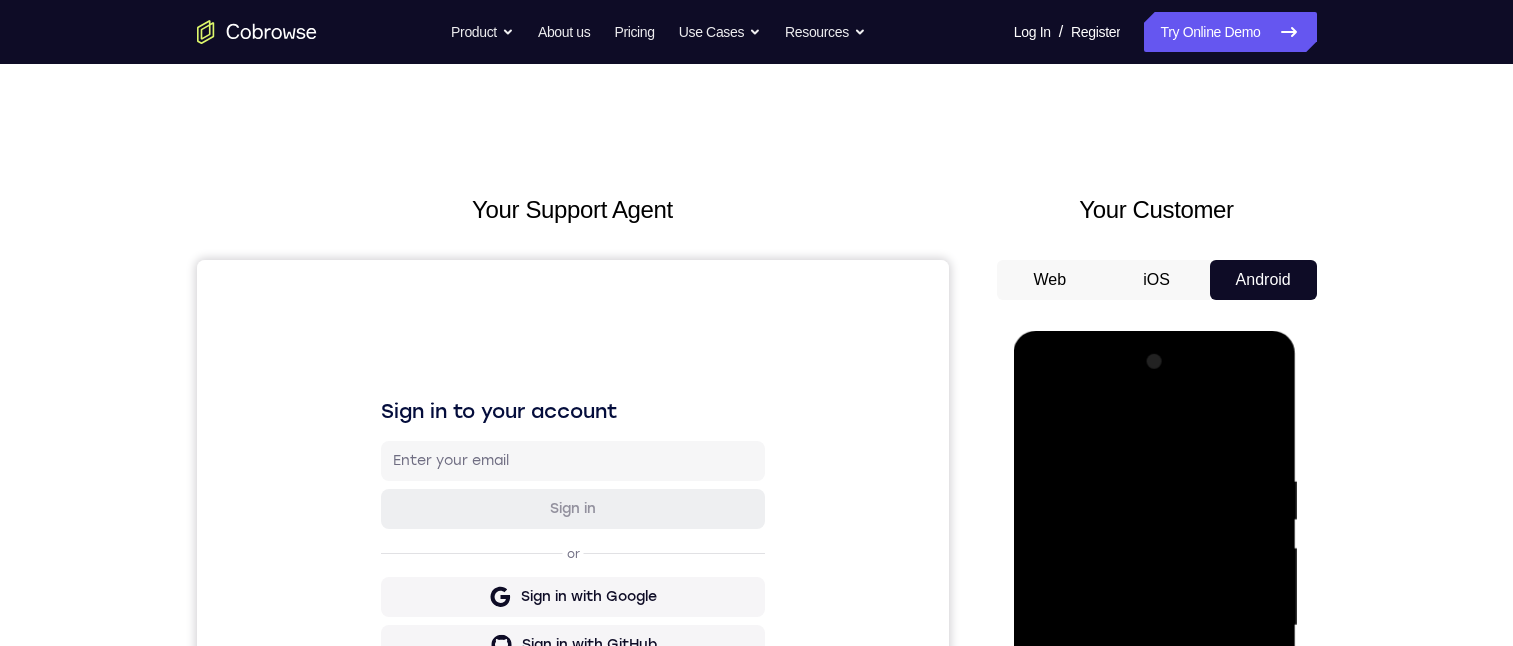 click on "Your Support Agent             Your Customer       Web   iOS   Android                         Next Steps   We’d be happy to give a product demo, answer any technical questions, or share best practices.          Create An Account             Contact Sales" at bounding box center (756, 723) 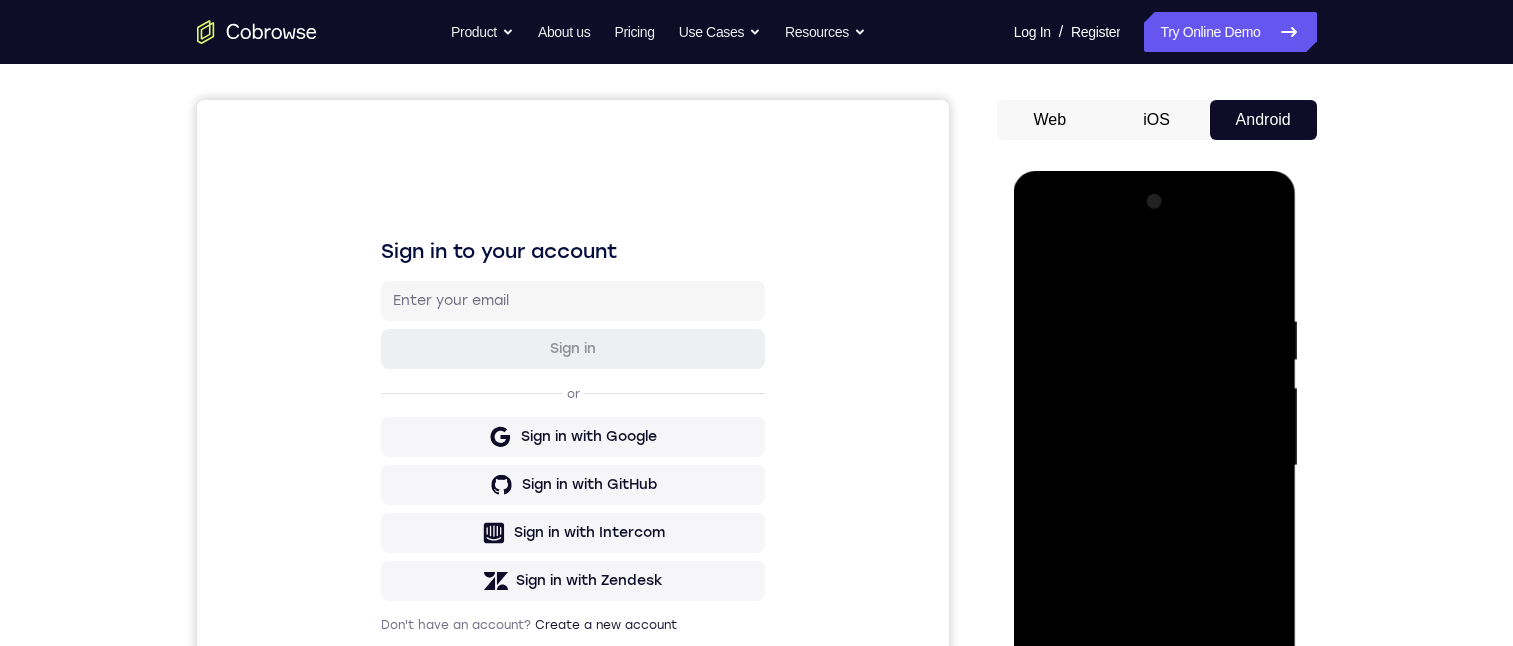 scroll, scrollTop: 320, scrollLeft: 0, axis: vertical 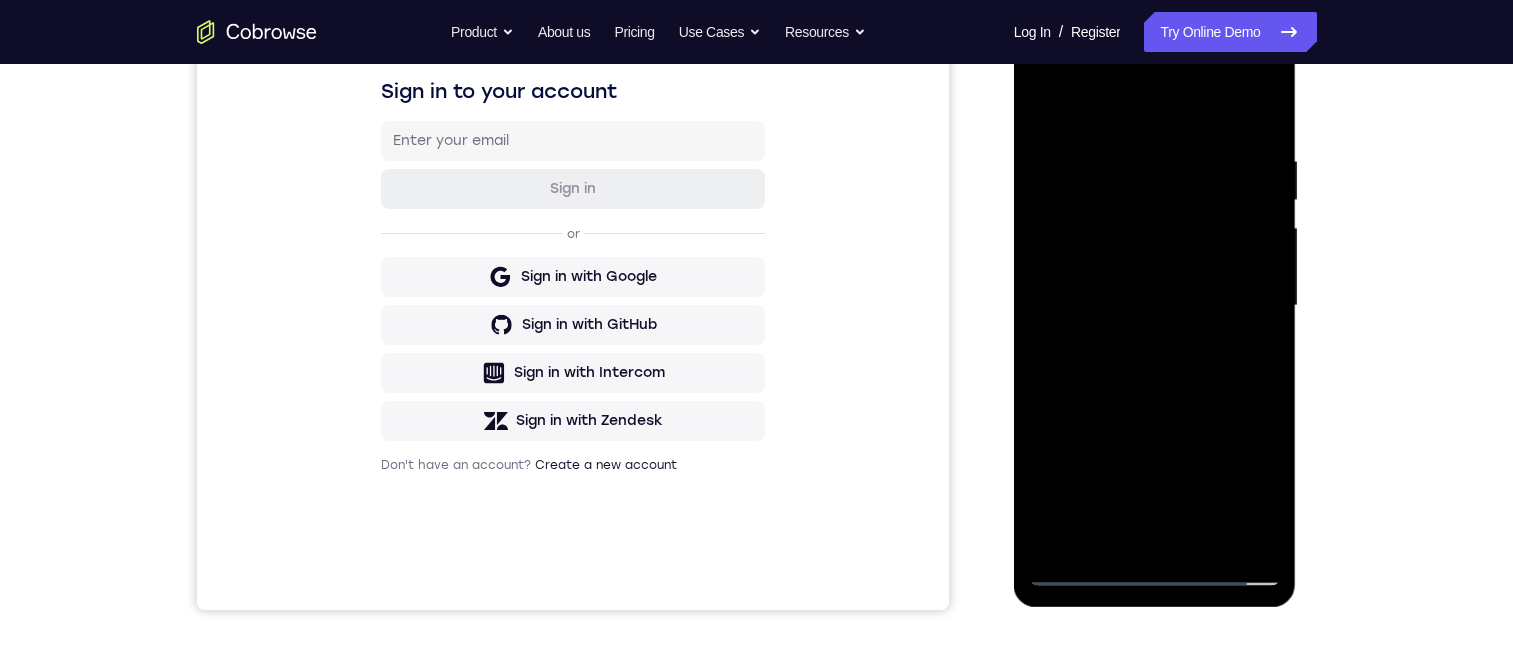 click at bounding box center (1155, 306) 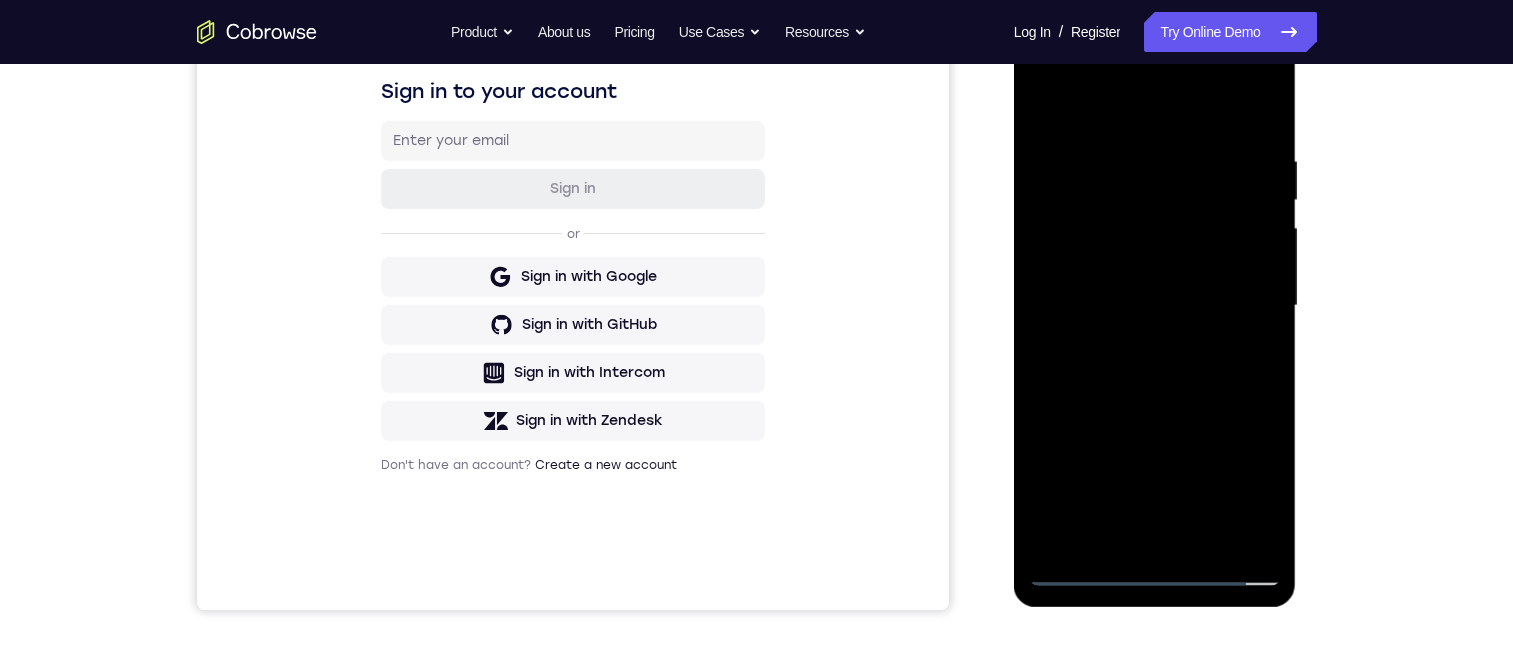 click at bounding box center (1155, 306) 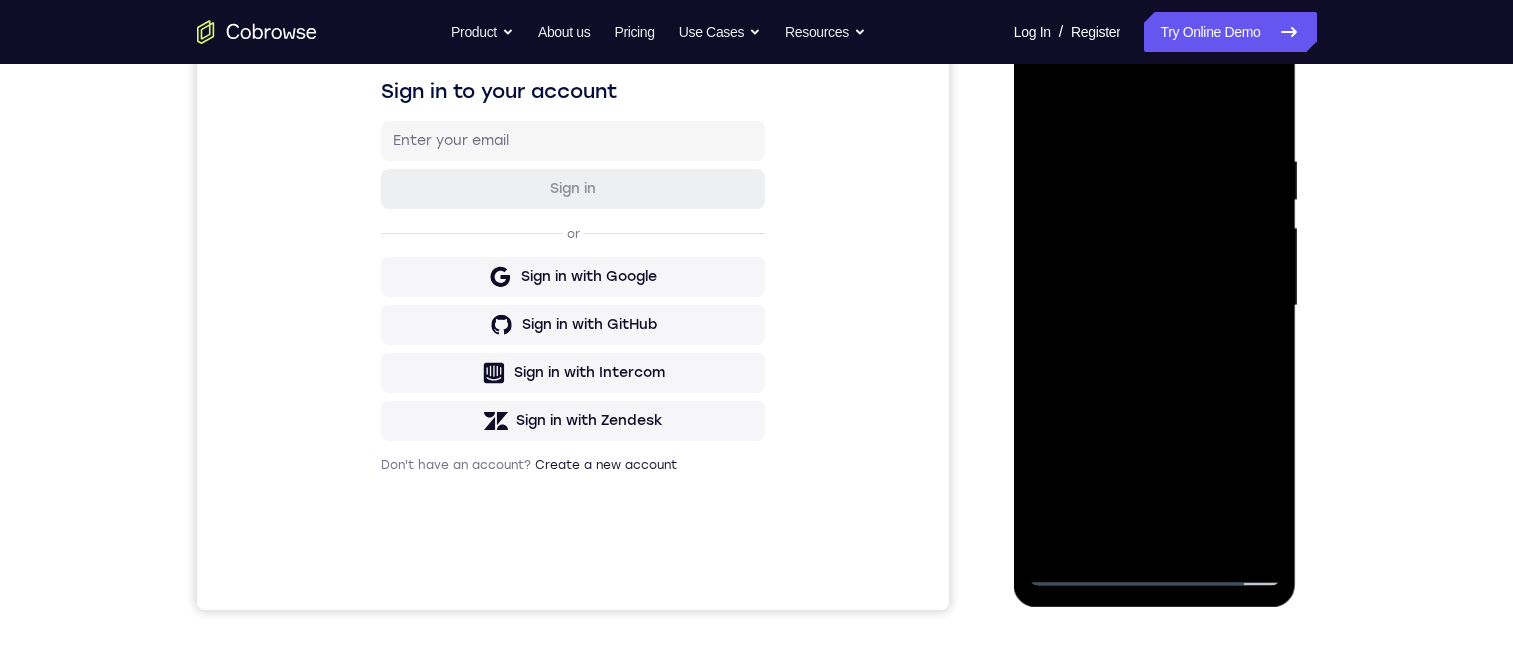 click at bounding box center (1155, 306) 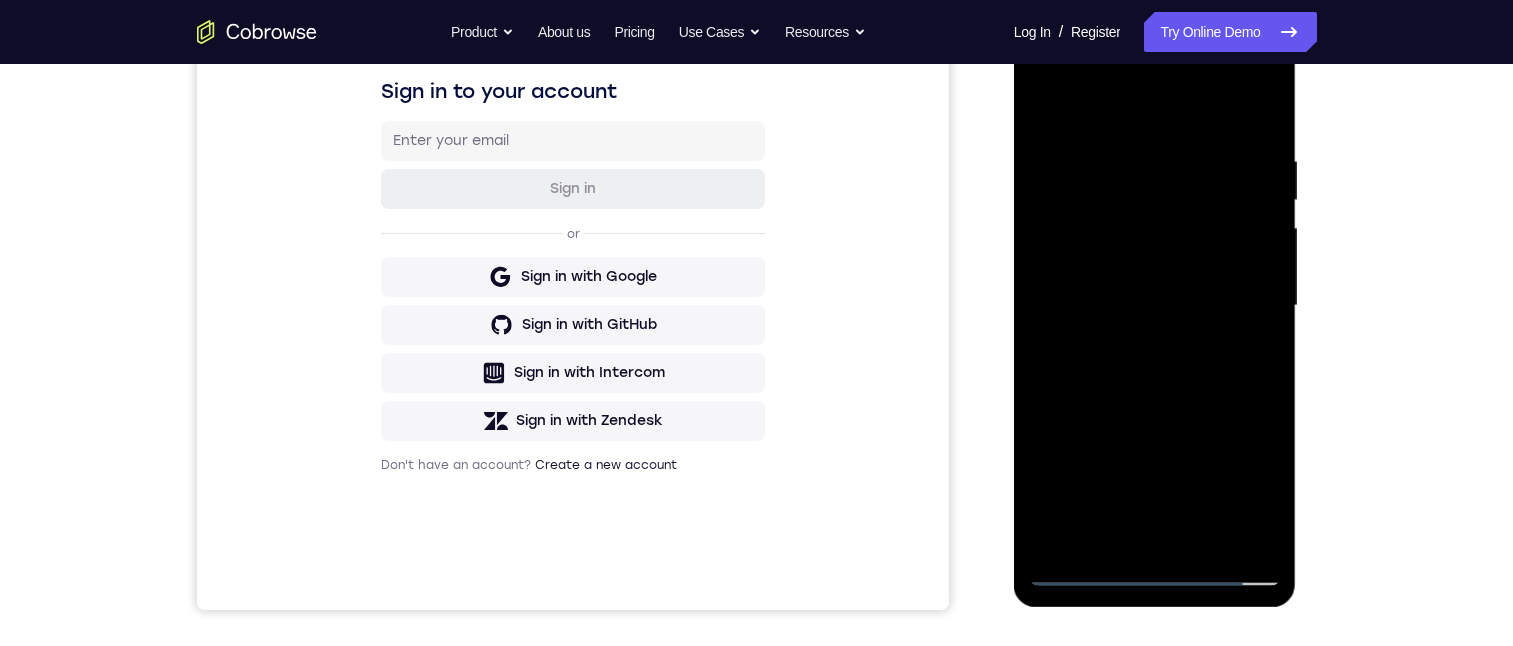 click at bounding box center [1155, 306] 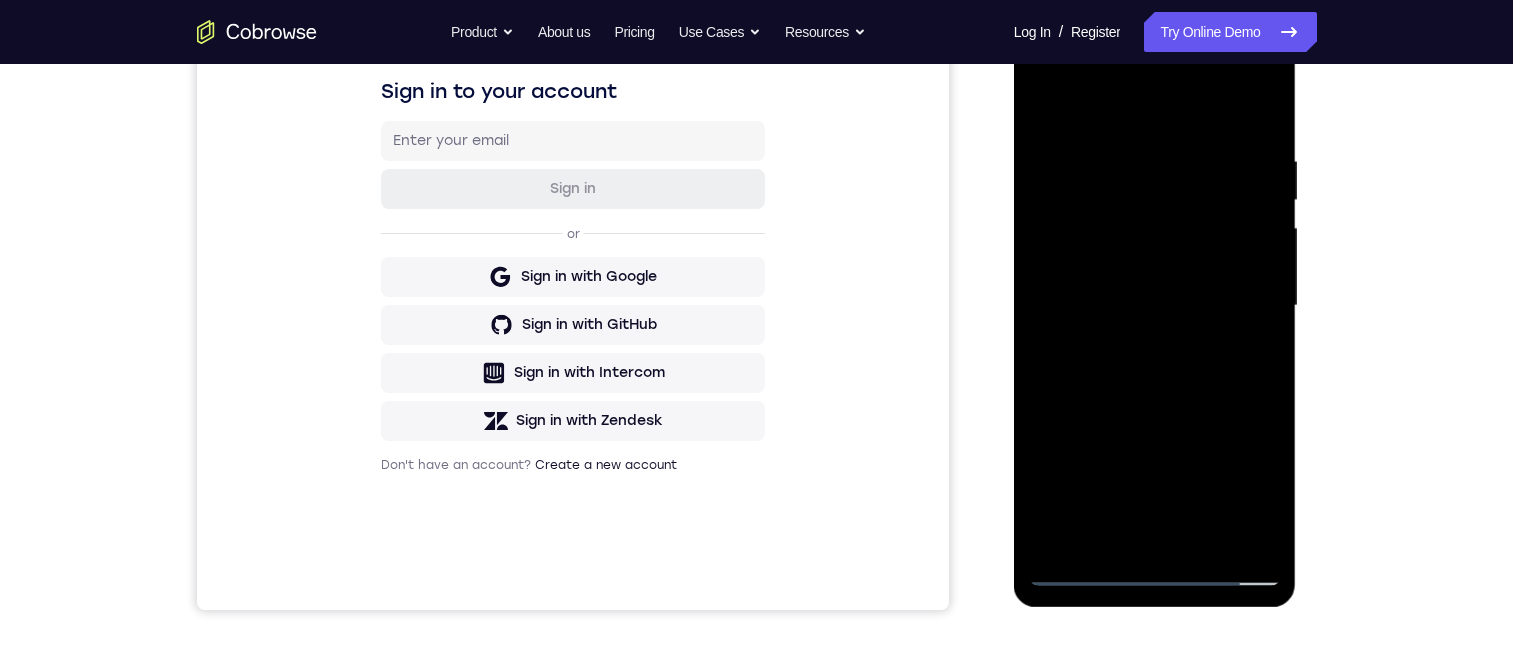 click at bounding box center (1155, 306) 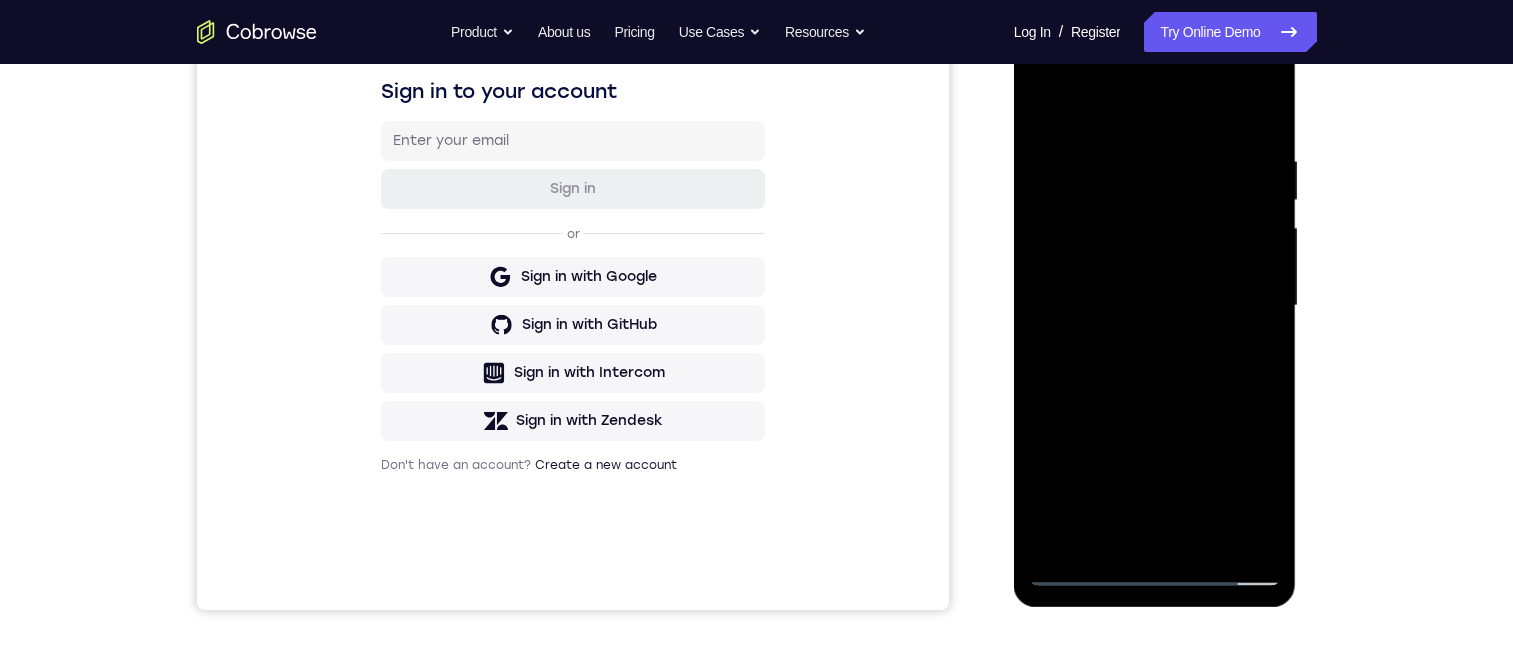 click at bounding box center (1155, 306) 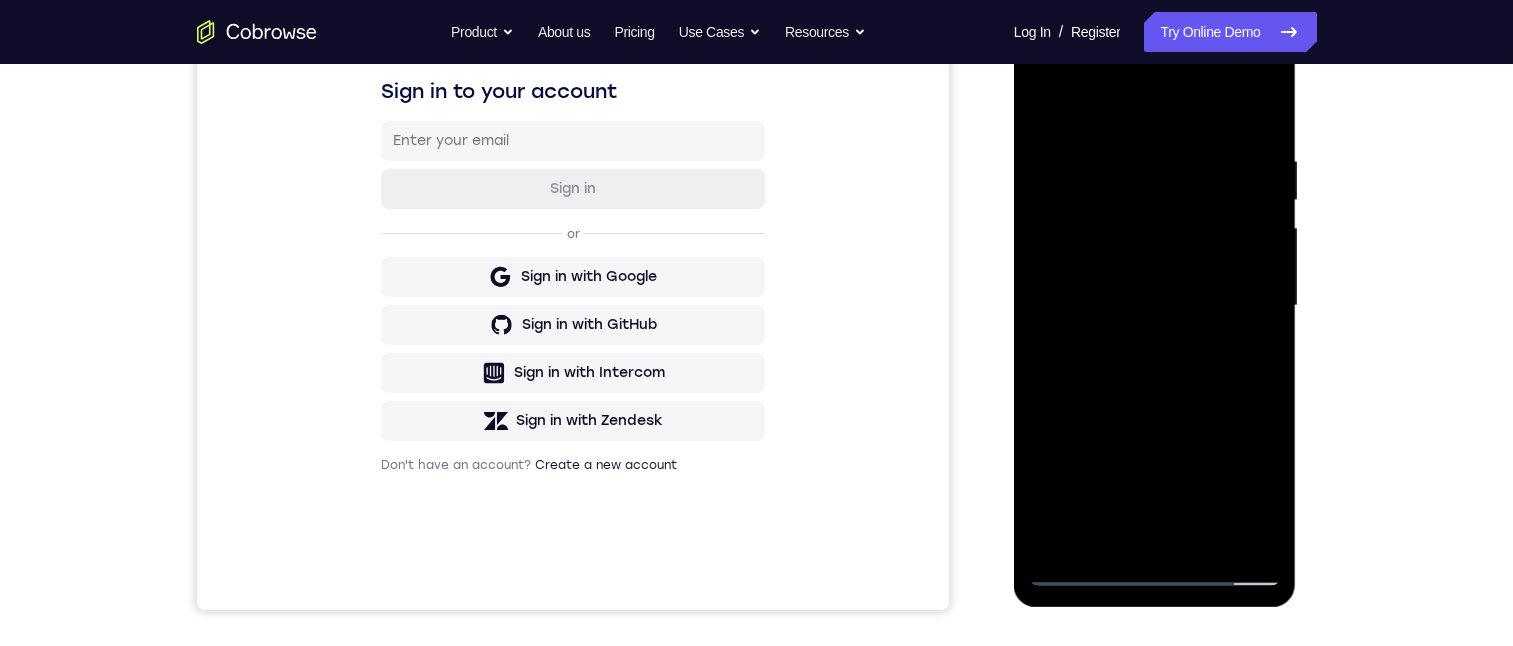 click at bounding box center [1155, 306] 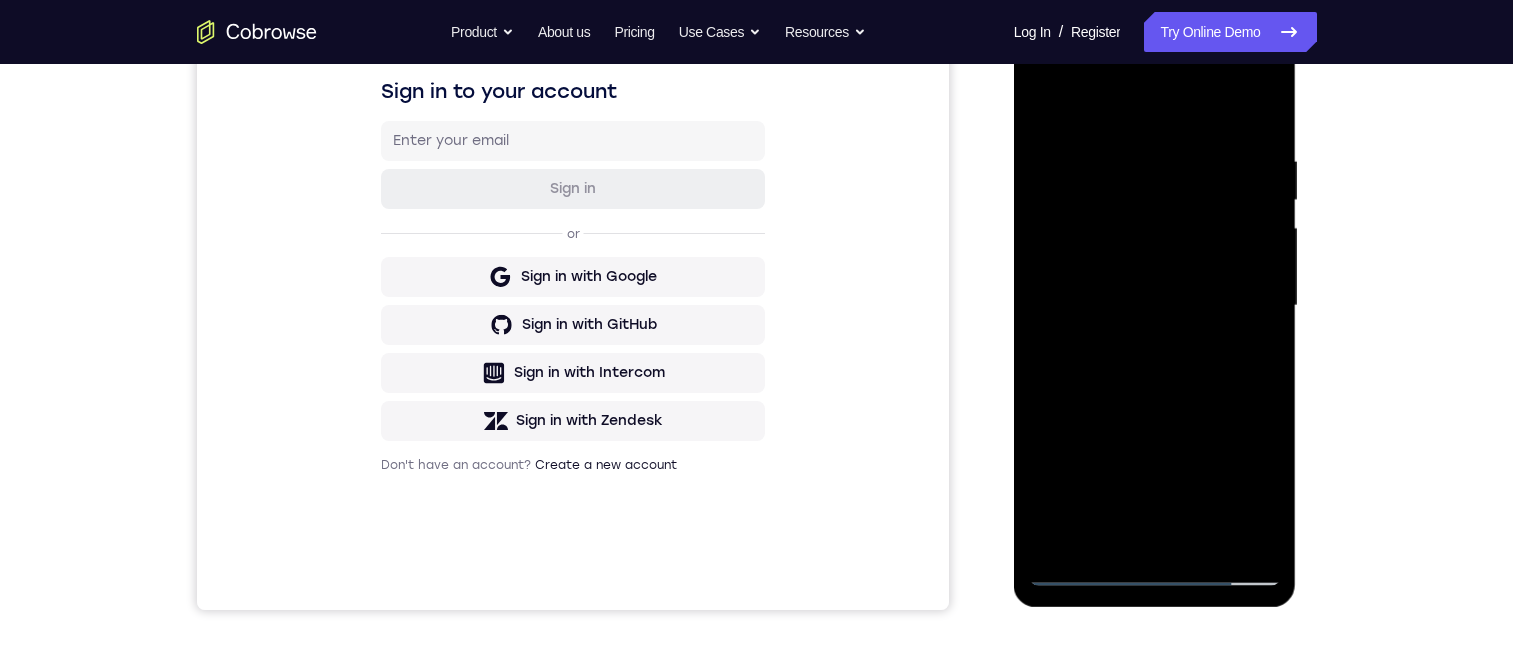click at bounding box center [1155, 306] 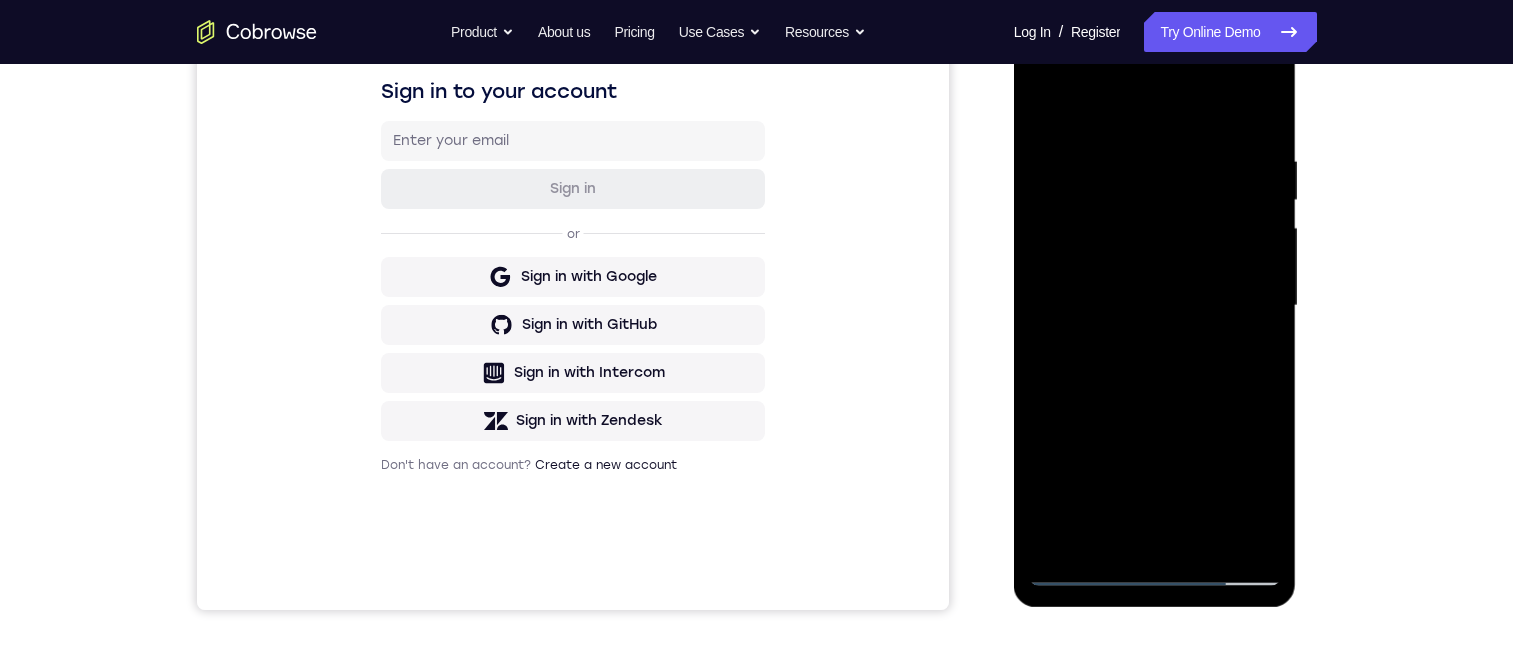 click at bounding box center [1155, 306] 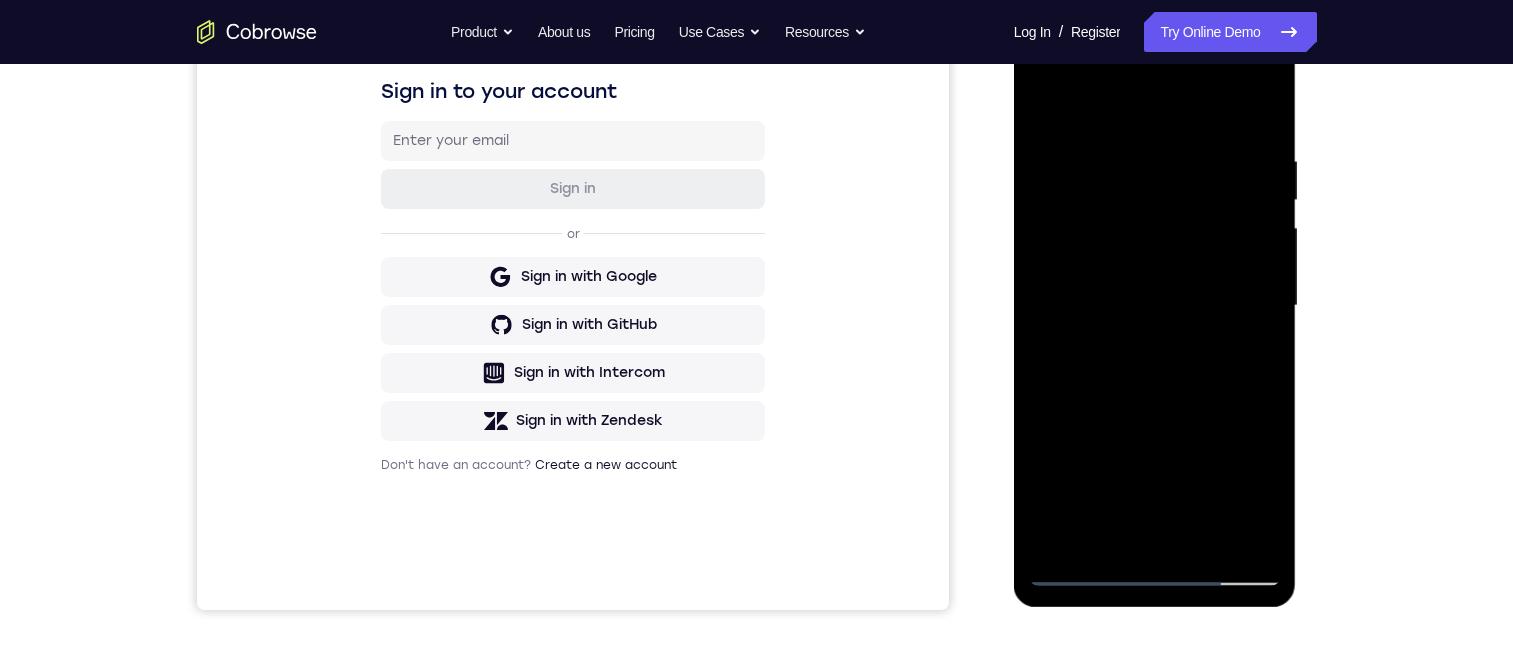 click at bounding box center [1155, 306] 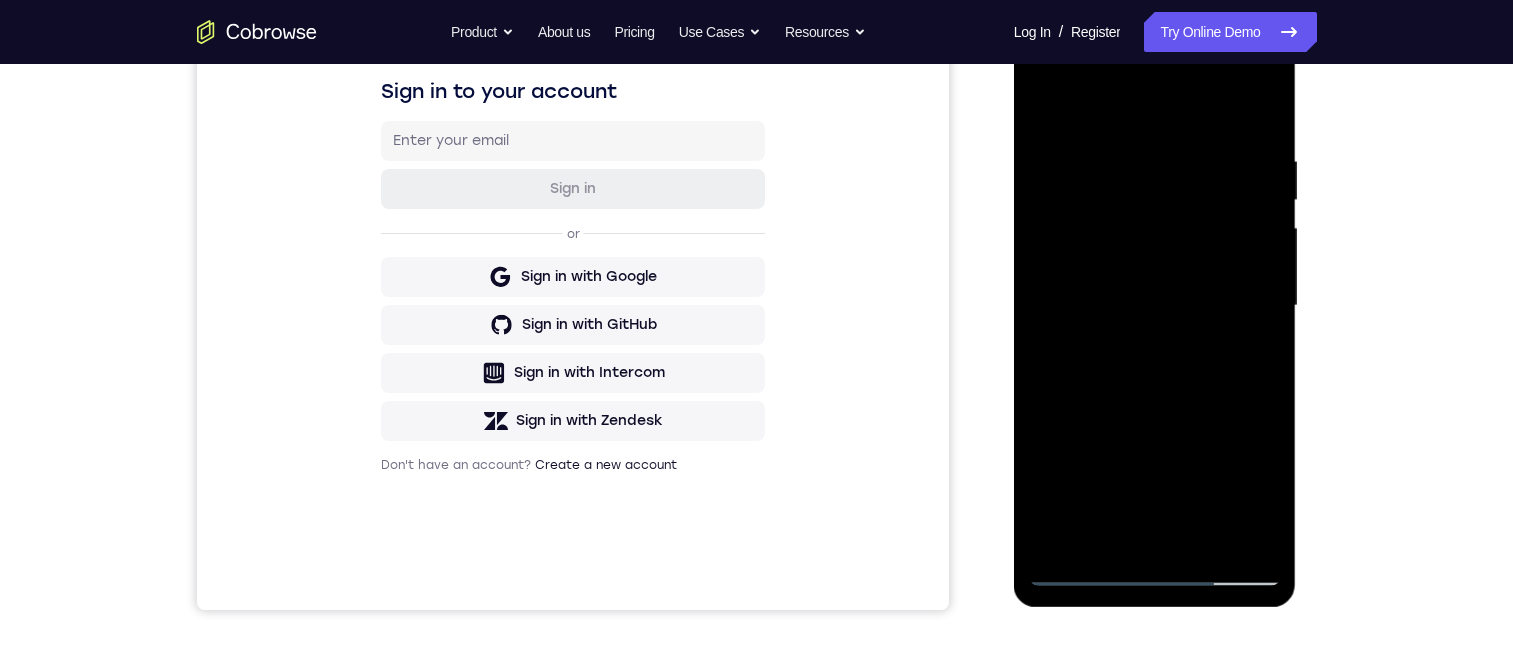 click at bounding box center (1155, 306) 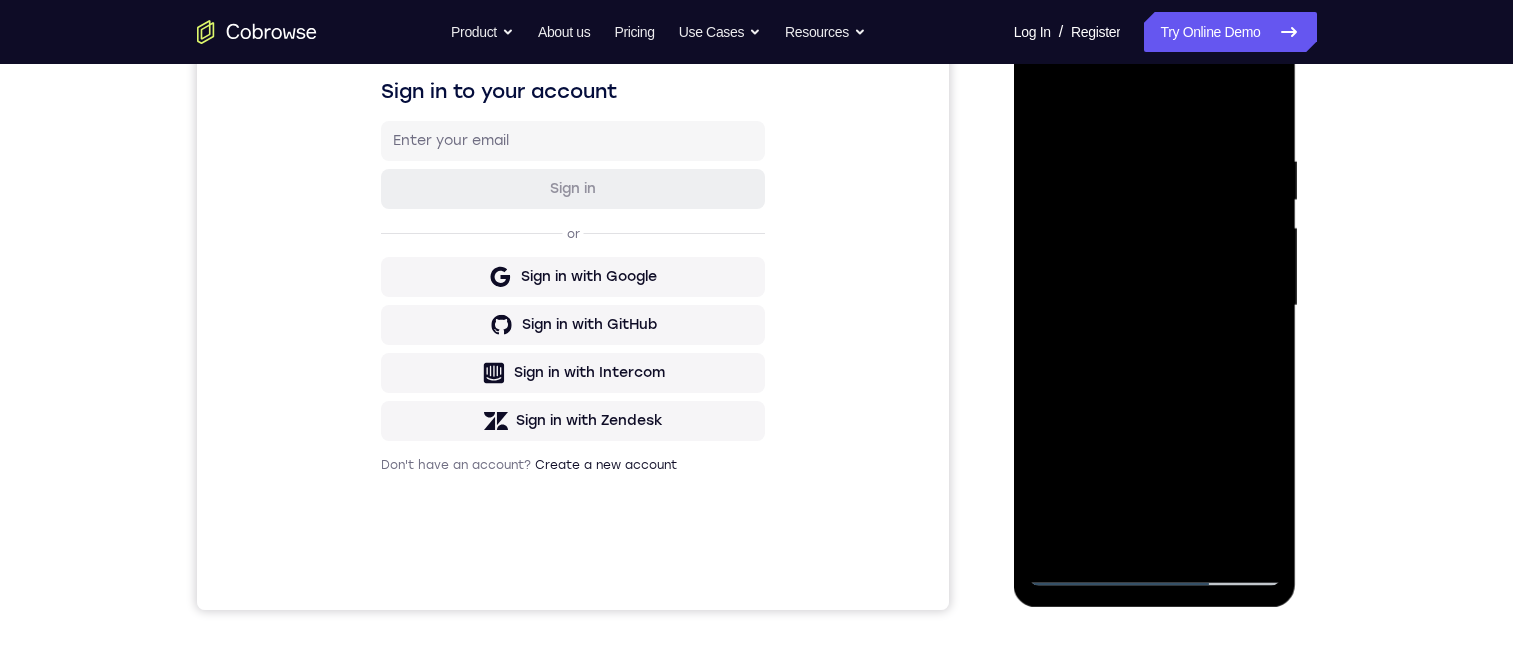 click at bounding box center (1155, 306) 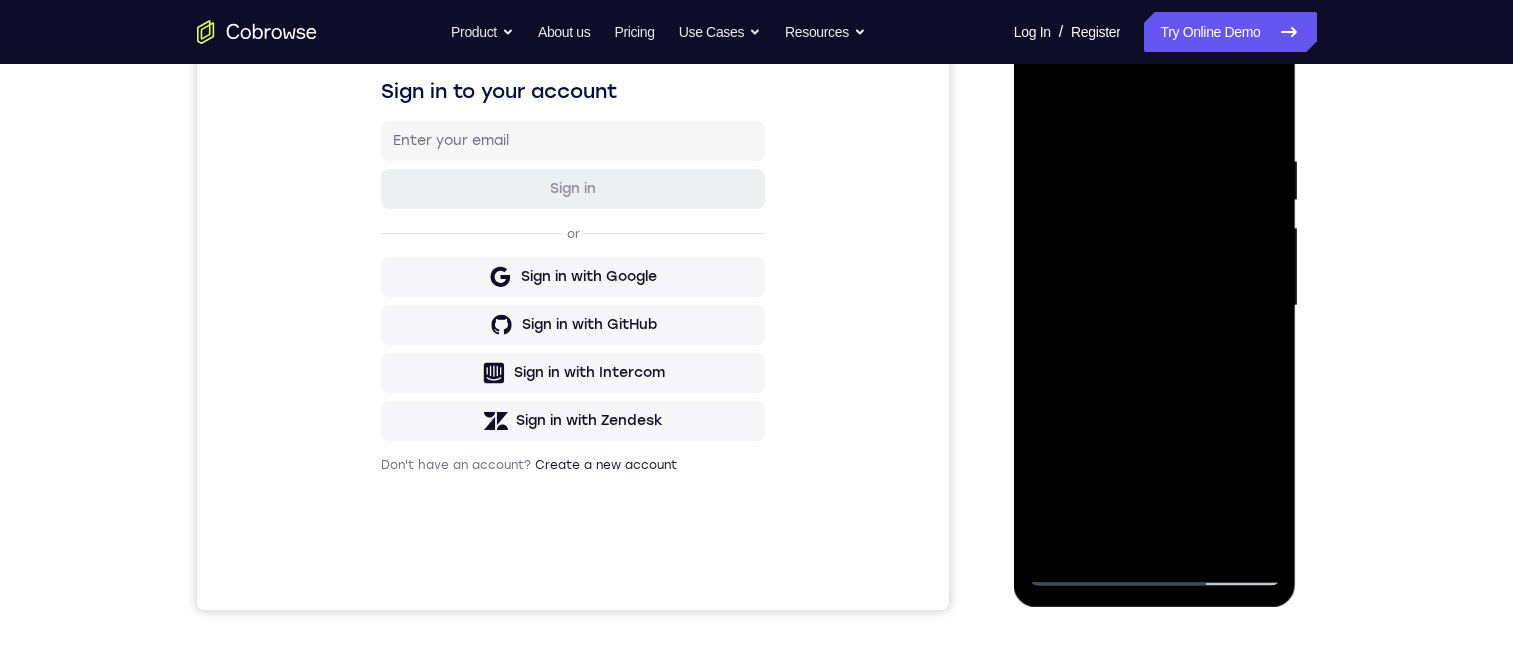 click at bounding box center [1155, 306] 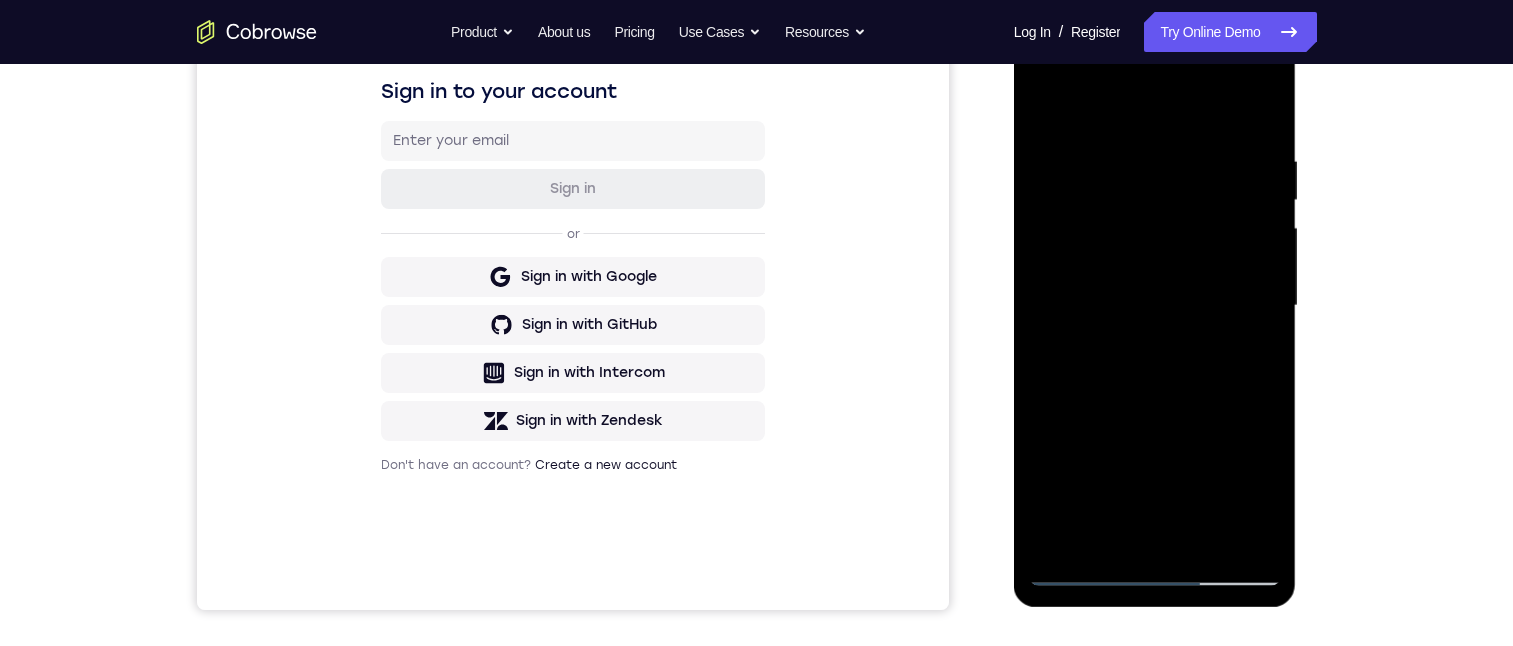 click at bounding box center [1155, 306] 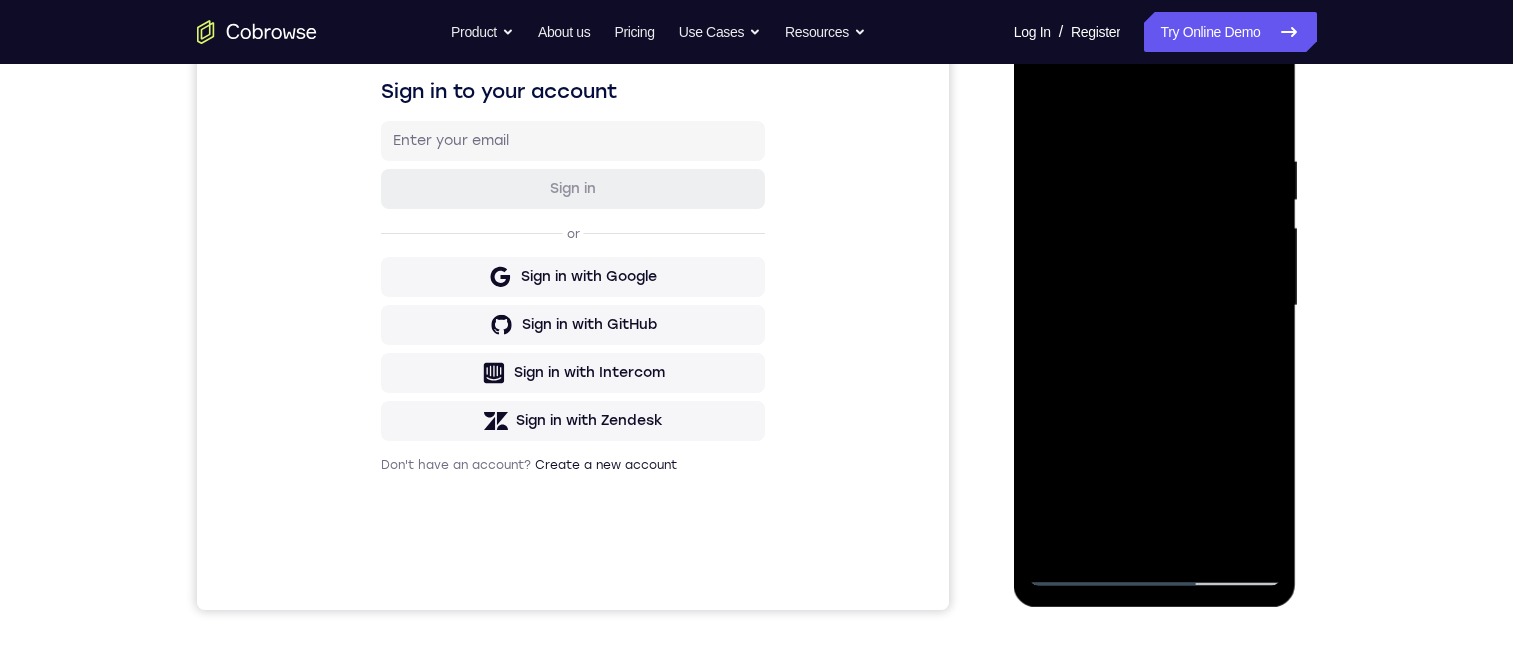 click at bounding box center [1155, 306] 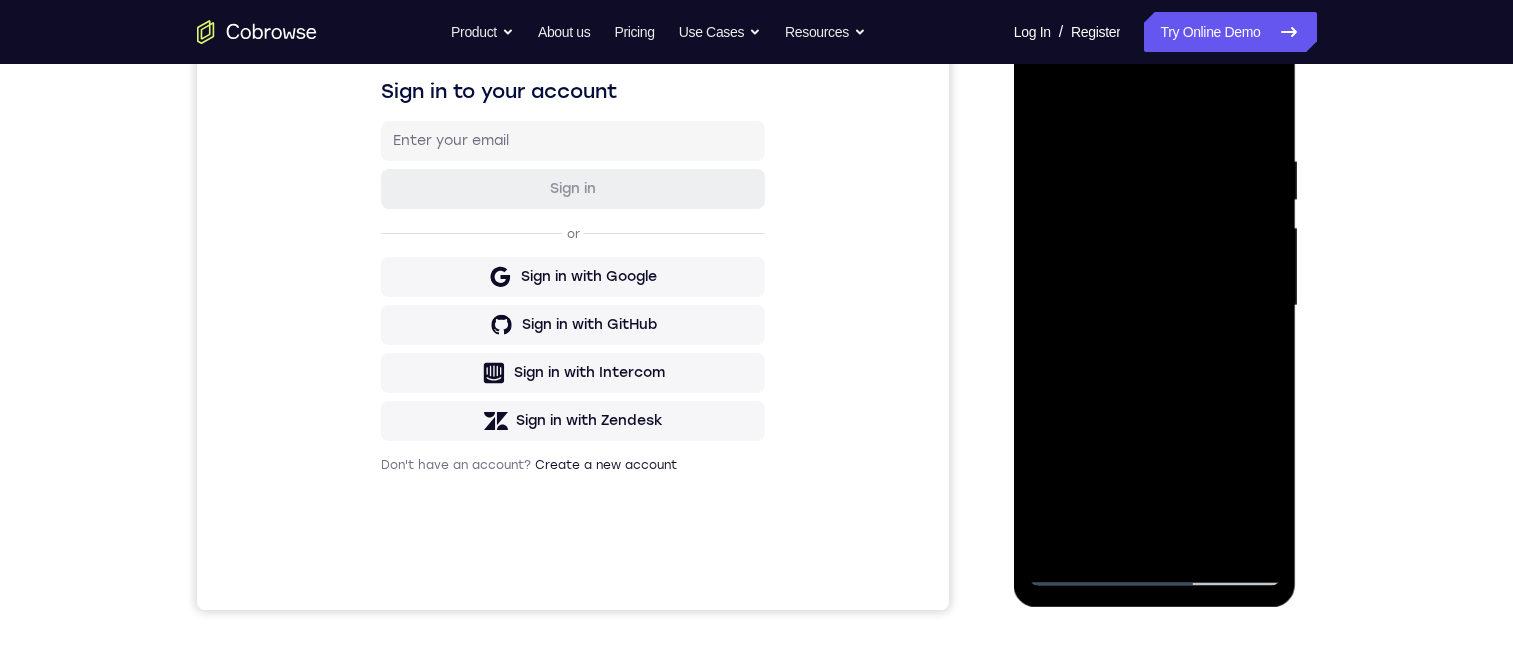 click at bounding box center (1155, 306) 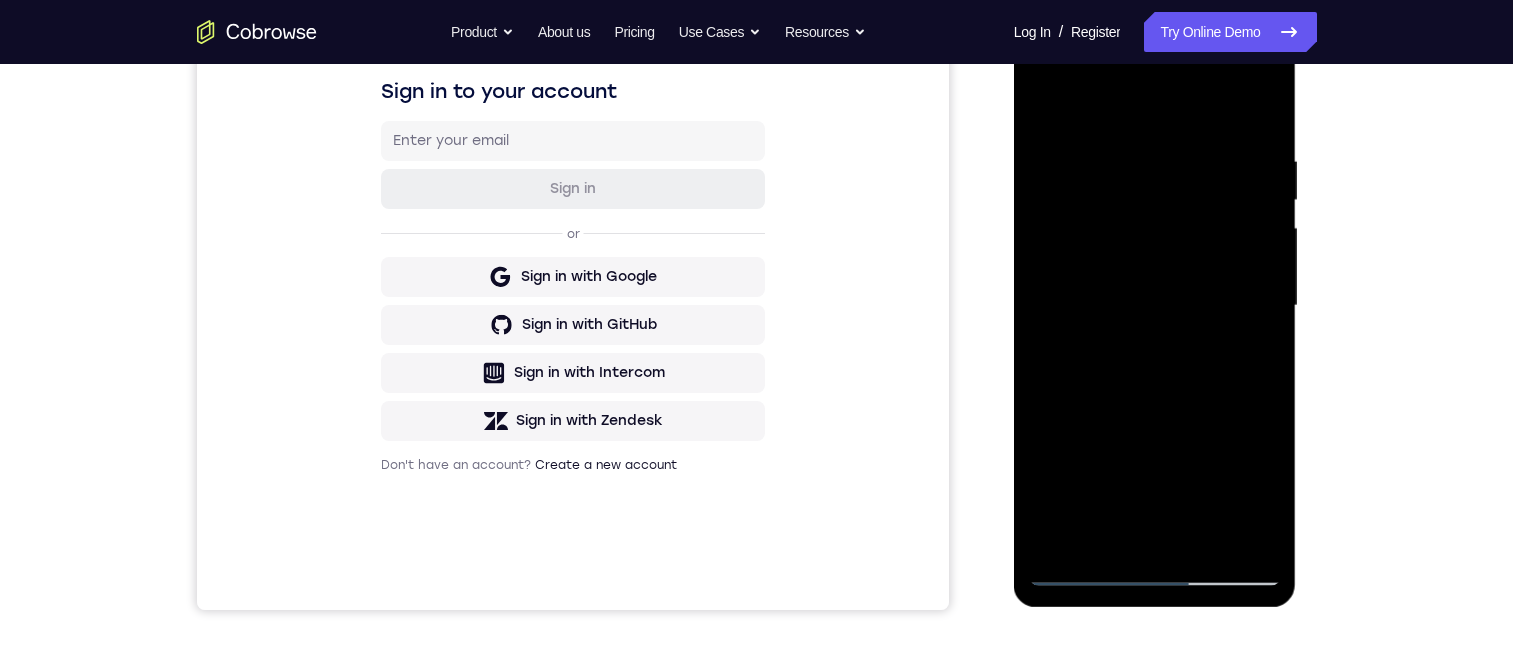 click at bounding box center [1155, 306] 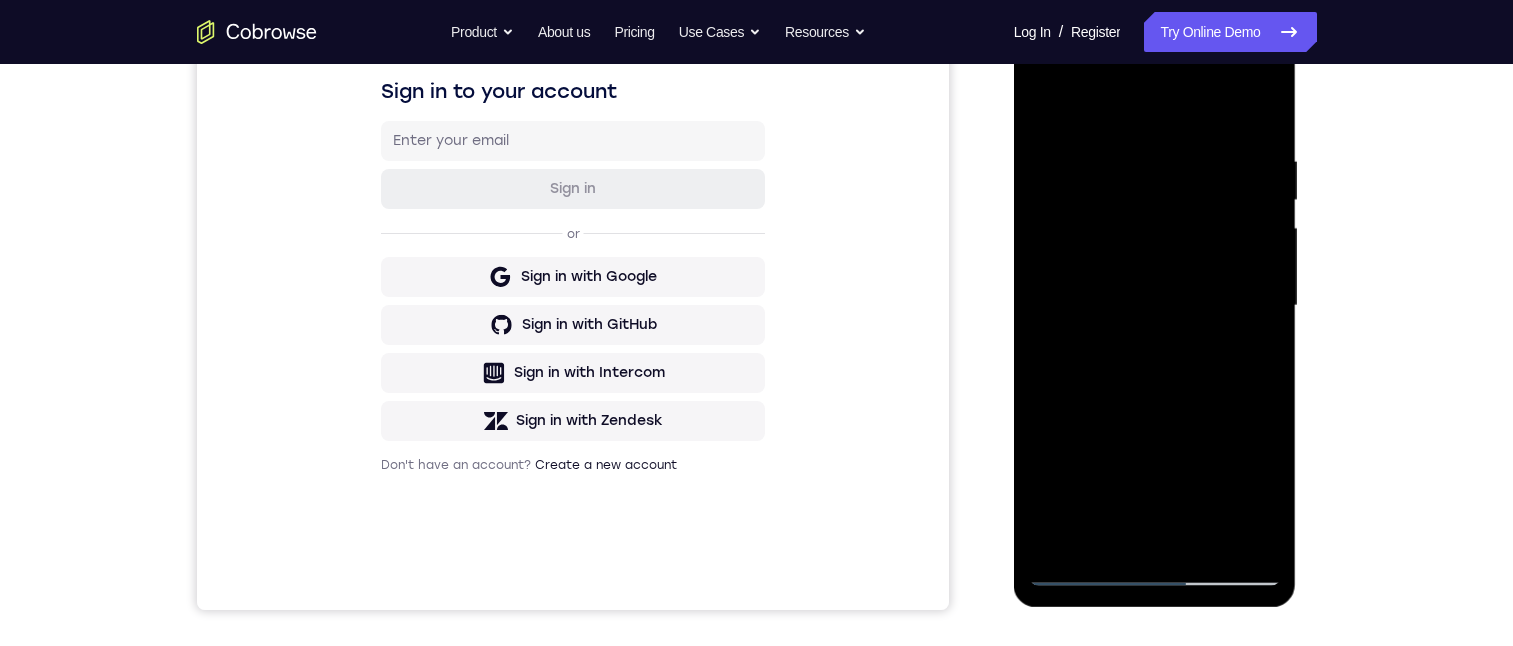 click at bounding box center [1155, 306] 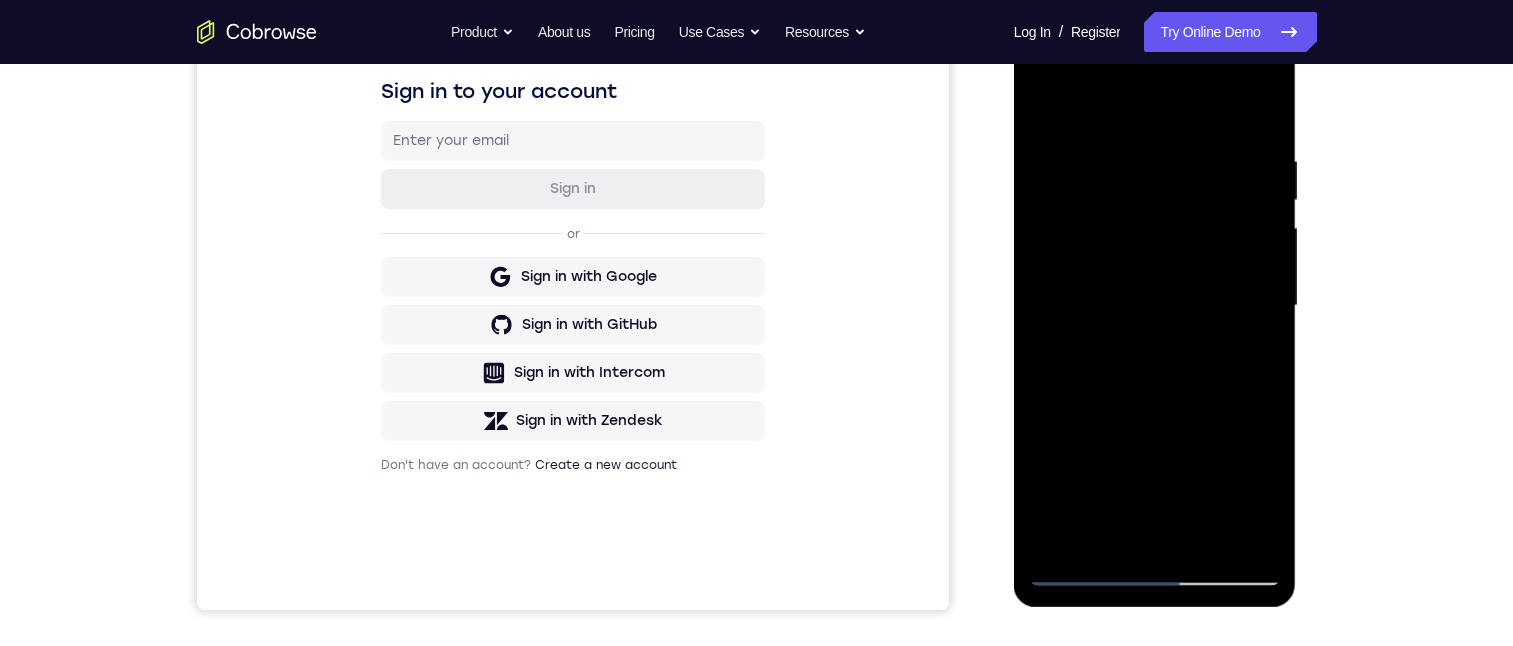 click at bounding box center [1155, 306] 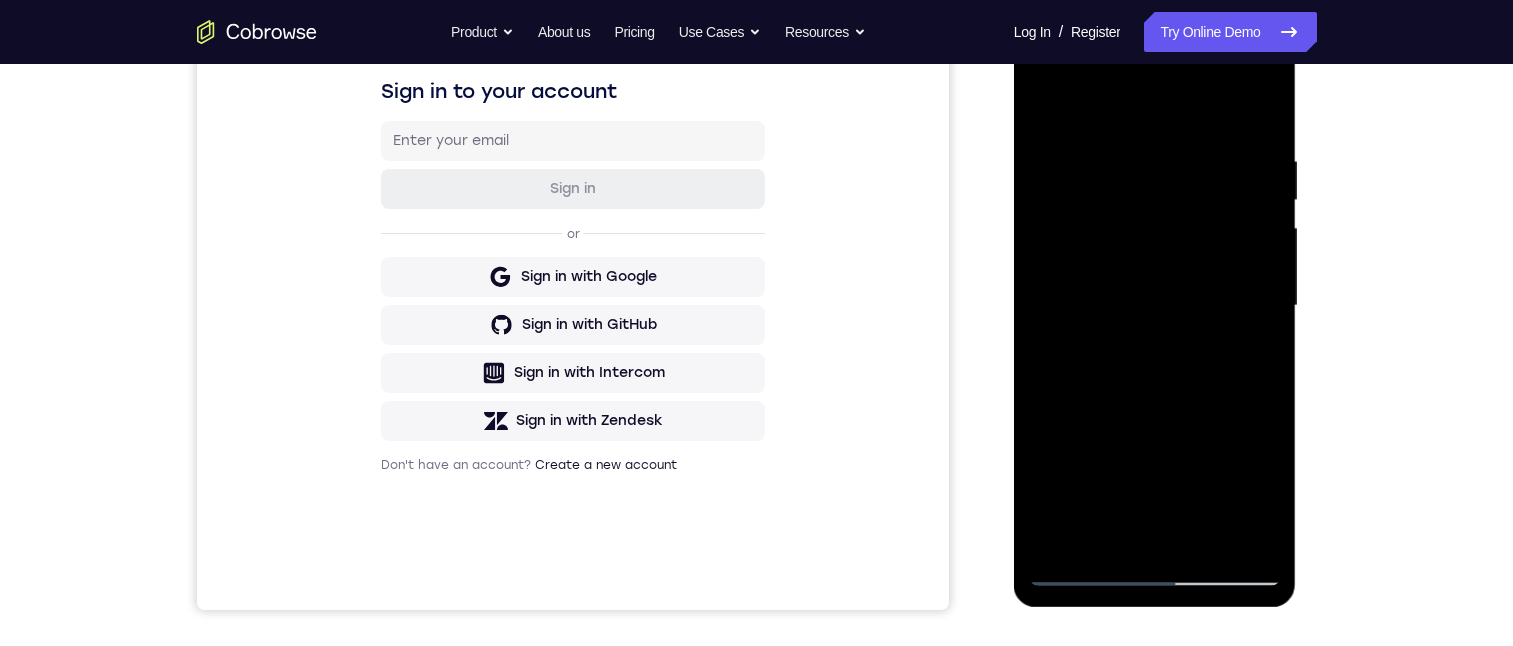 click at bounding box center [1155, 306] 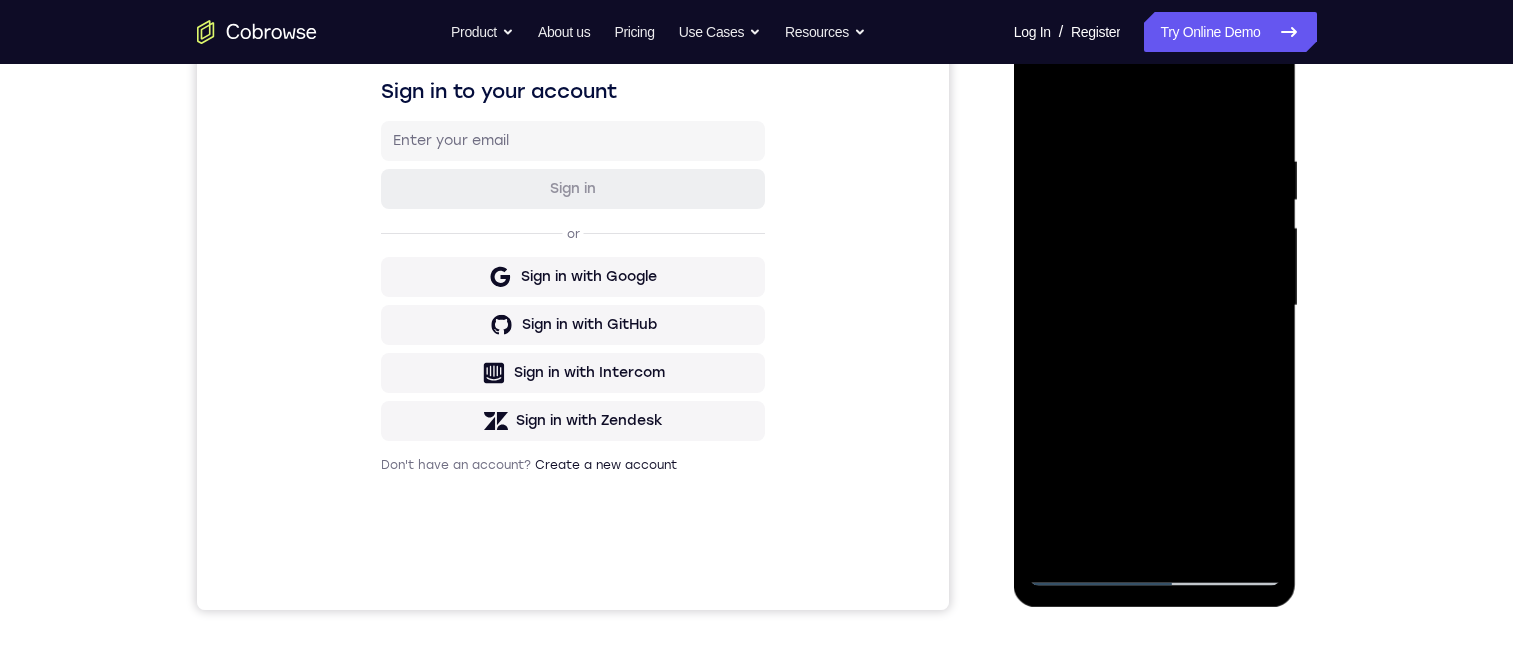 click at bounding box center [1155, 306] 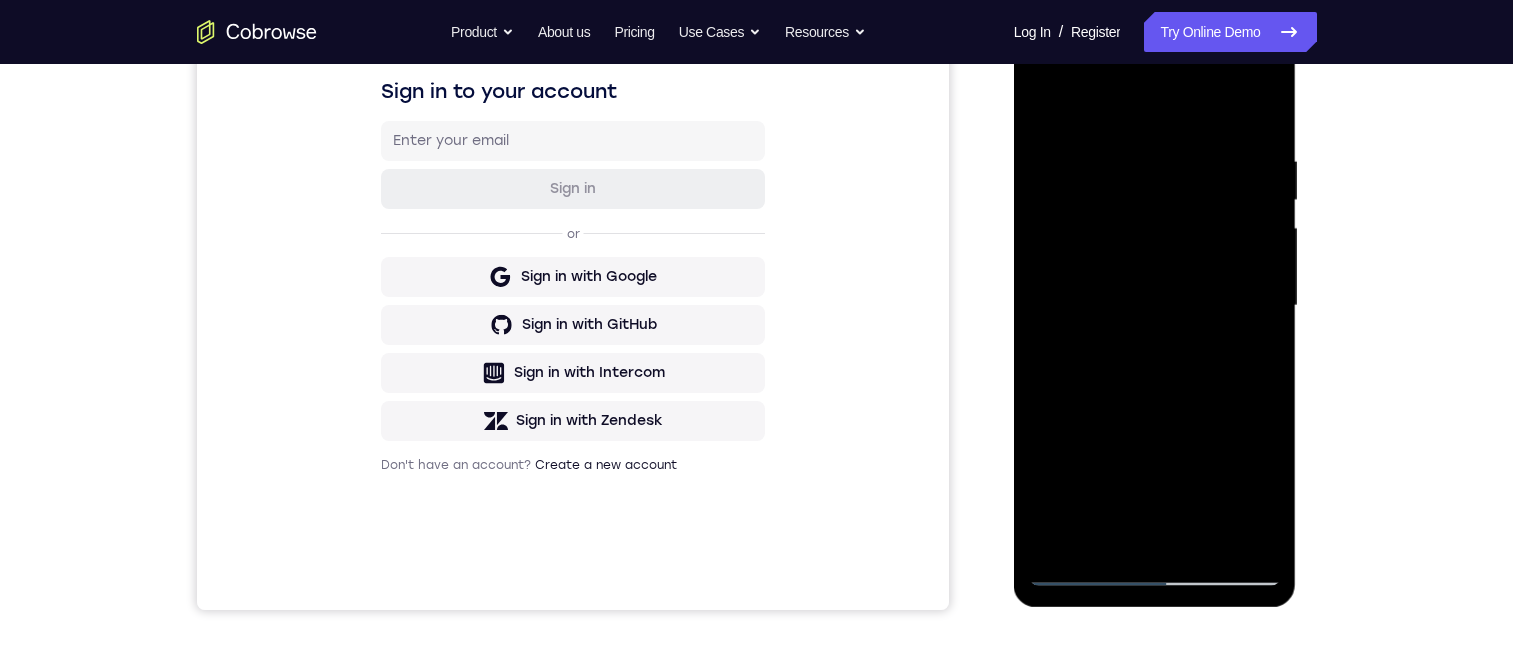 click at bounding box center [1155, 306] 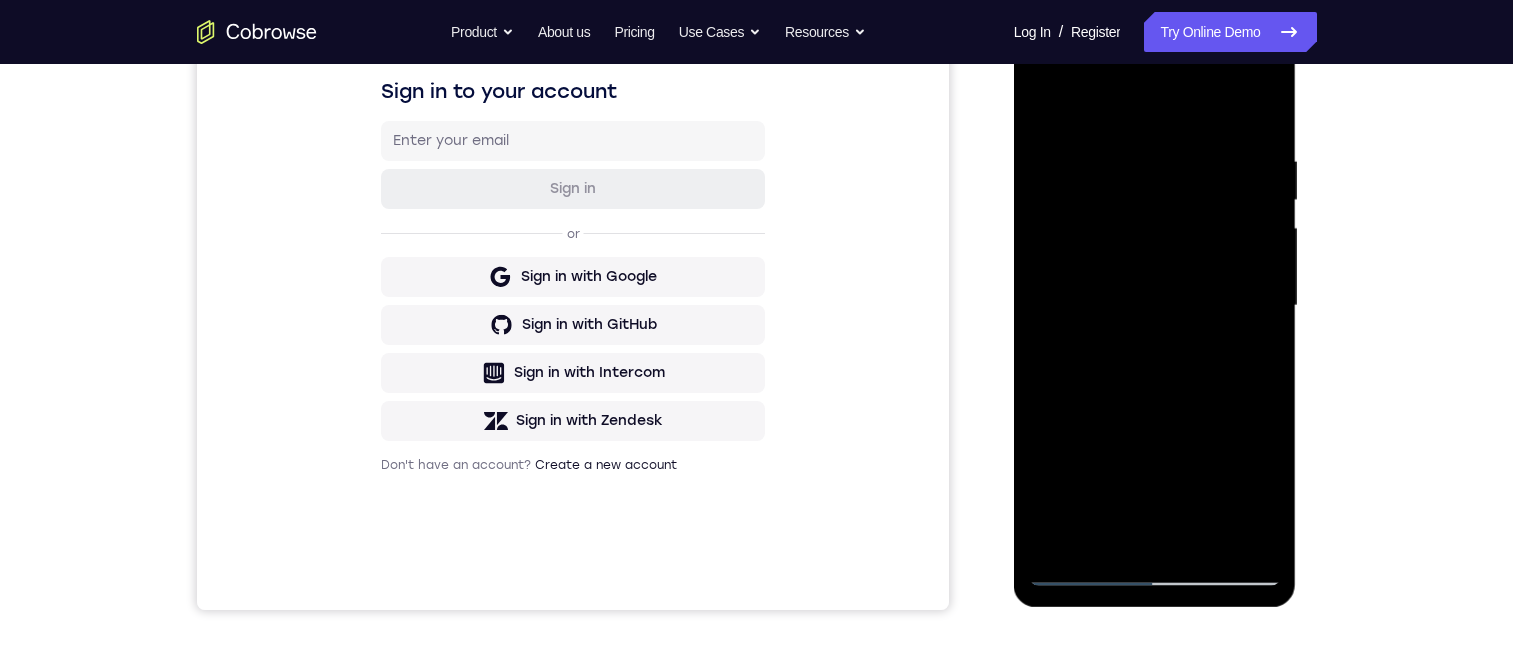click at bounding box center [1155, 306] 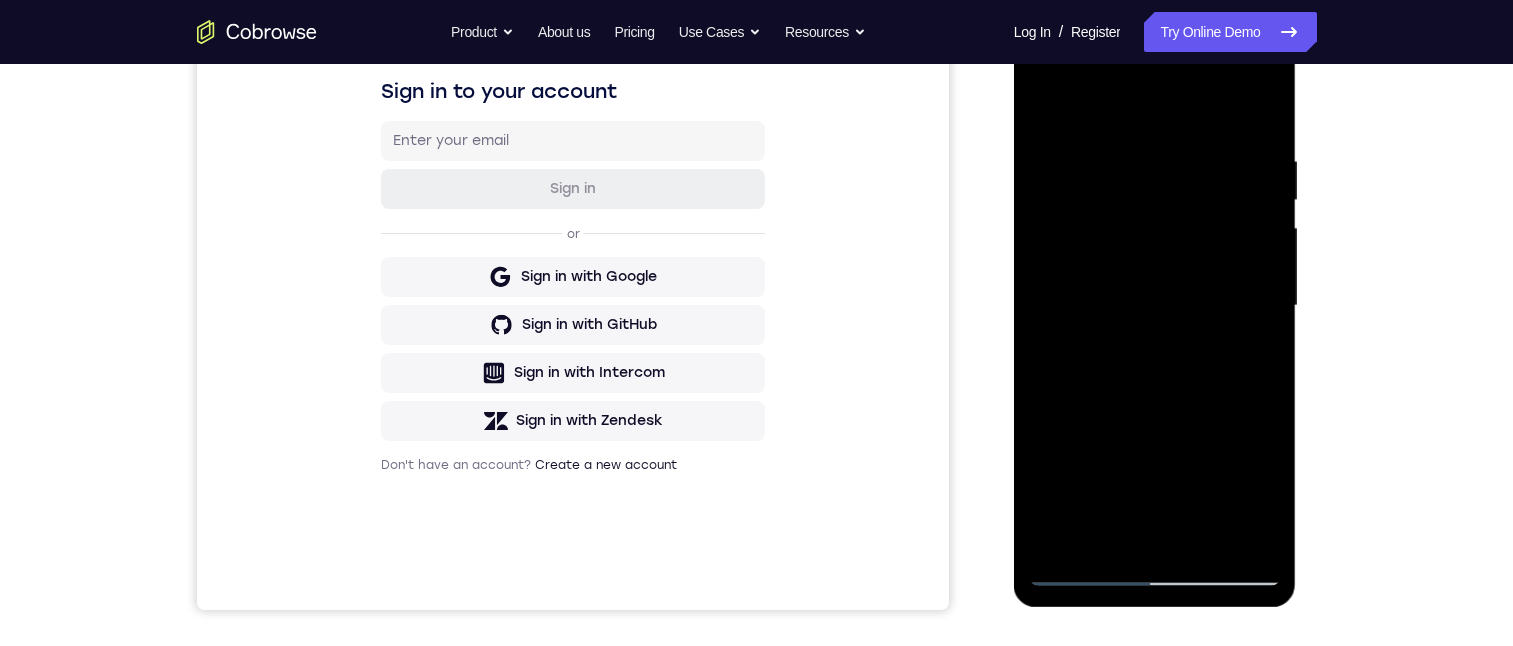 click at bounding box center [1155, 306] 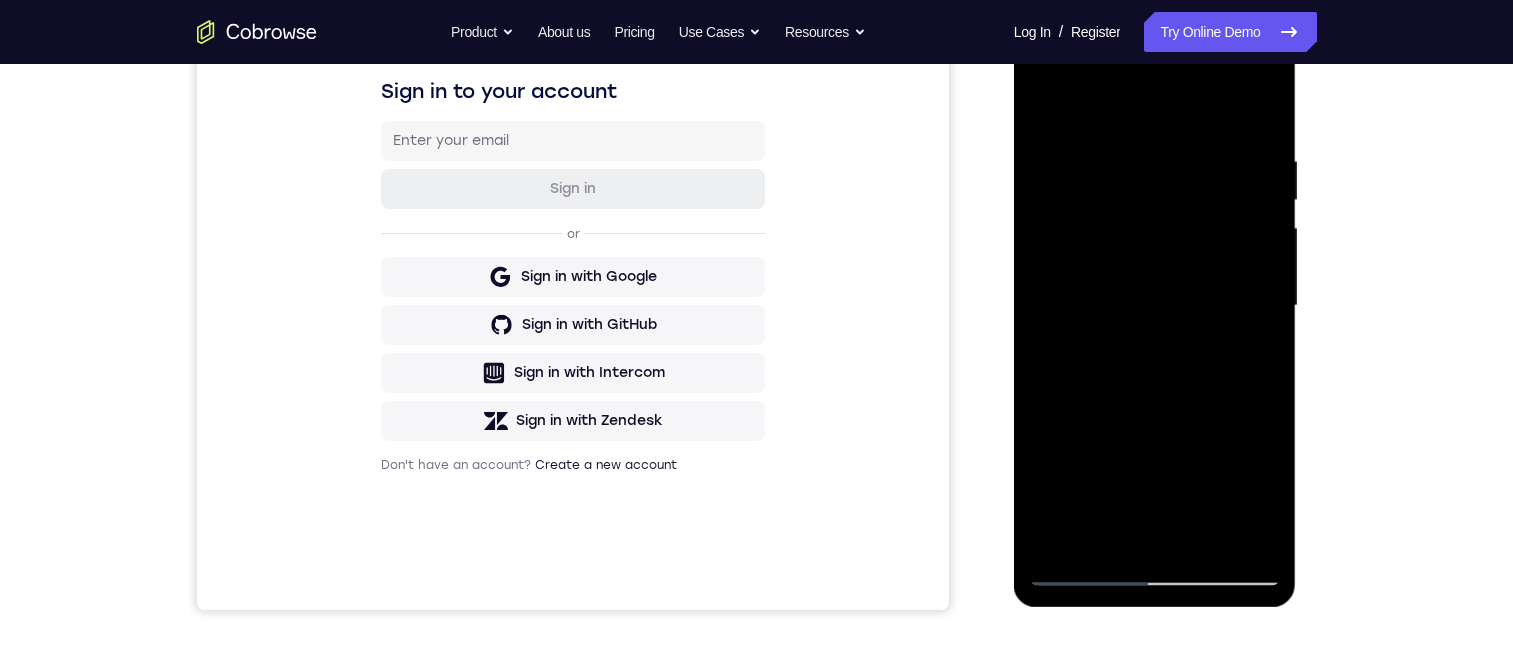 click at bounding box center (1155, 306) 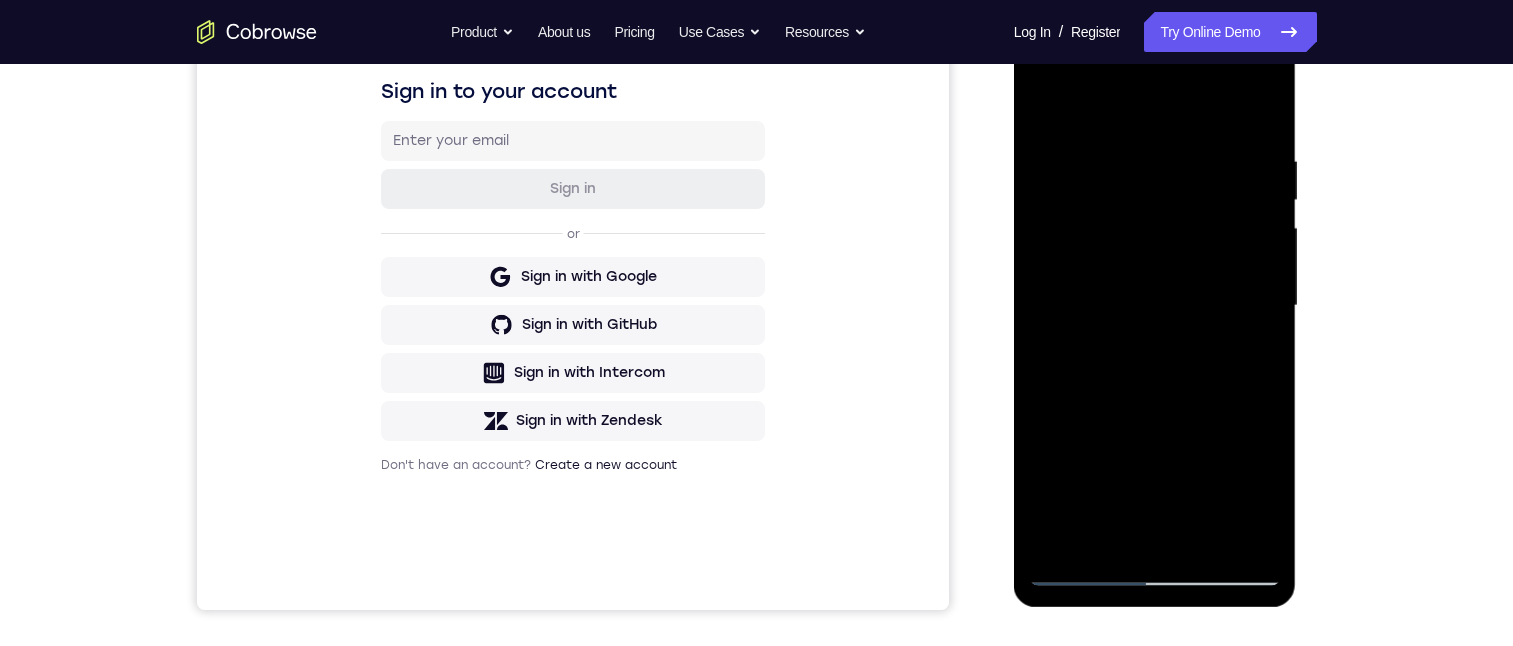 click at bounding box center [1155, 306] 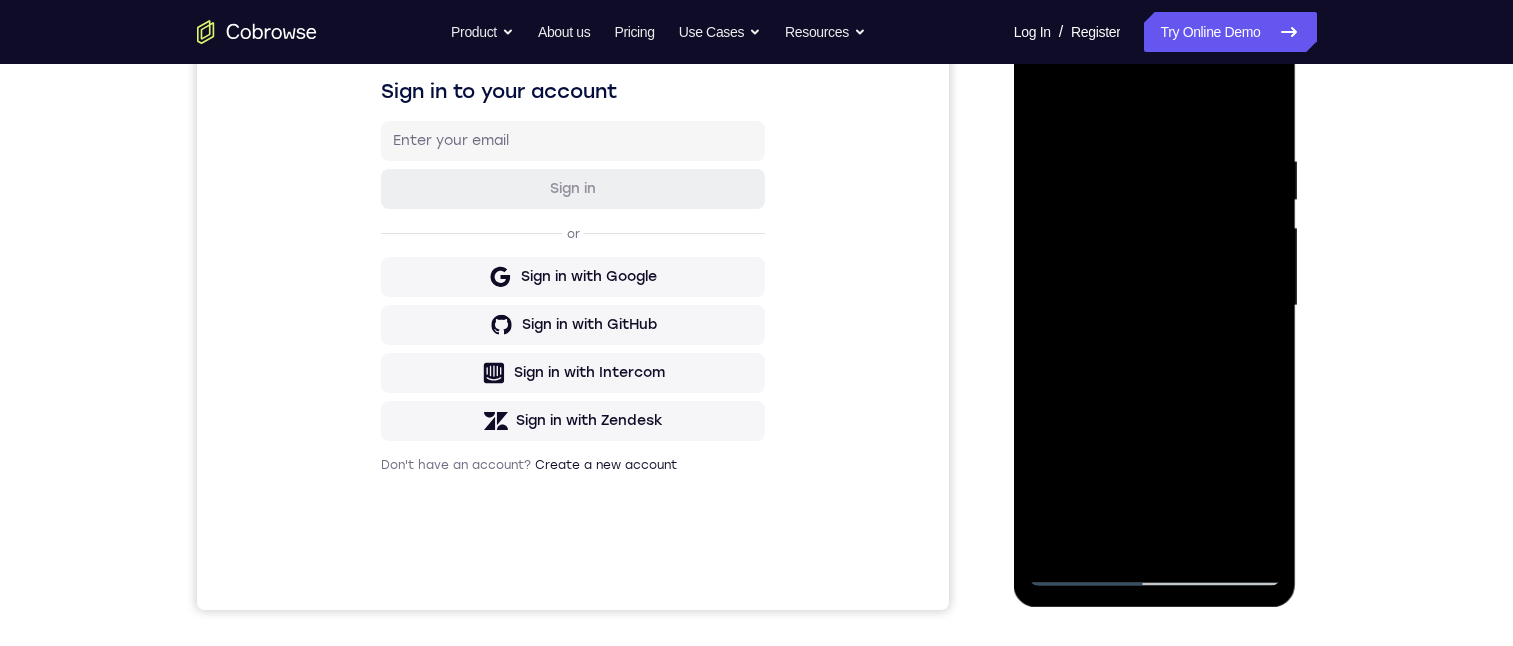click at bounding box center (1155, 306) 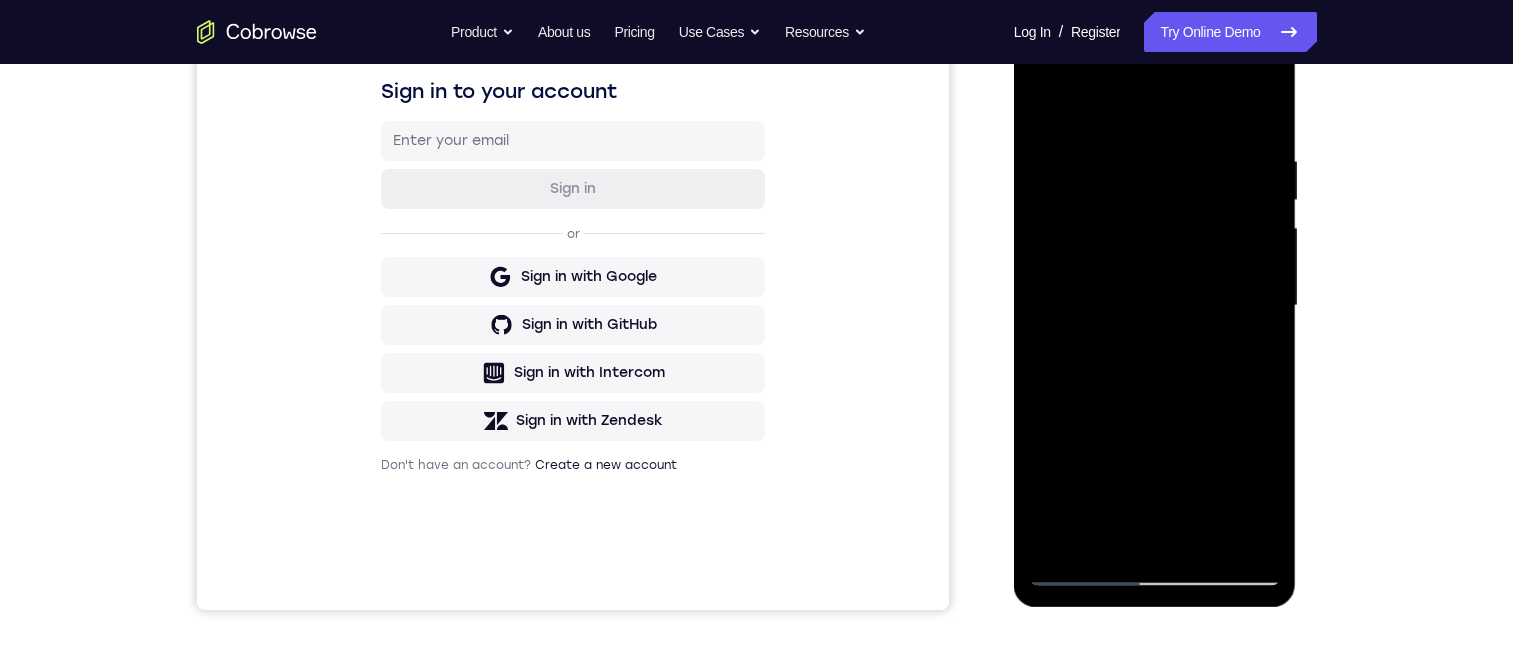 click at bounding box center (1155, 306) 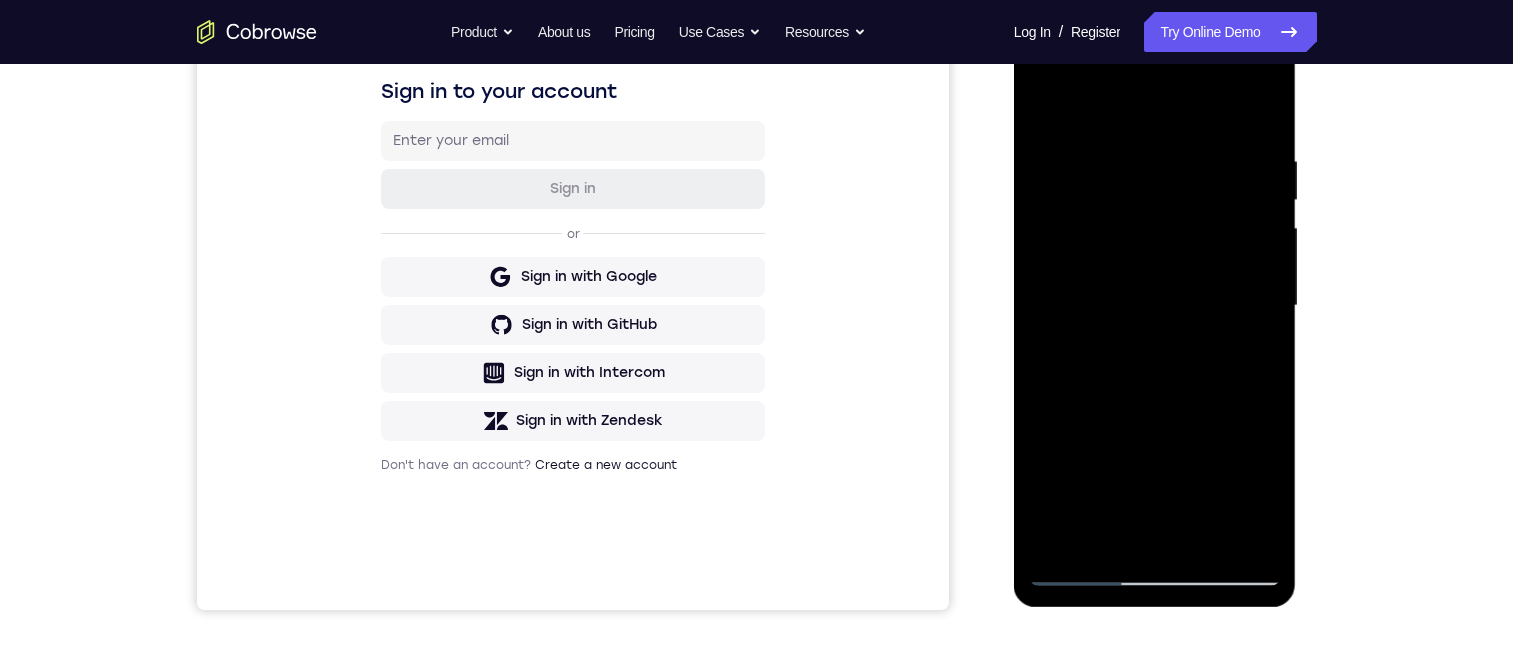 click at bounding box center (1155, 306) 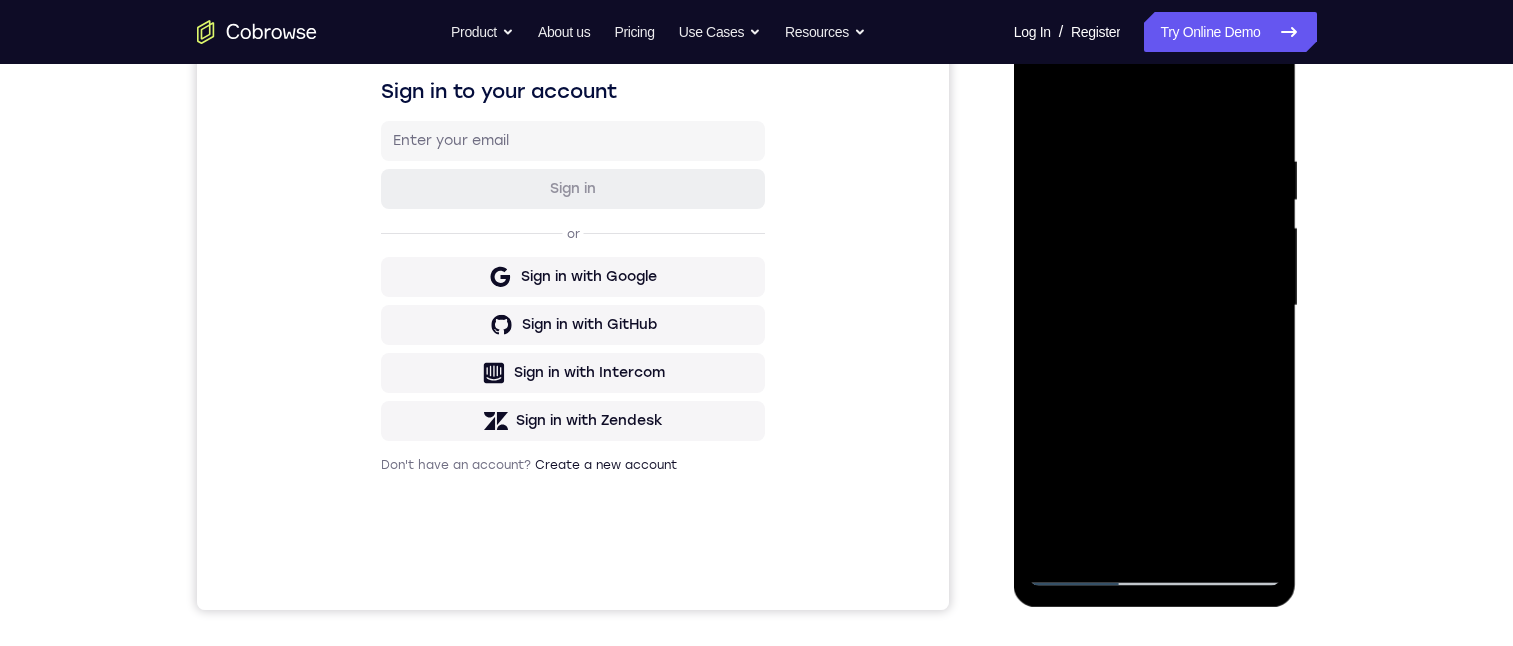 click at bounding box center (1155, 306) 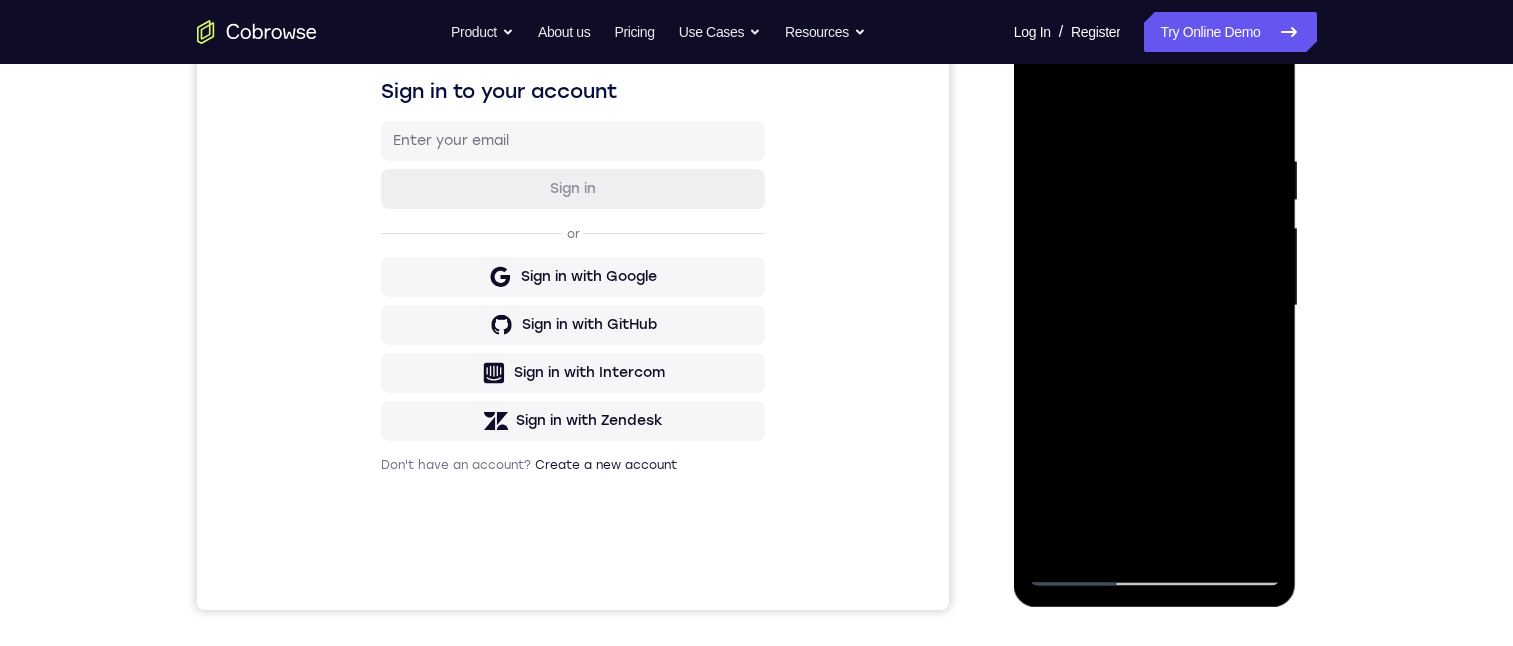 click at bounding box center (1155, 306) 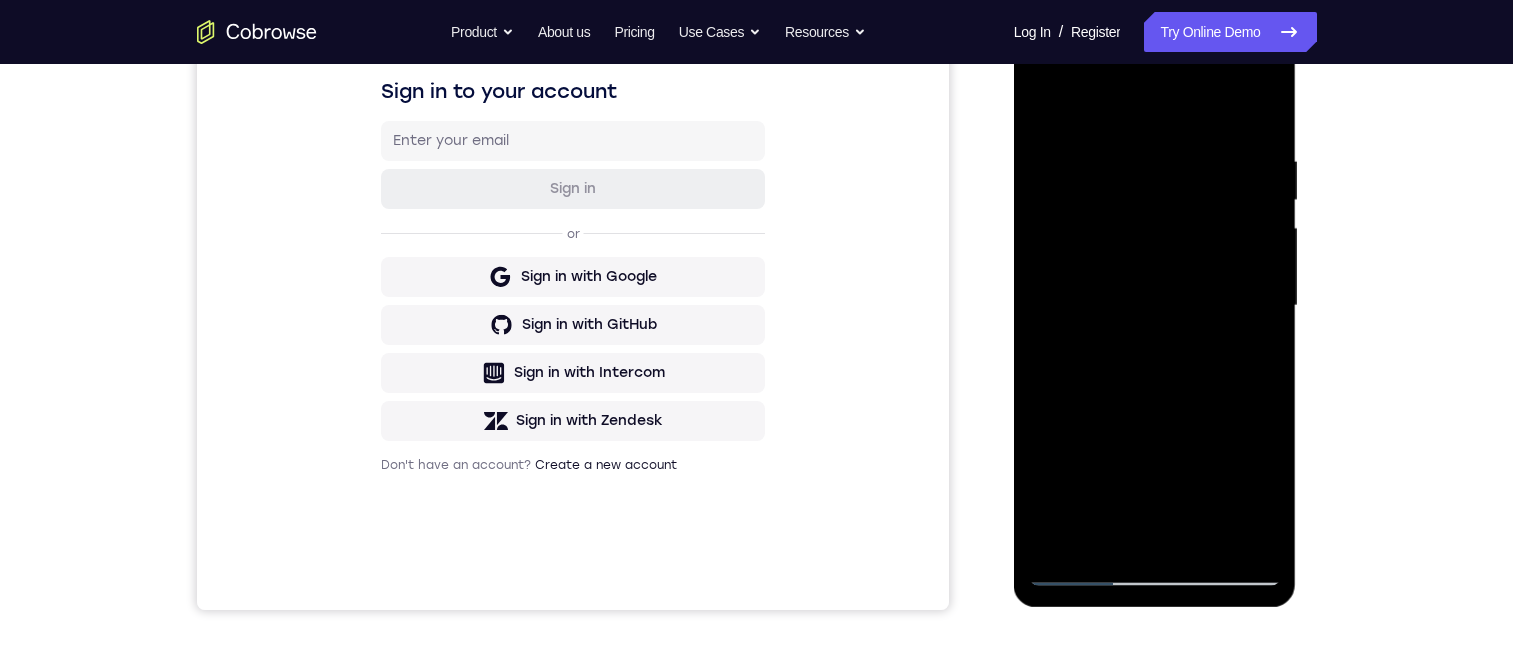 click at bounding box center [1155, 306] 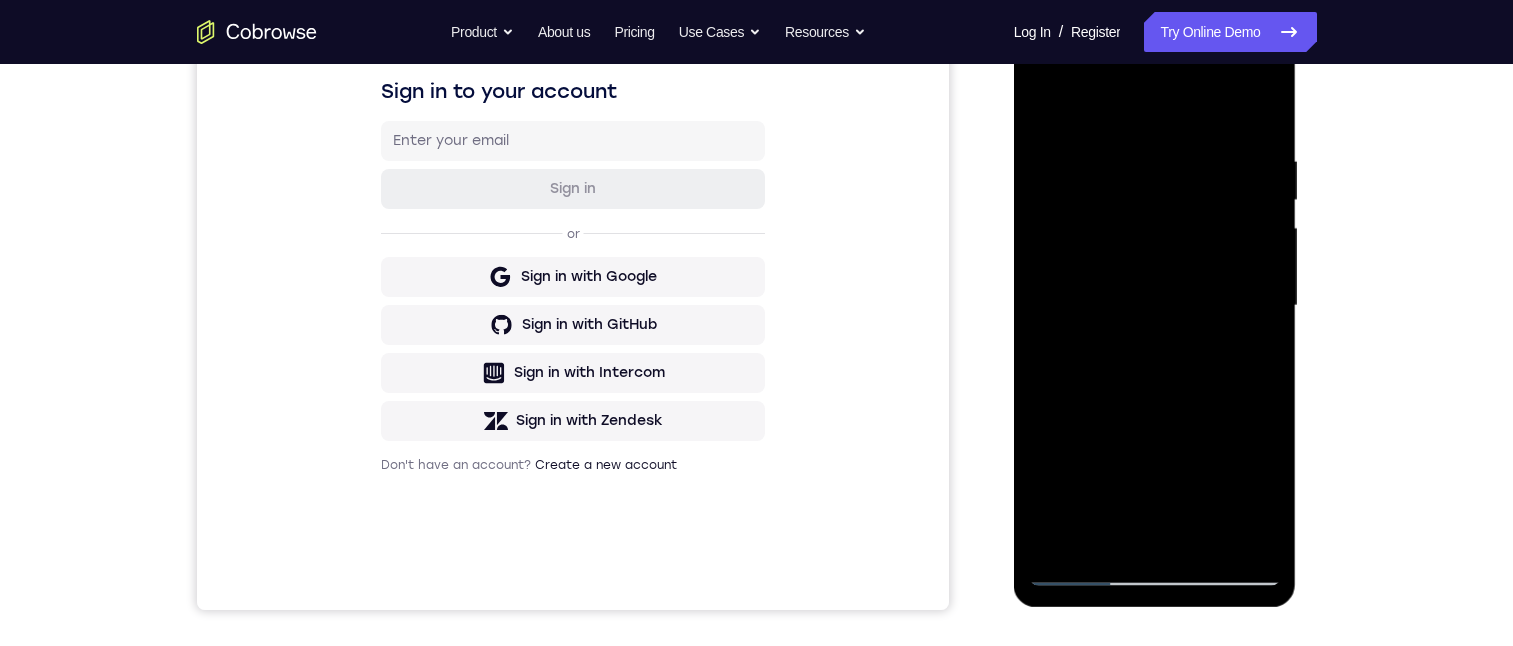 click at bounding box center (1155, 306) 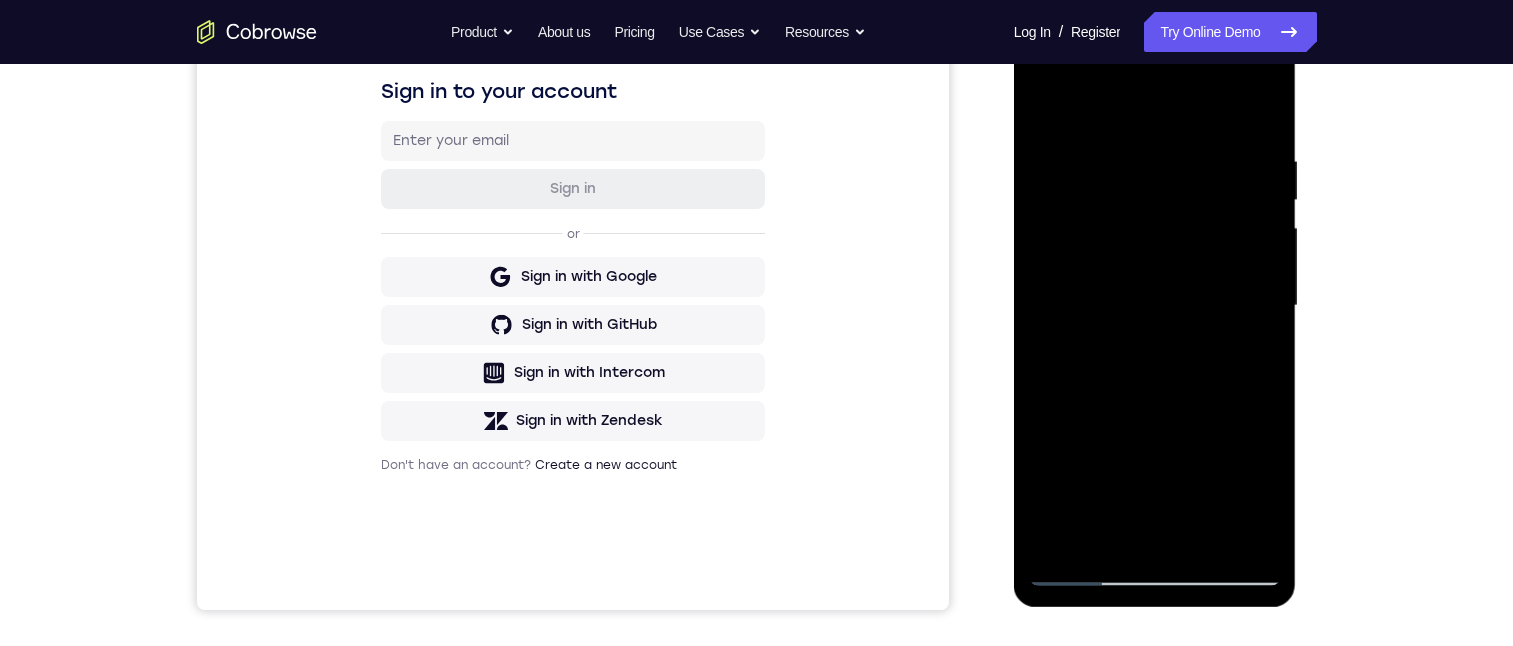 click at bounding box center [1155, 306] 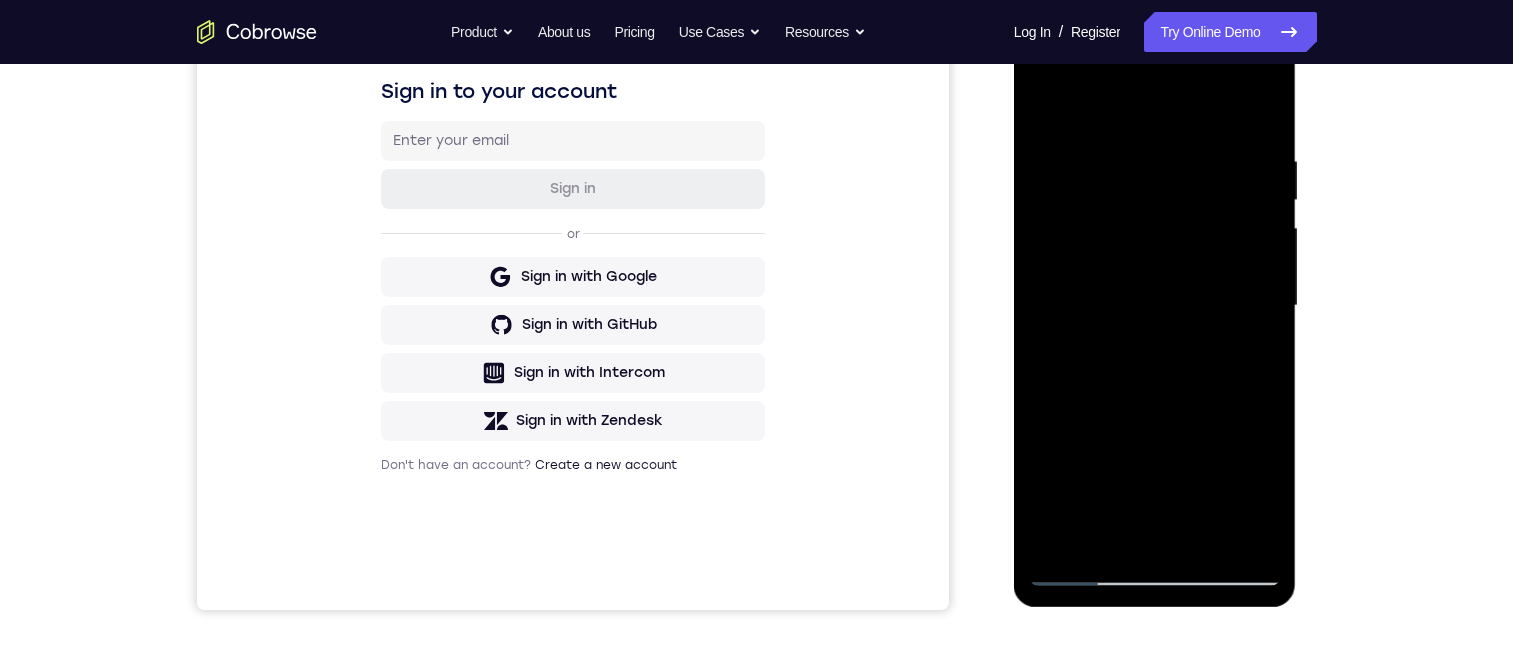 click at bounding box center [1155, 306] 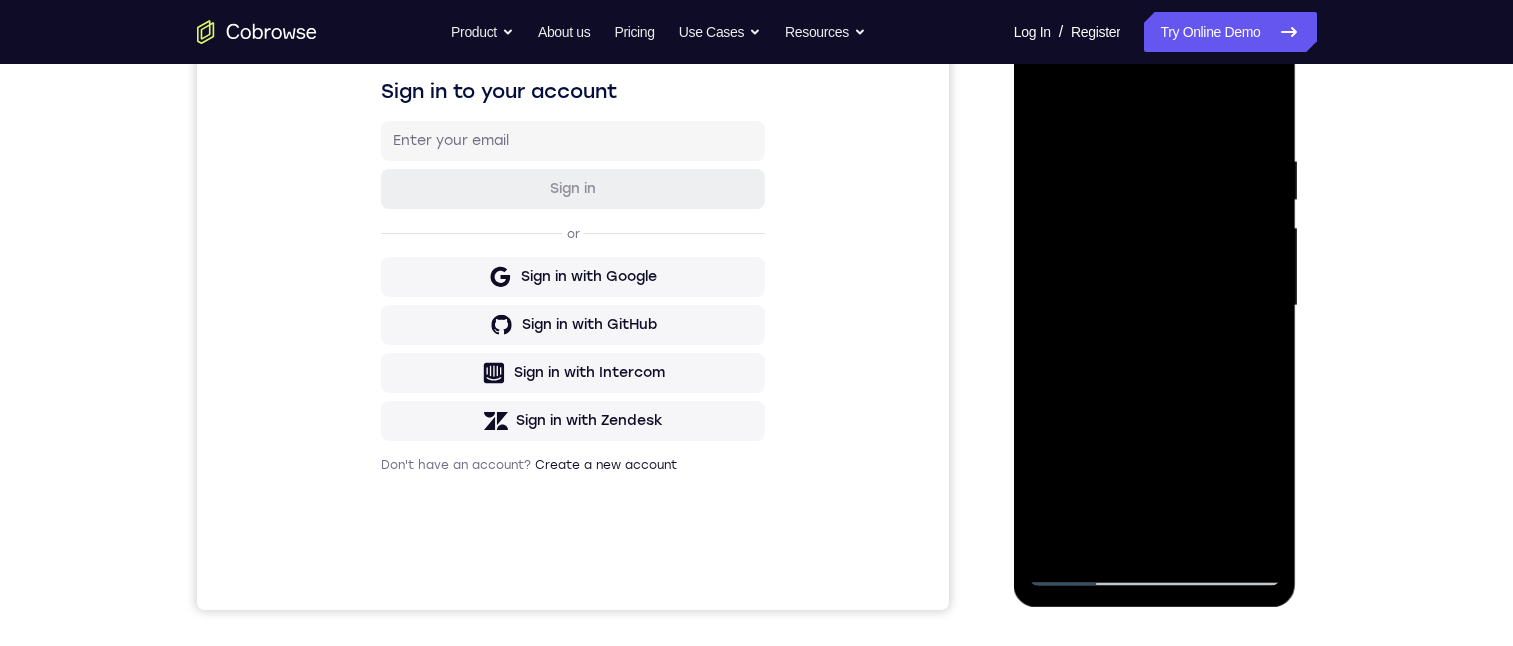 click at bounding box center [1155, 306] 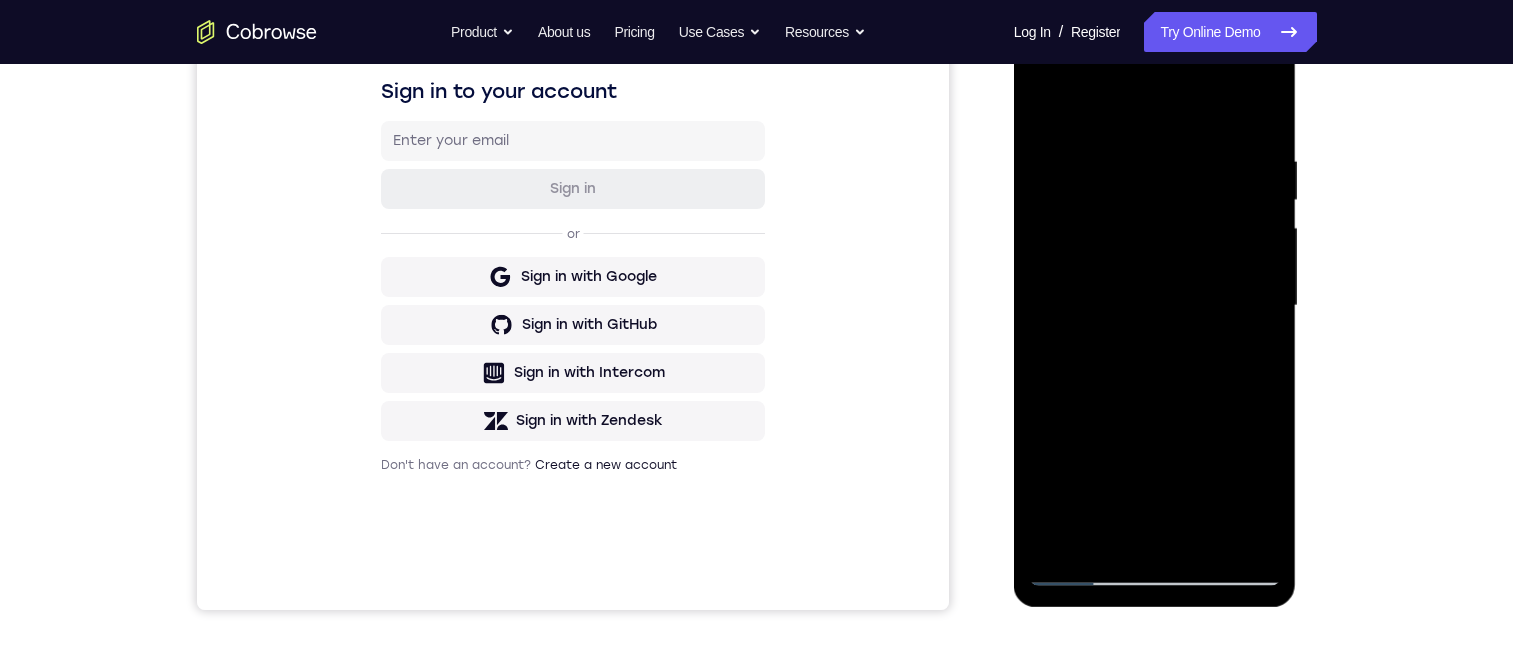 click at bounding box center [1155, 306] 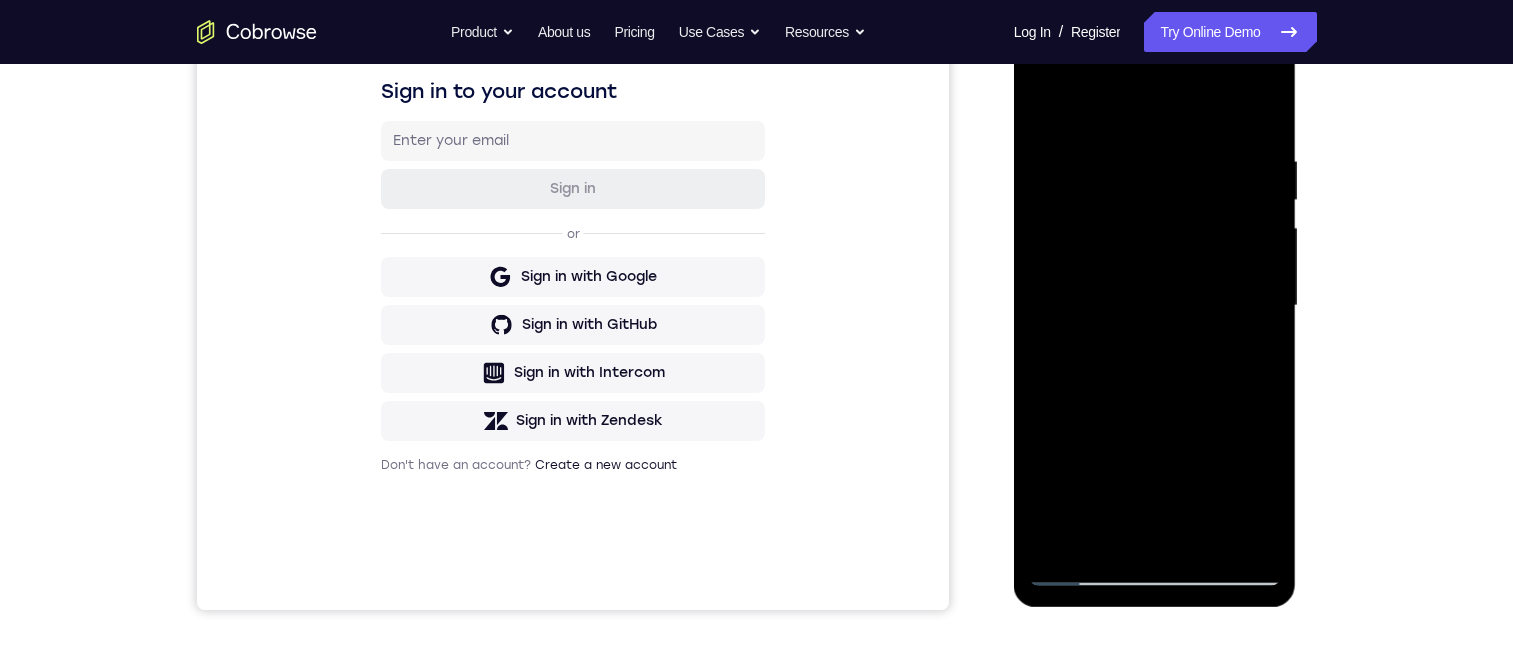 click at bounding box center [1155, 306] 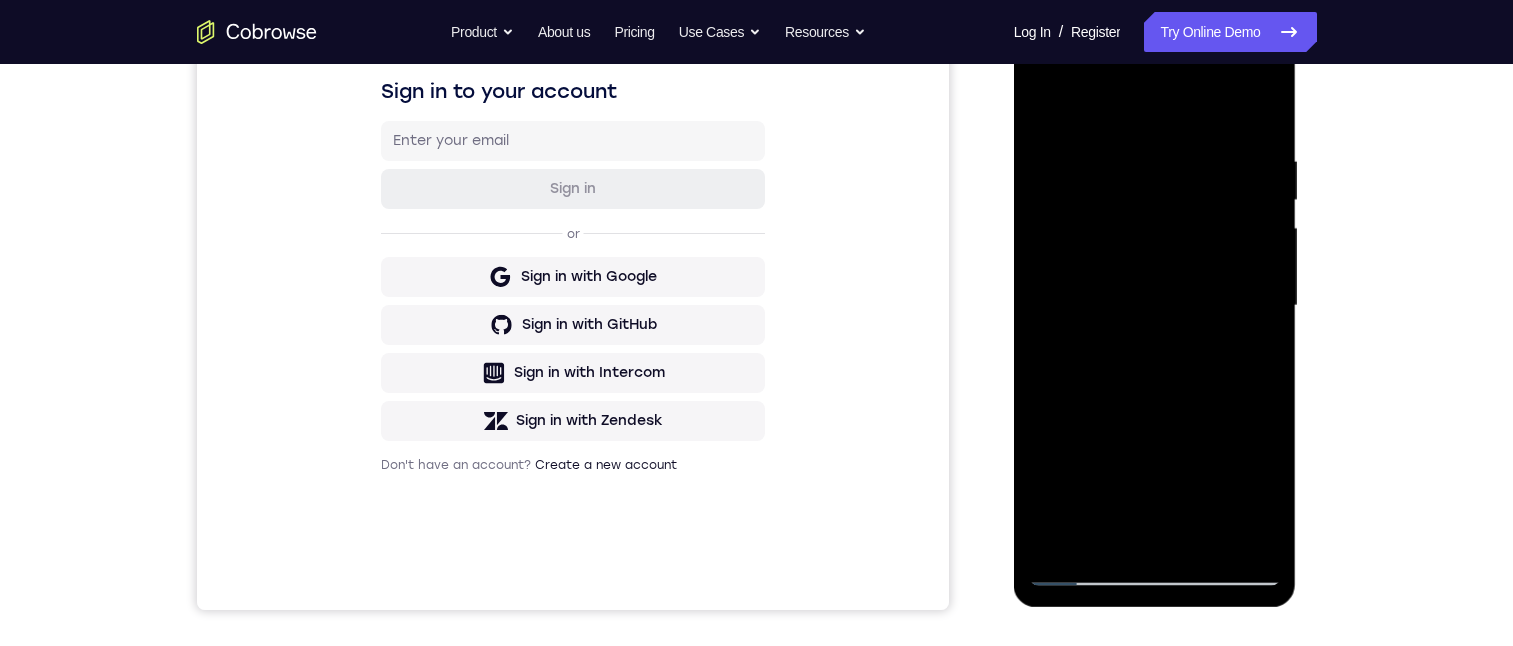 click at bounding box center [1155, 306] 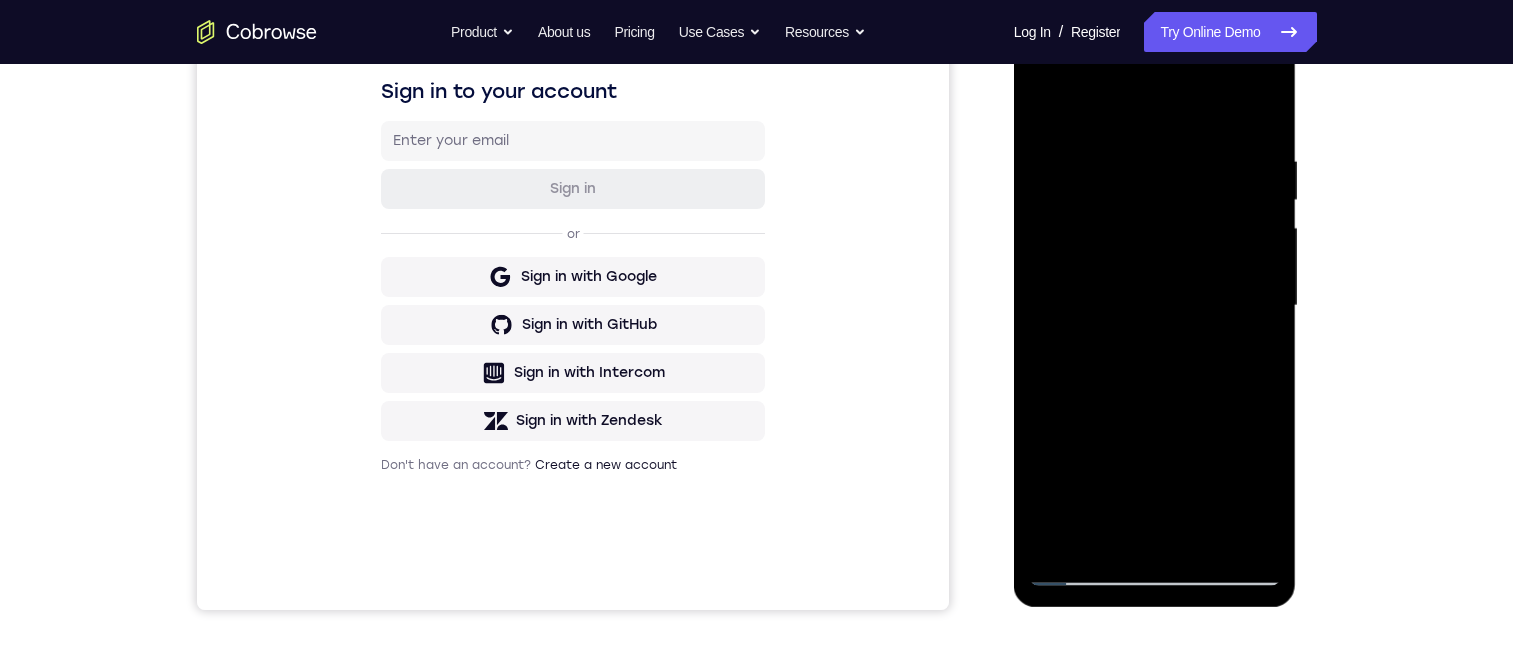 click at bounding box center [1155, 306] 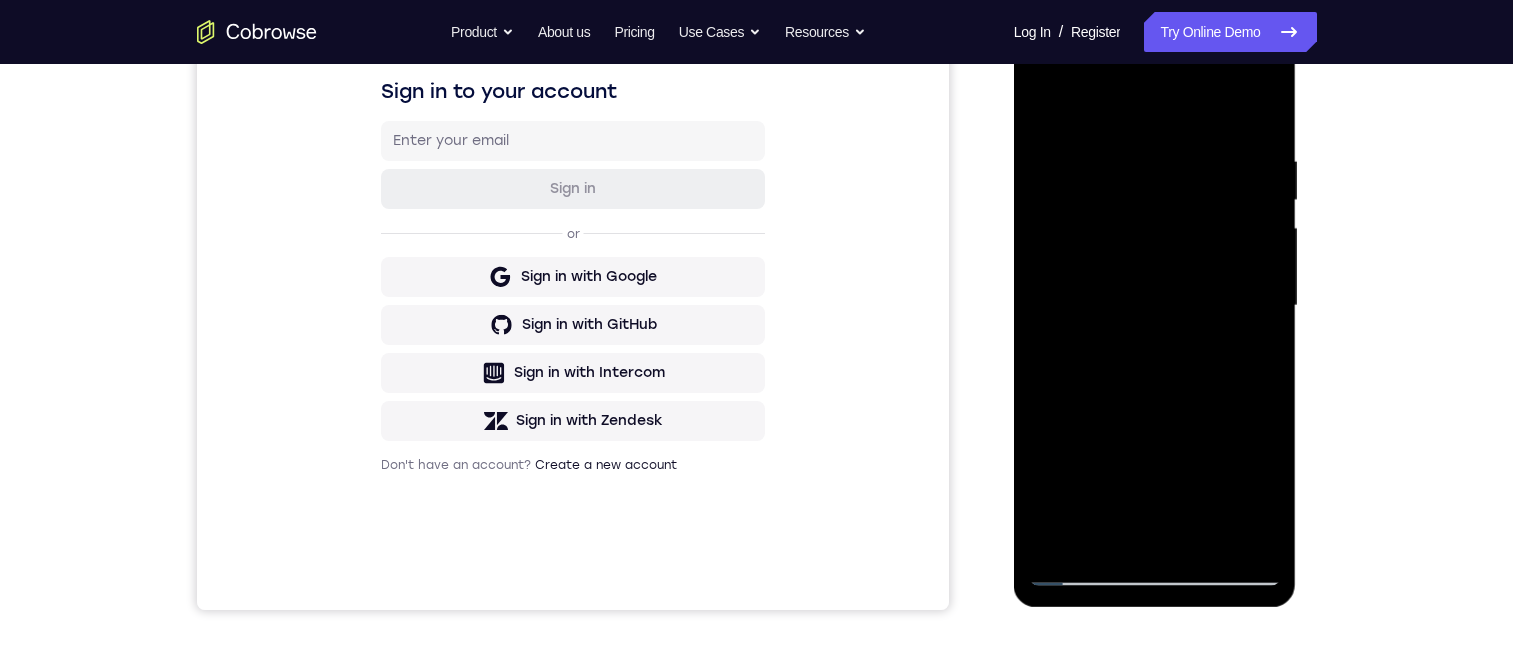 click at bounding box center [1155, 306] 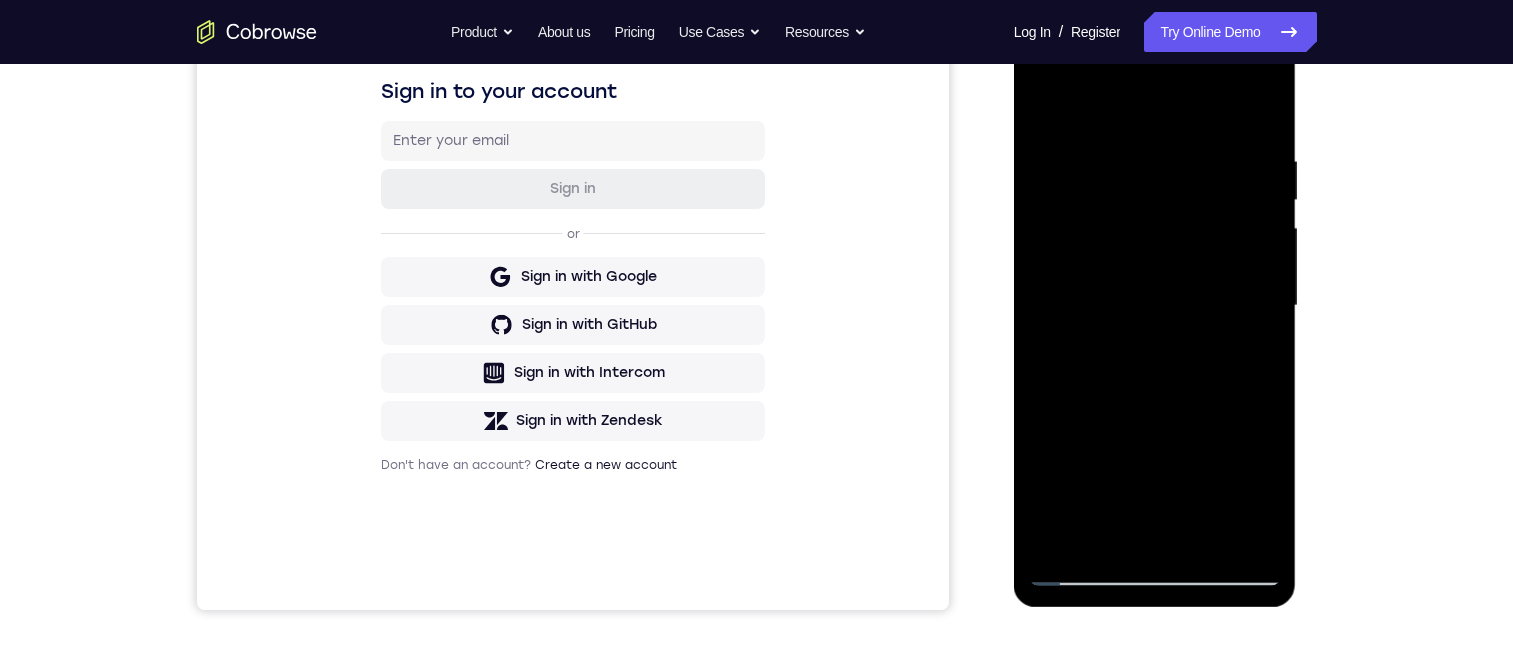 click at bounding box center (1155, 306) 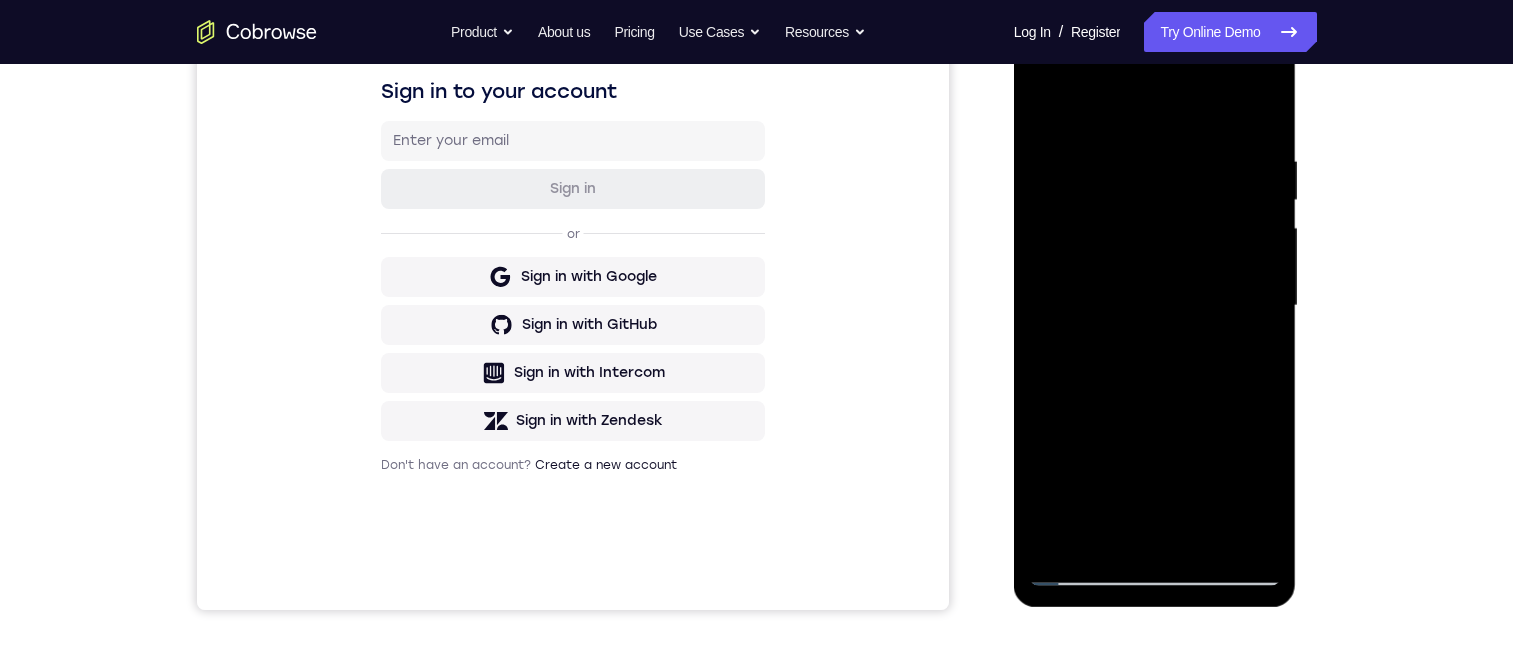click at bounding box center [1155, 306] 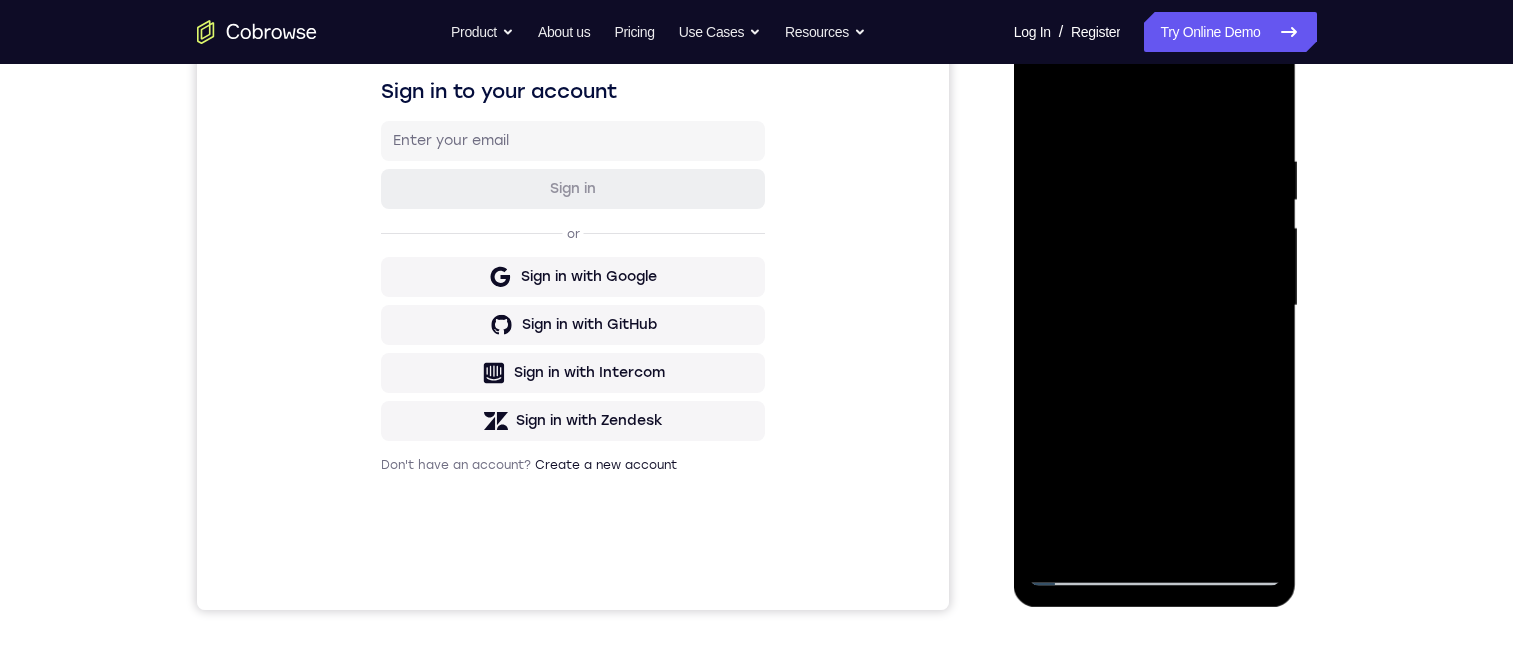 click at bounding box center (1155, 306) 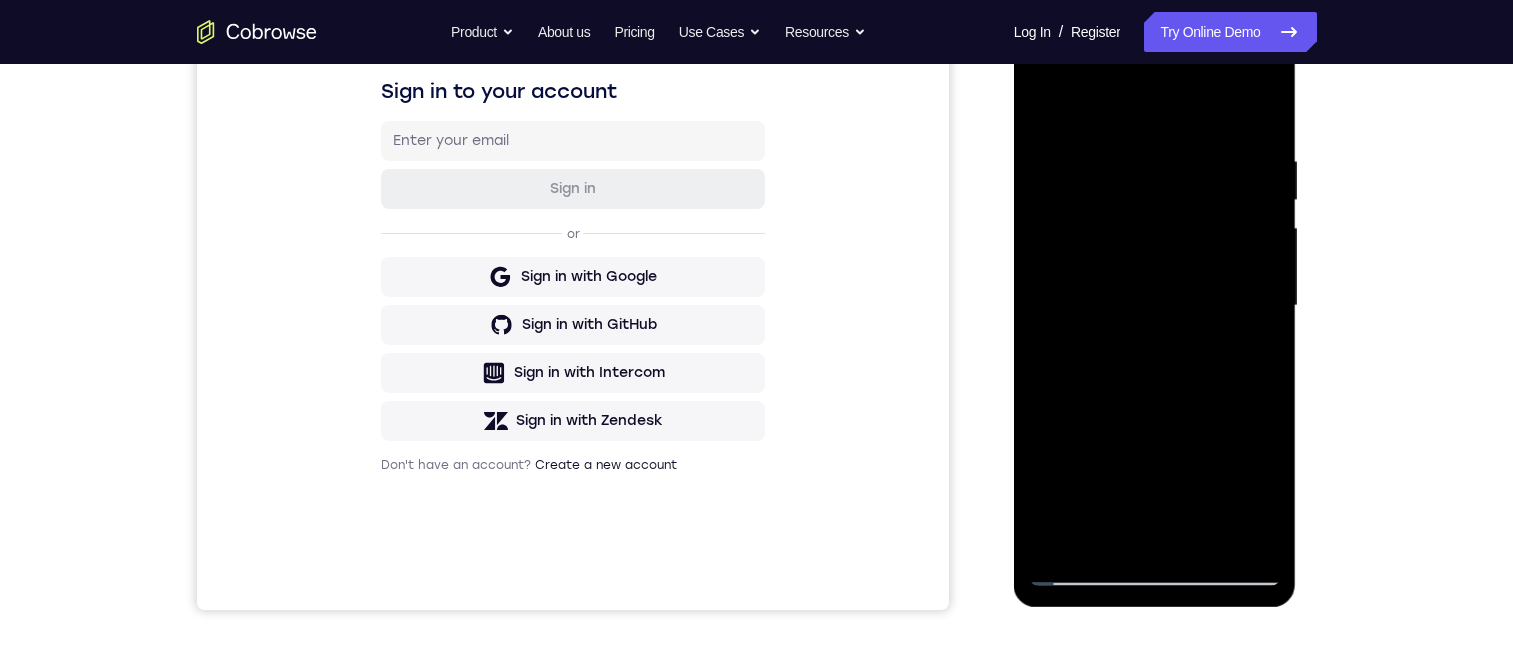 click at bounding box center (1155, 306) 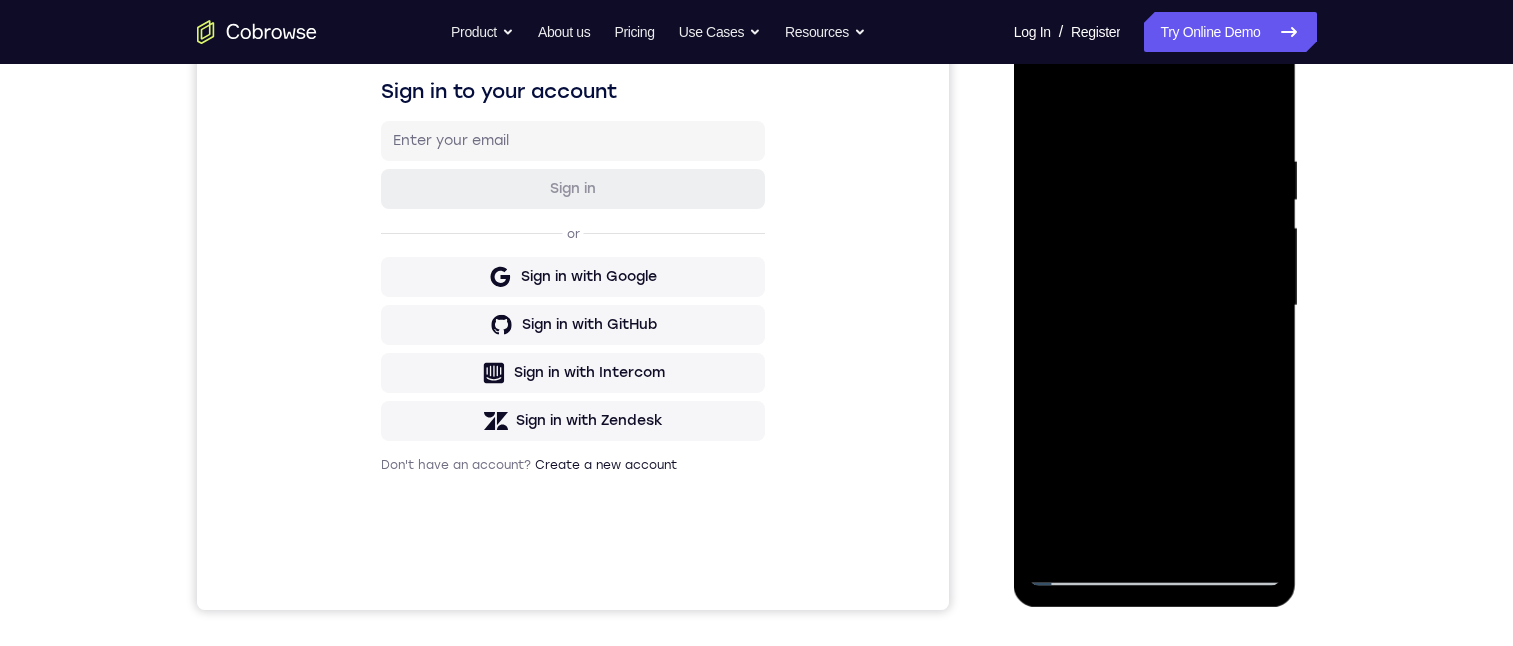 click at bounding box center [1155, 306] 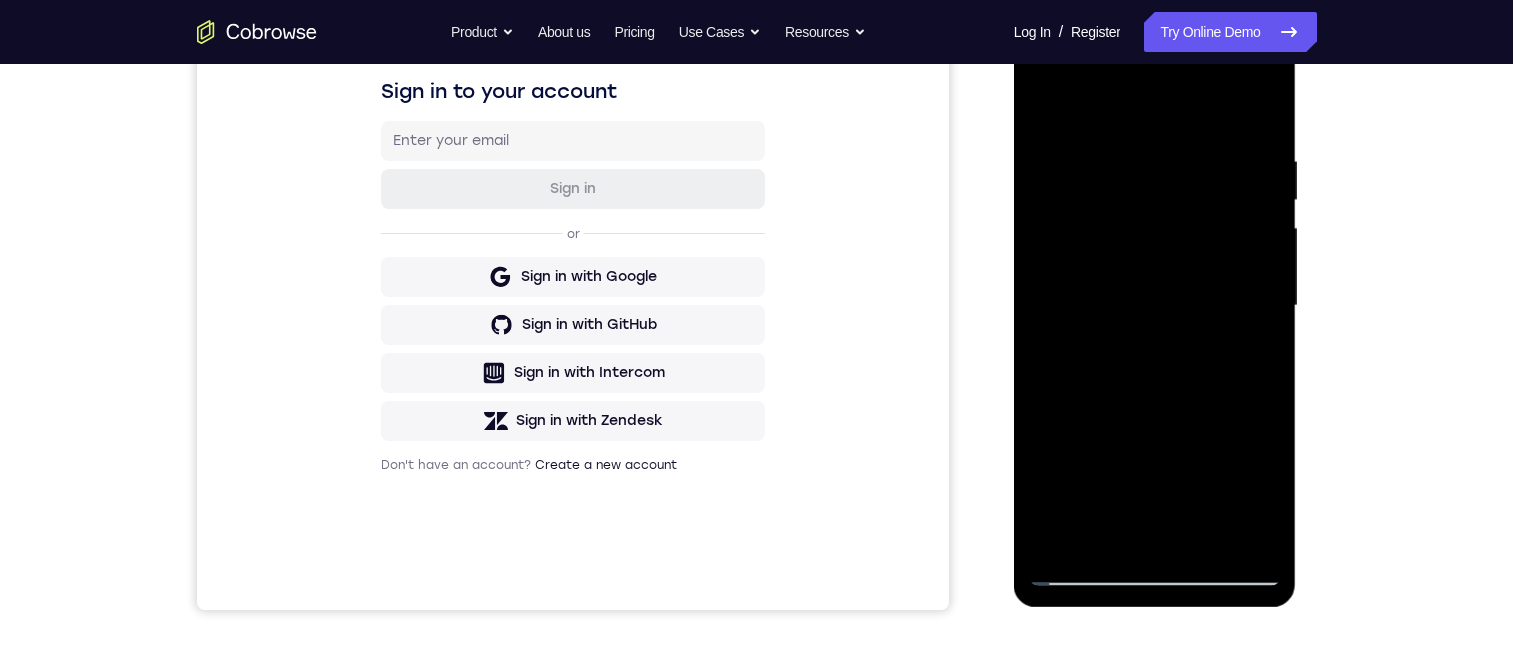 click at bounding box center (1155, 306) 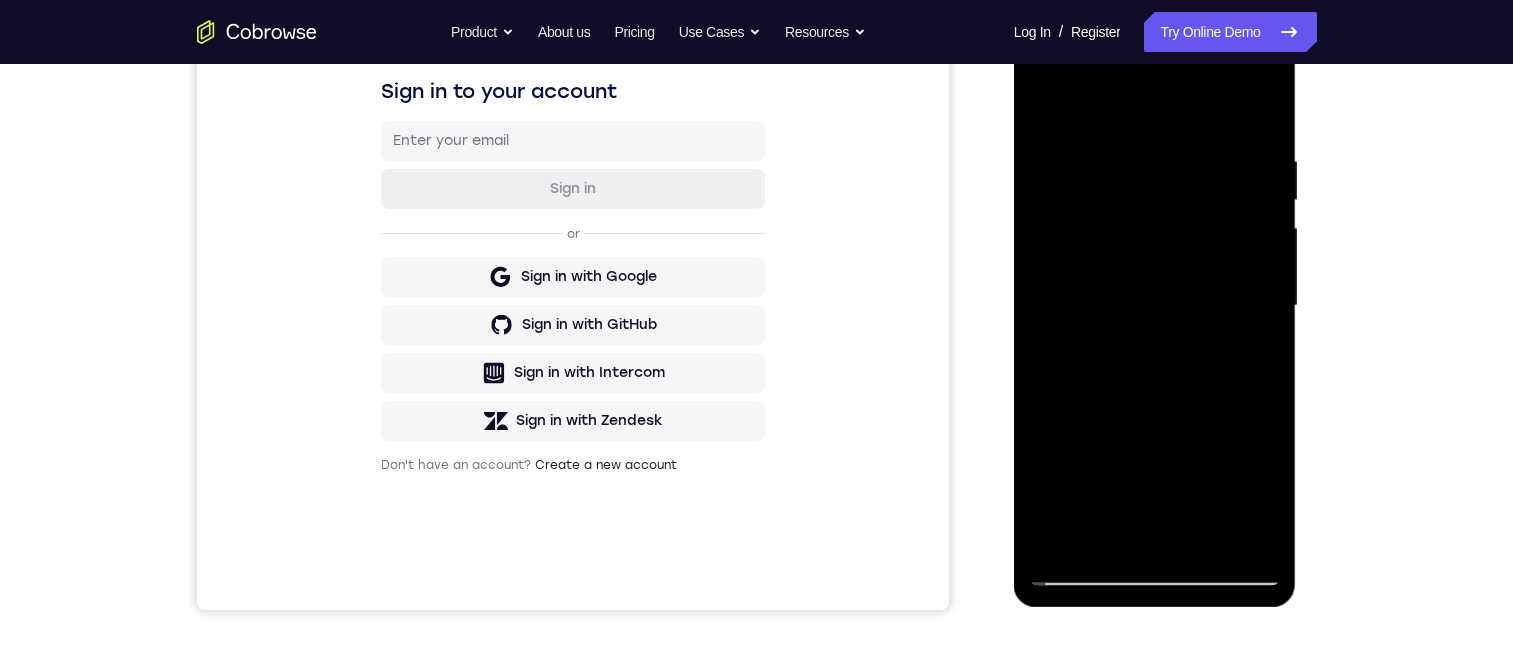 click at bounding box center [1155, 306] 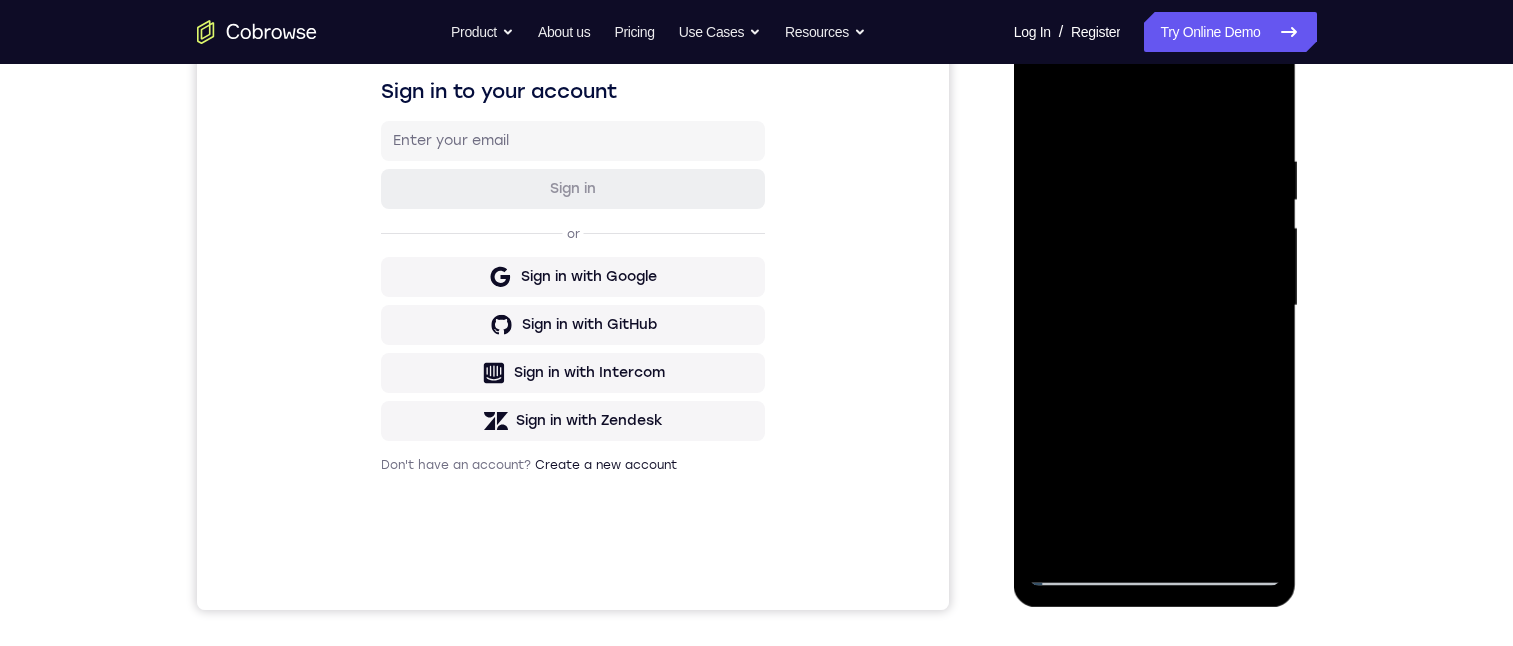 click at bounding box center [1155, 306] 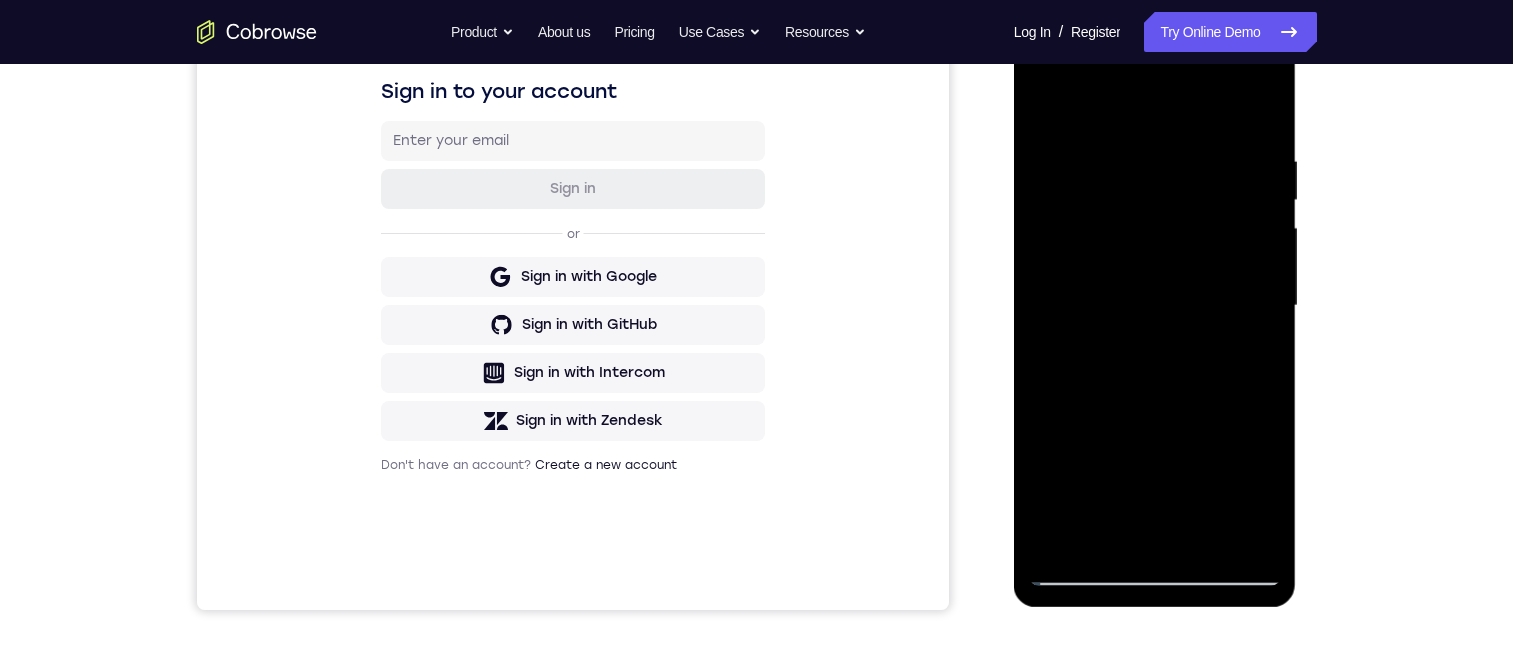 click at bounding box center [1155, 306] 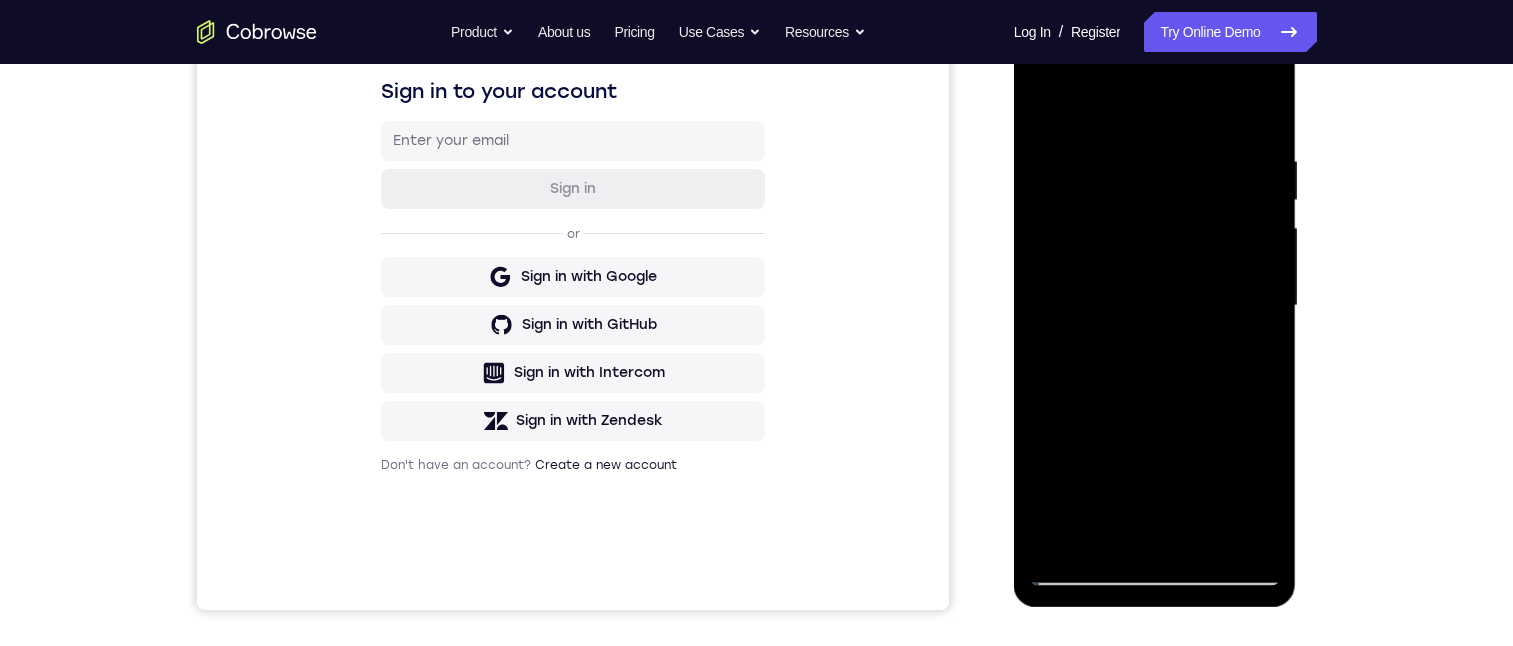 click at bounding box center [1155, 306] 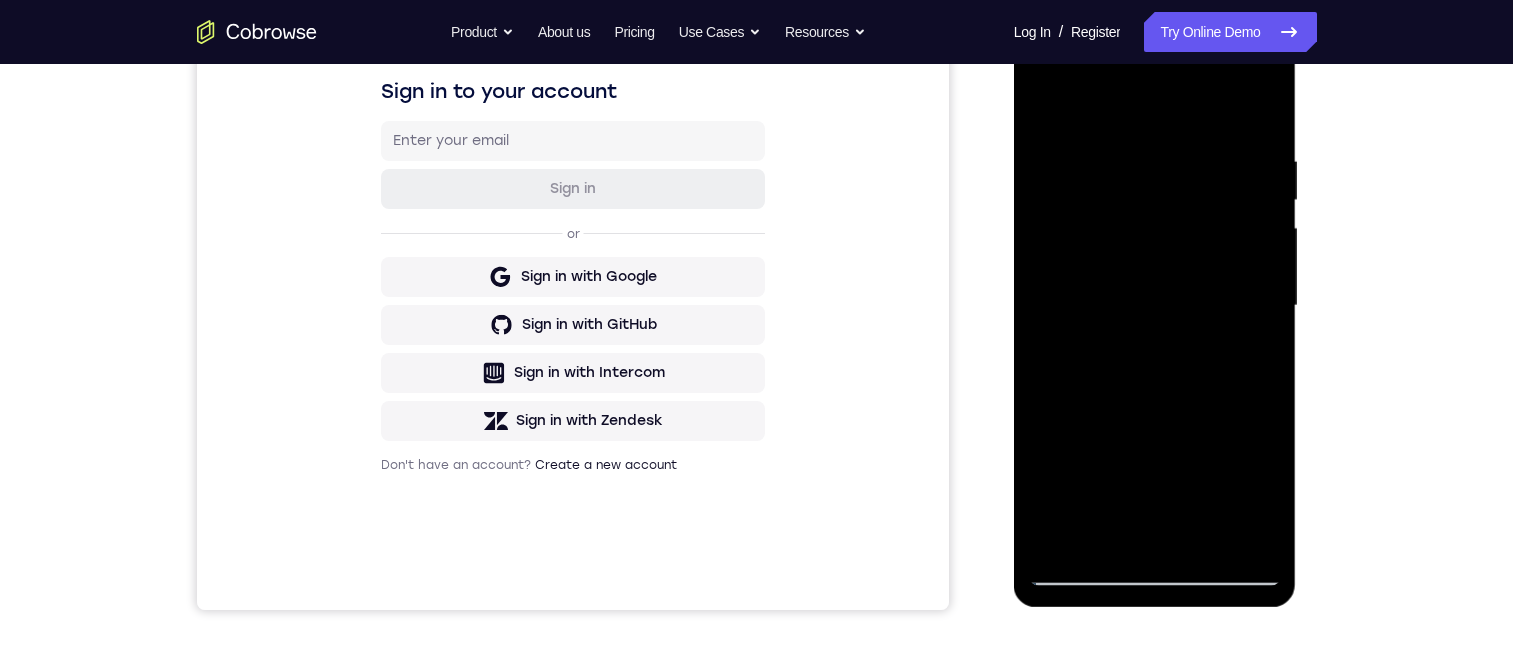 click at bounding box center (1155, 306) 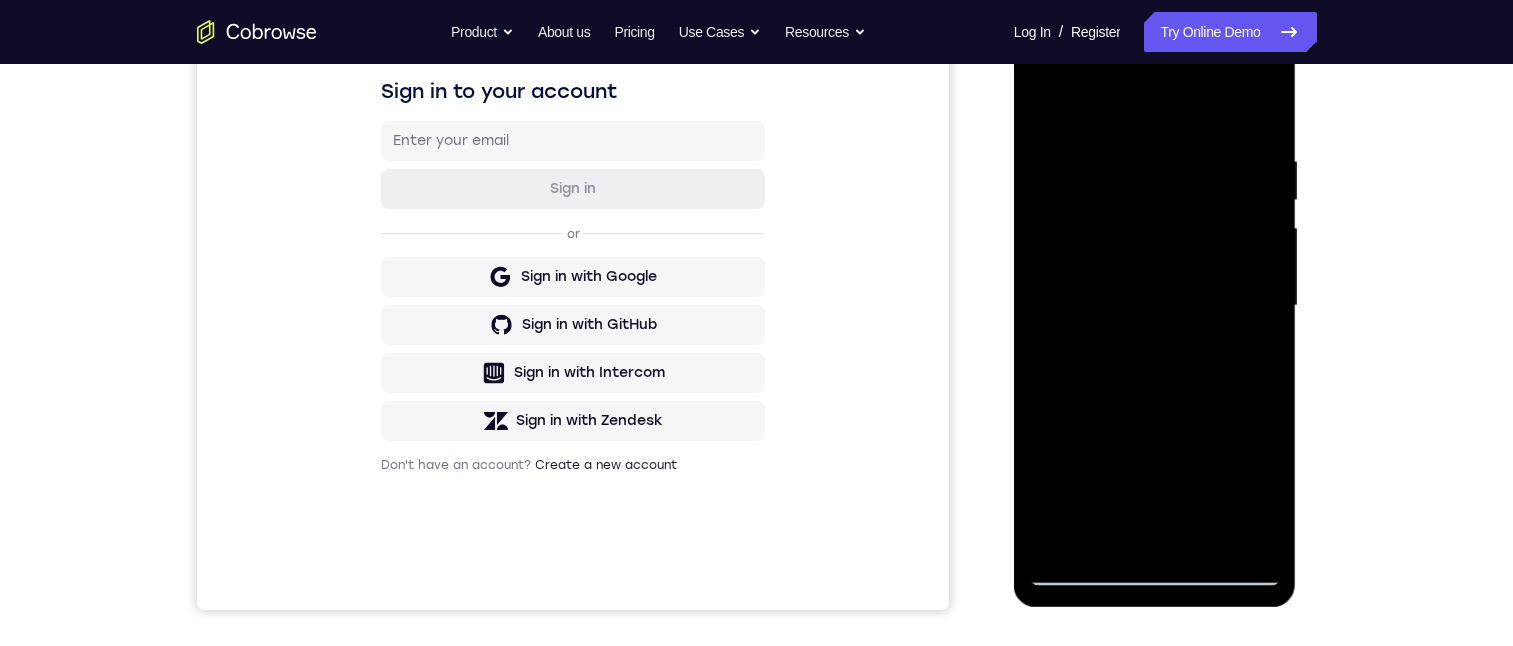click at bounding box center (1155, 306) 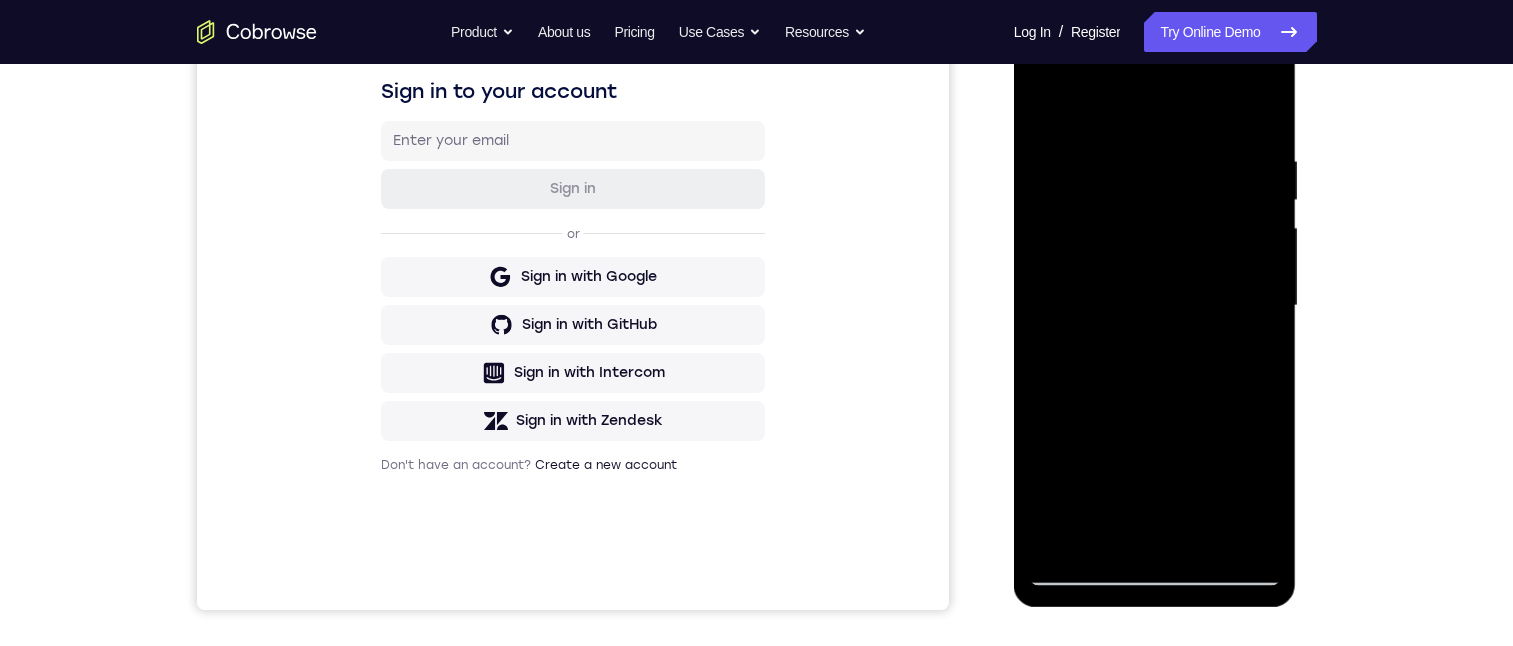 click at bounding box center [1155, 306] 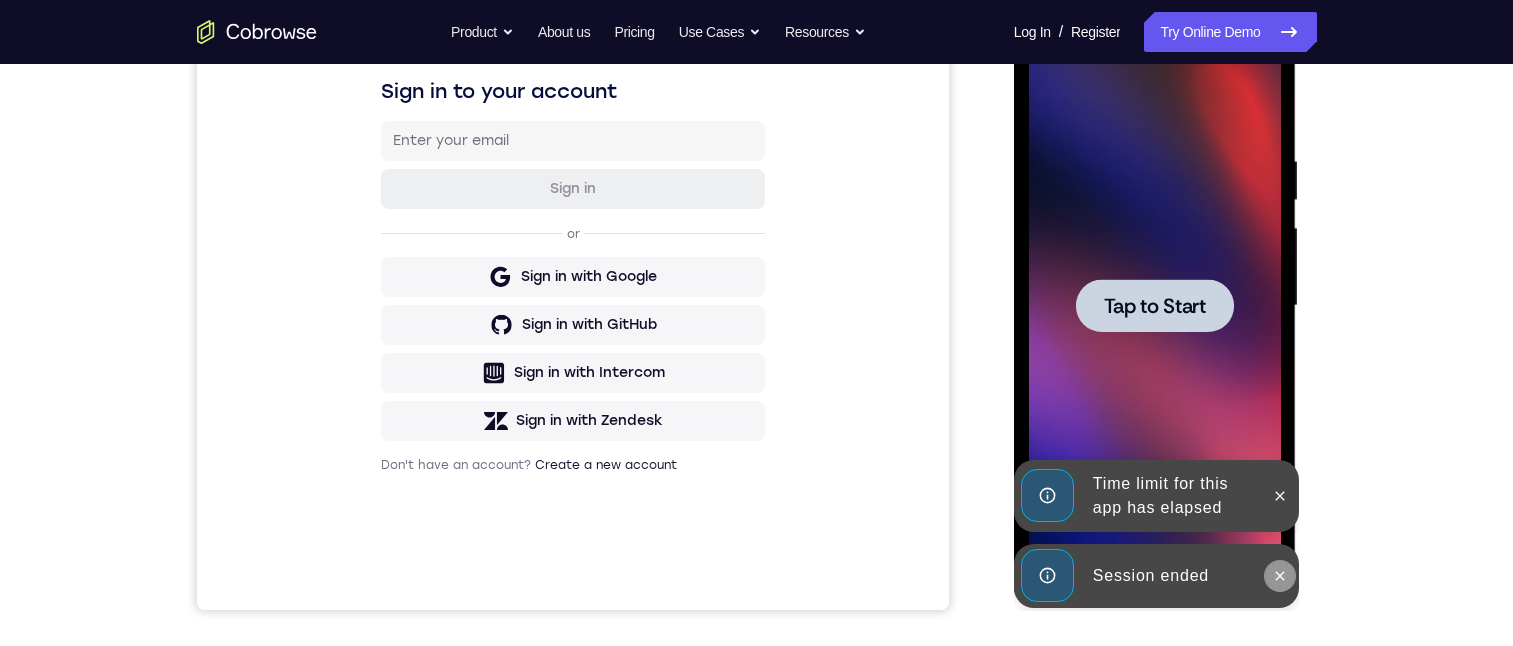click 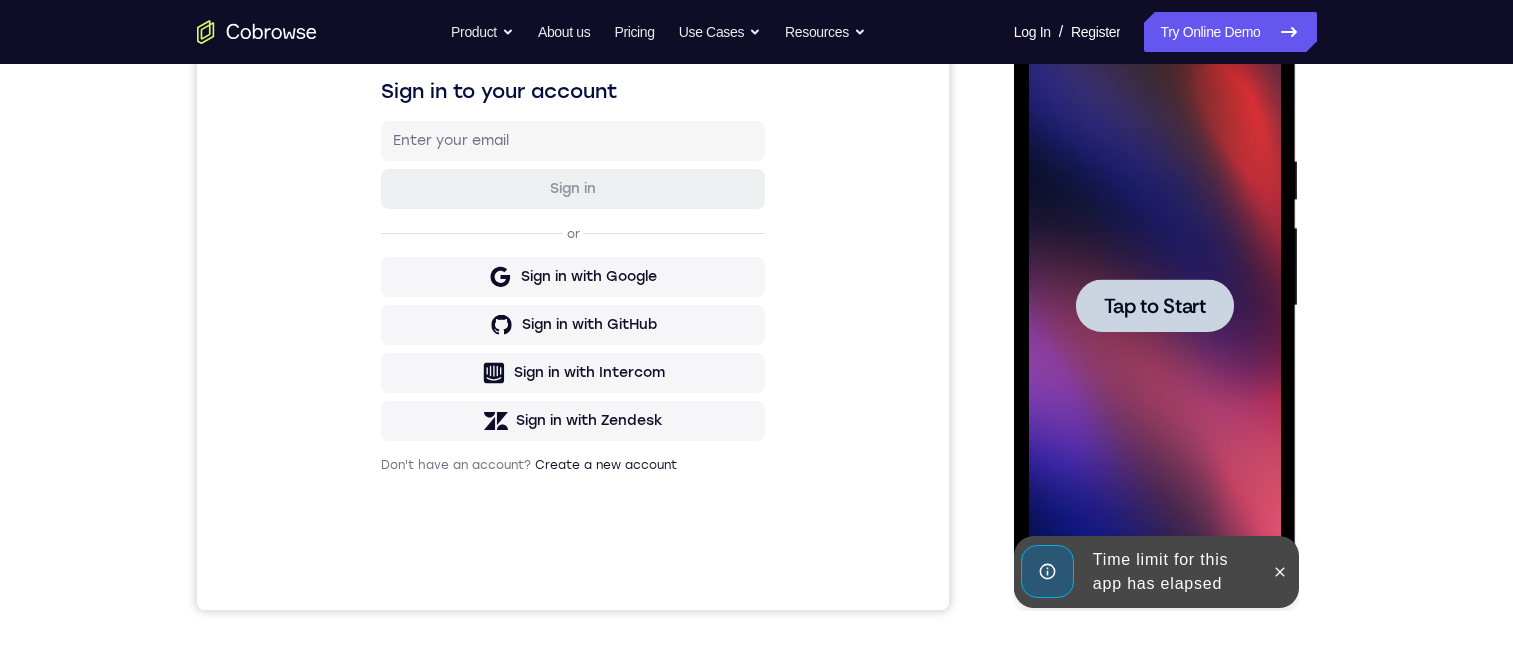 click on "Online web based iOS Simulators and Android Emulators. Run iPhone, iPad, Mobile Safari, APK, mobile apps in your browser with HTML5 and Javascript. For mobile app customer support, training, app previews, testing, and much more. Tap to Start Time limit for this app has elapsed" at bounding box center (1156, 311) 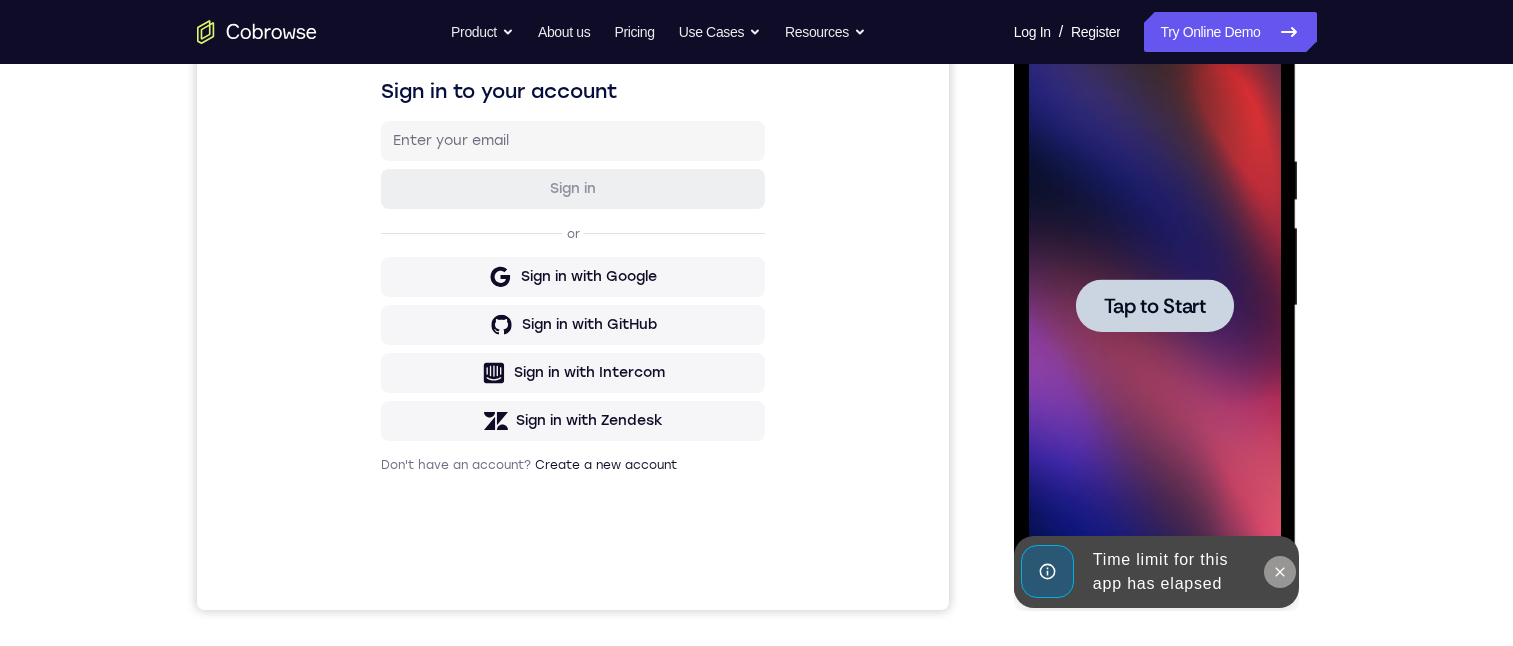 click 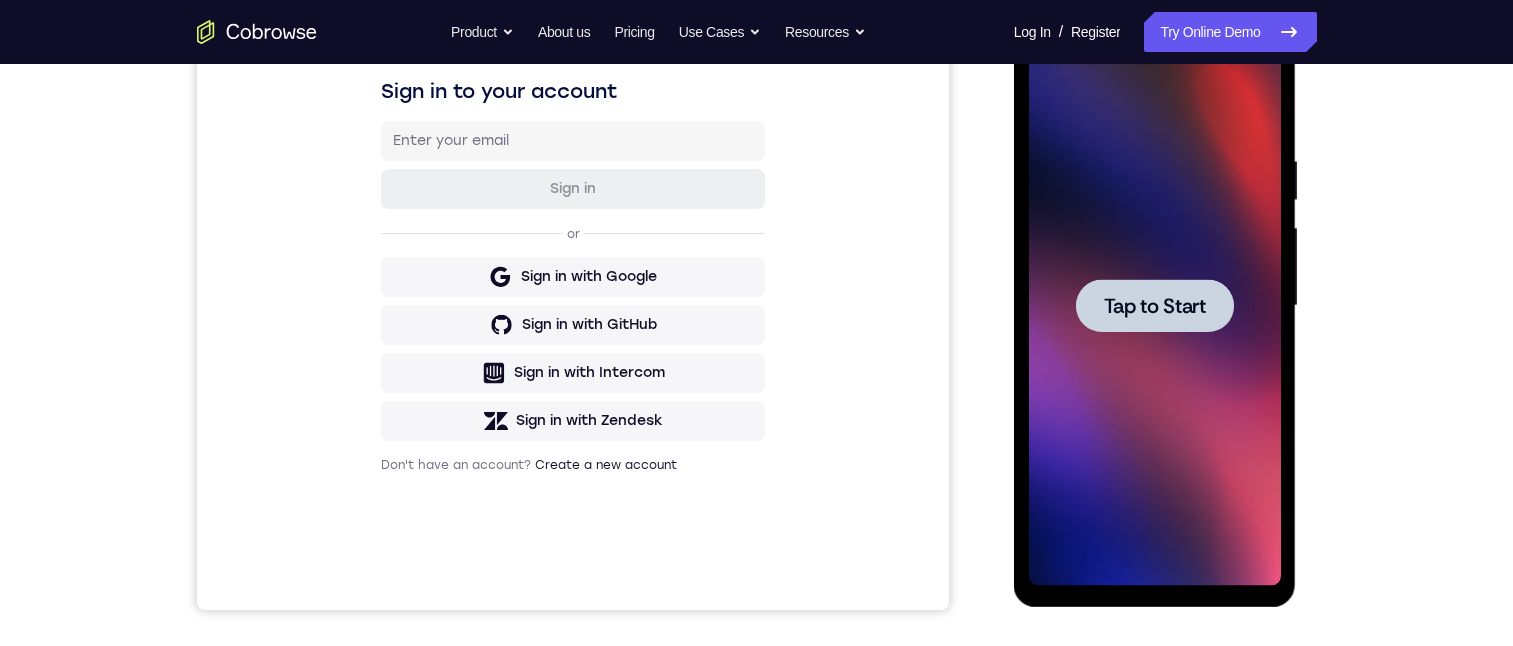 click at bounding box center [1155, 306] 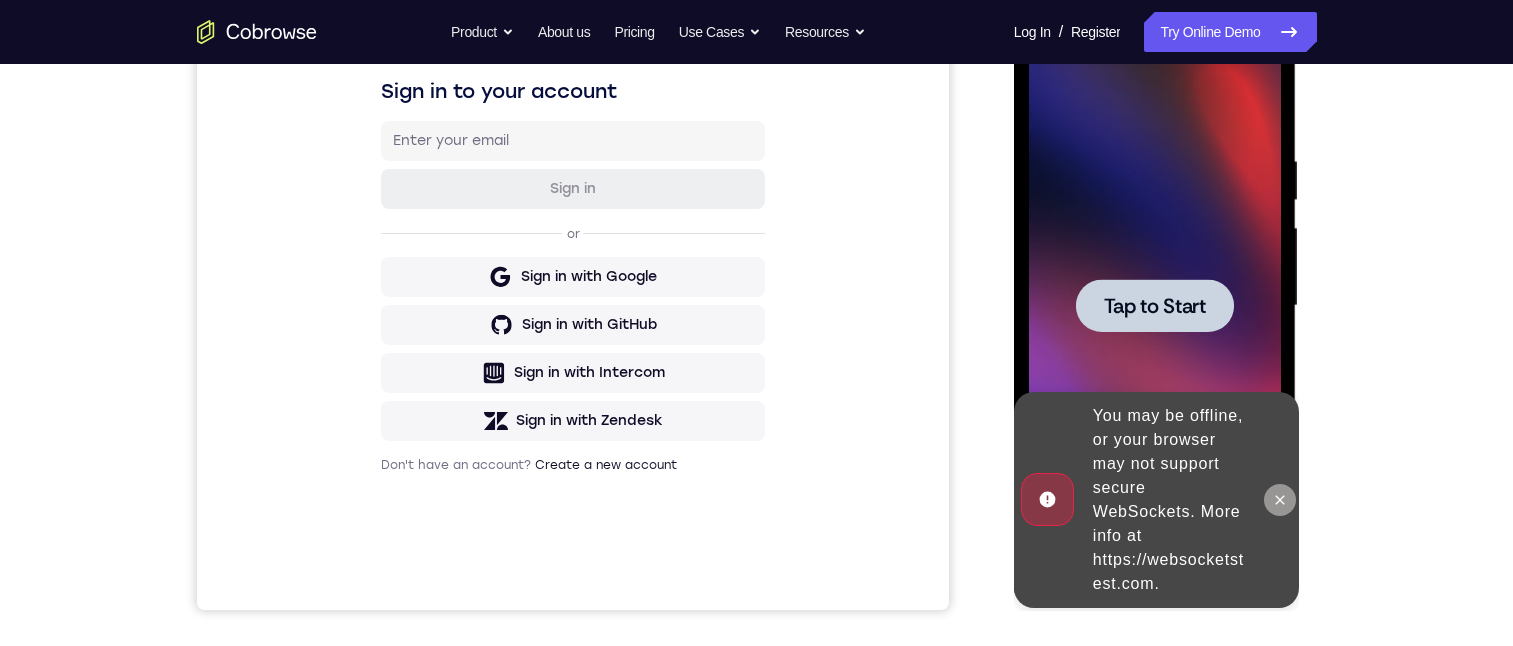 drag, startPoint x: 1280, startPoint y: 505, endPoint x: 1765, endPoint y: 260, distance: 543.36914 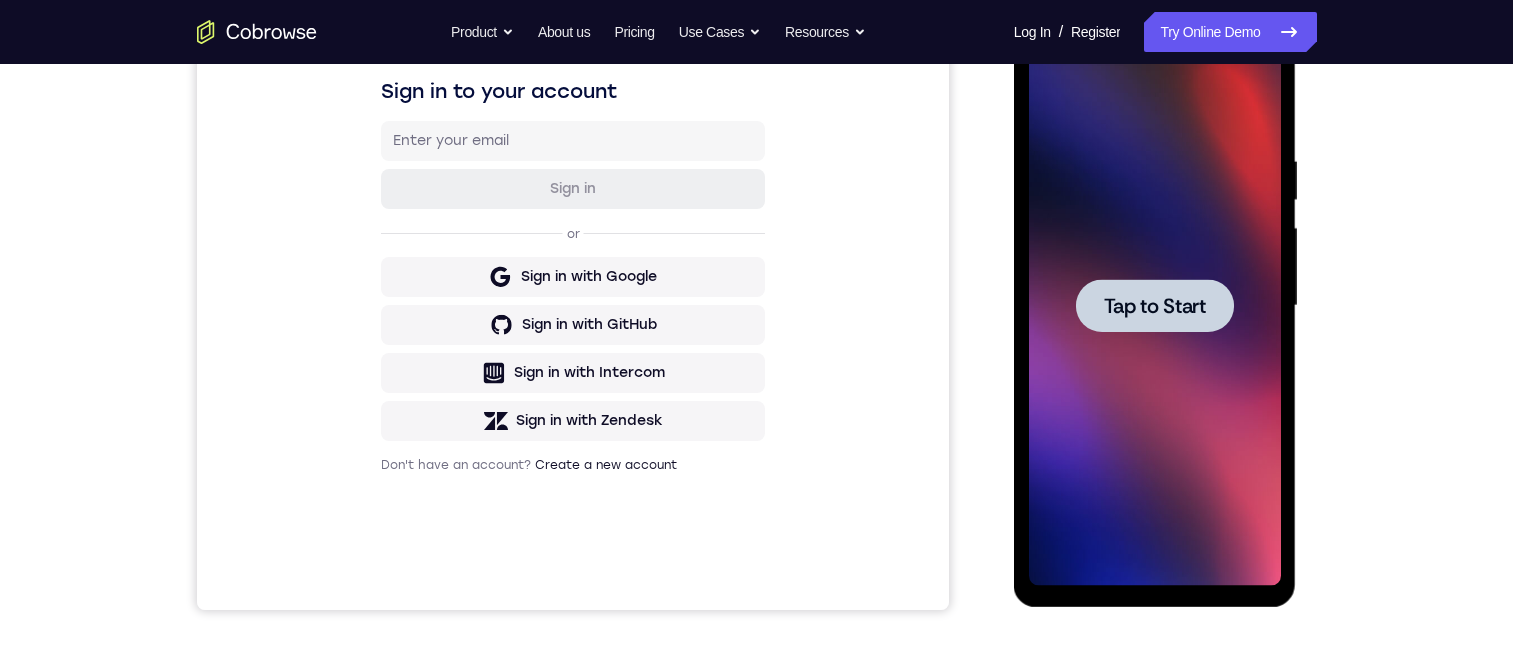 click at bounding box center [1155, 305] 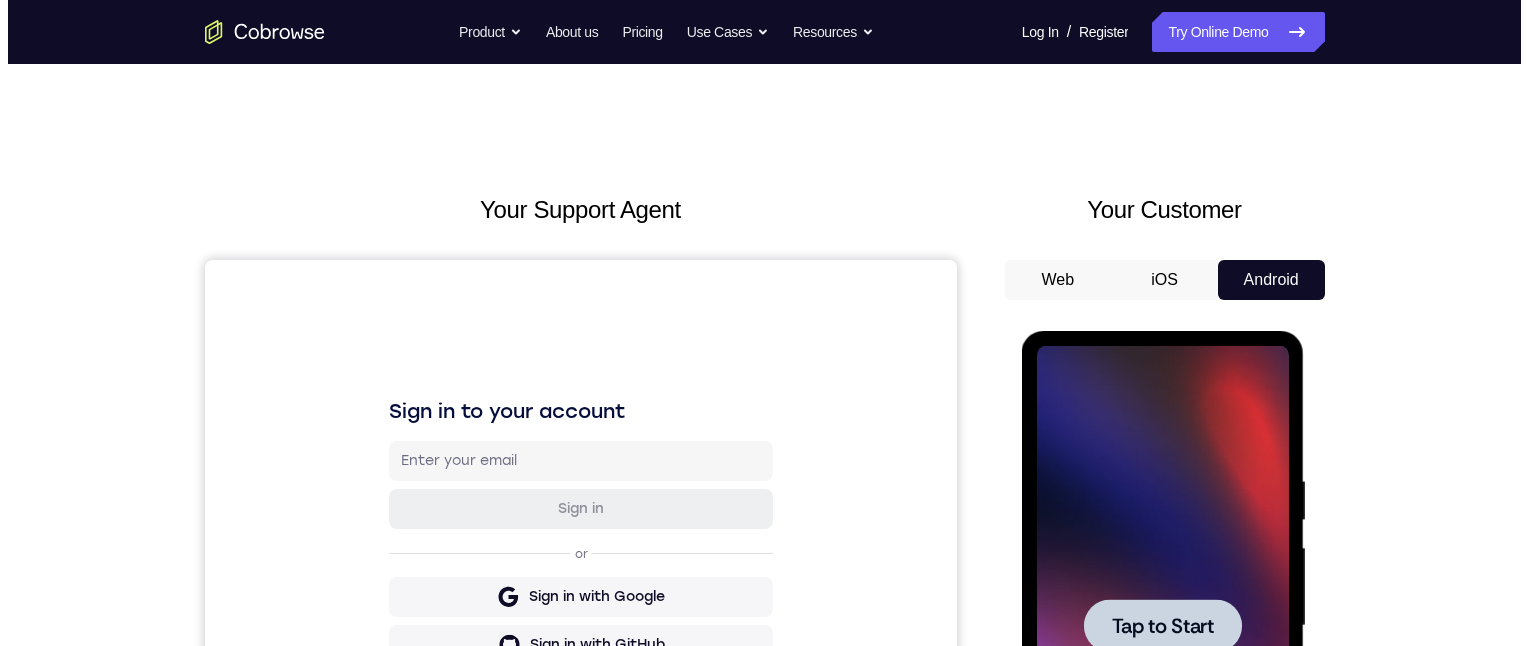 click on "Tap to Start" at bounding box center [1162, 626] 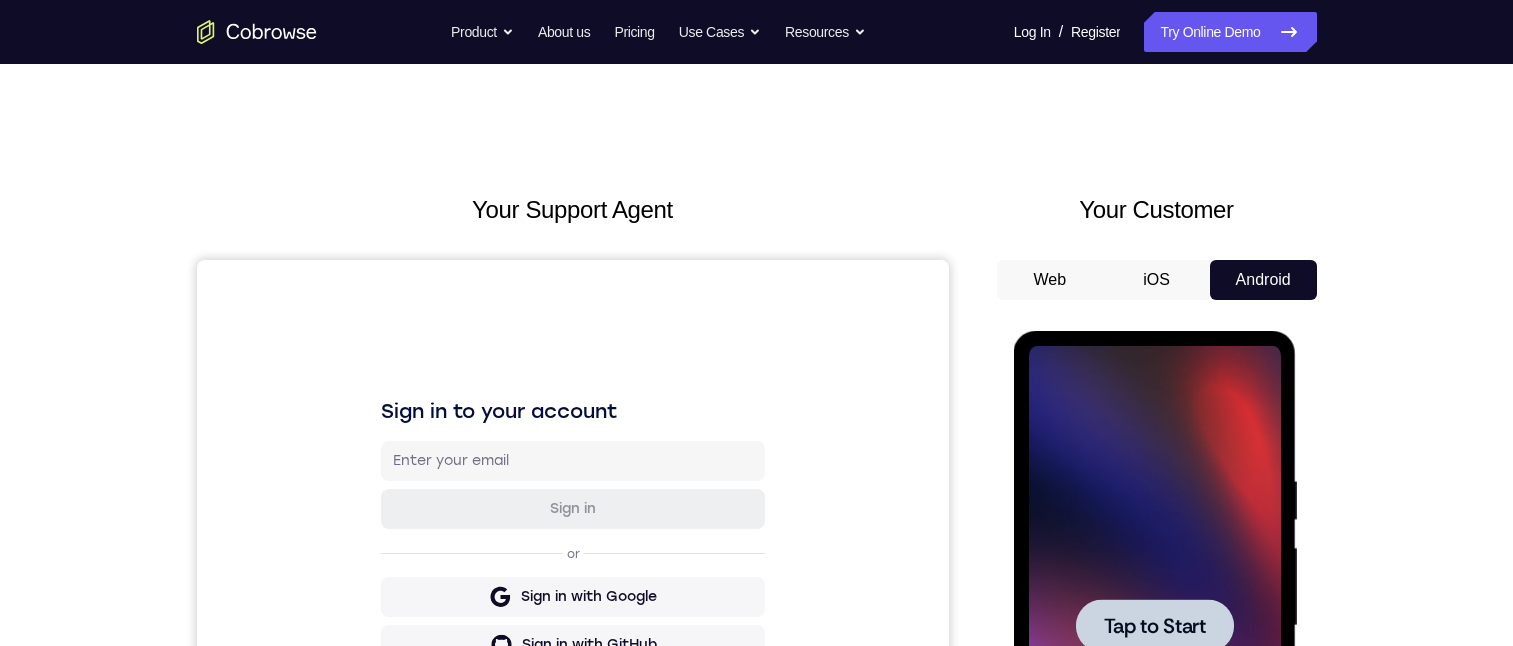 drag, startPoint x: 2177, startPoint y: 345, endPoint x: 1105, endPoint y: 102, distance: 1099.1965 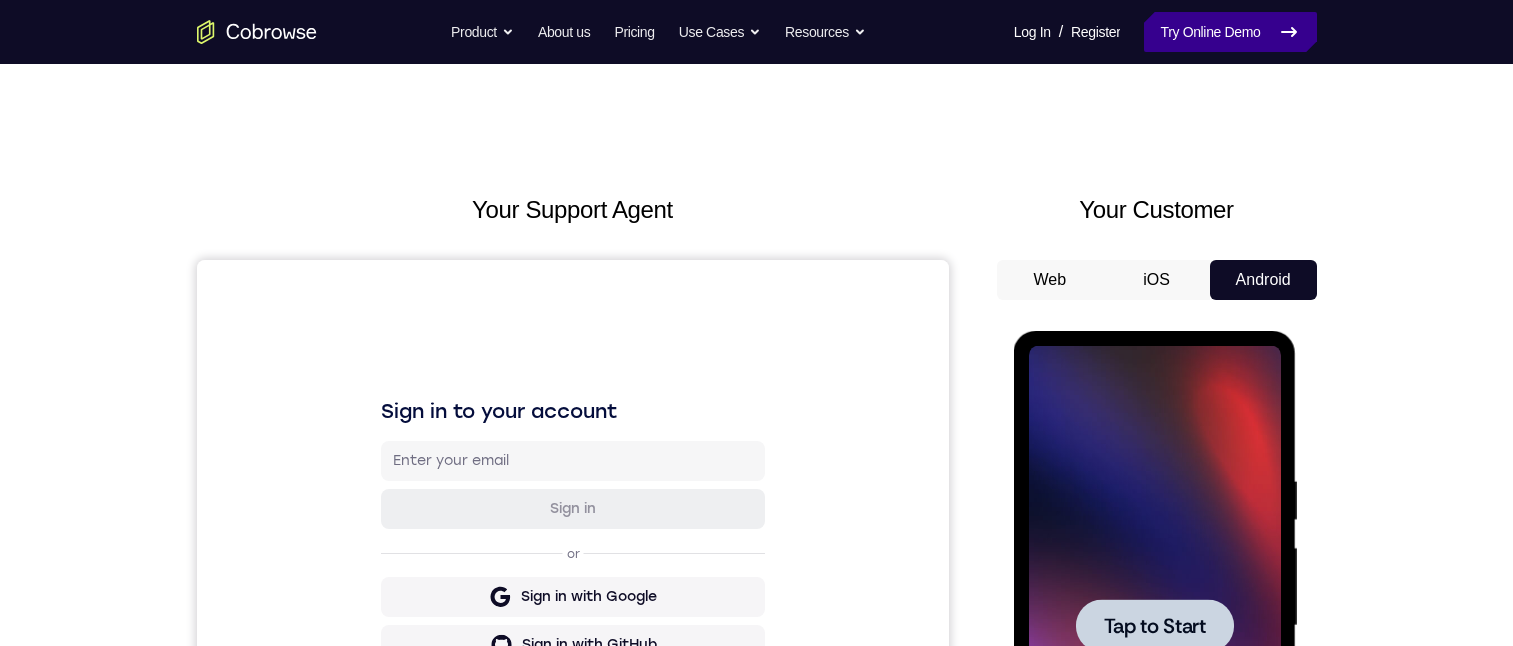 click on "Try Online Demo" at bounding box center [1230, 32] 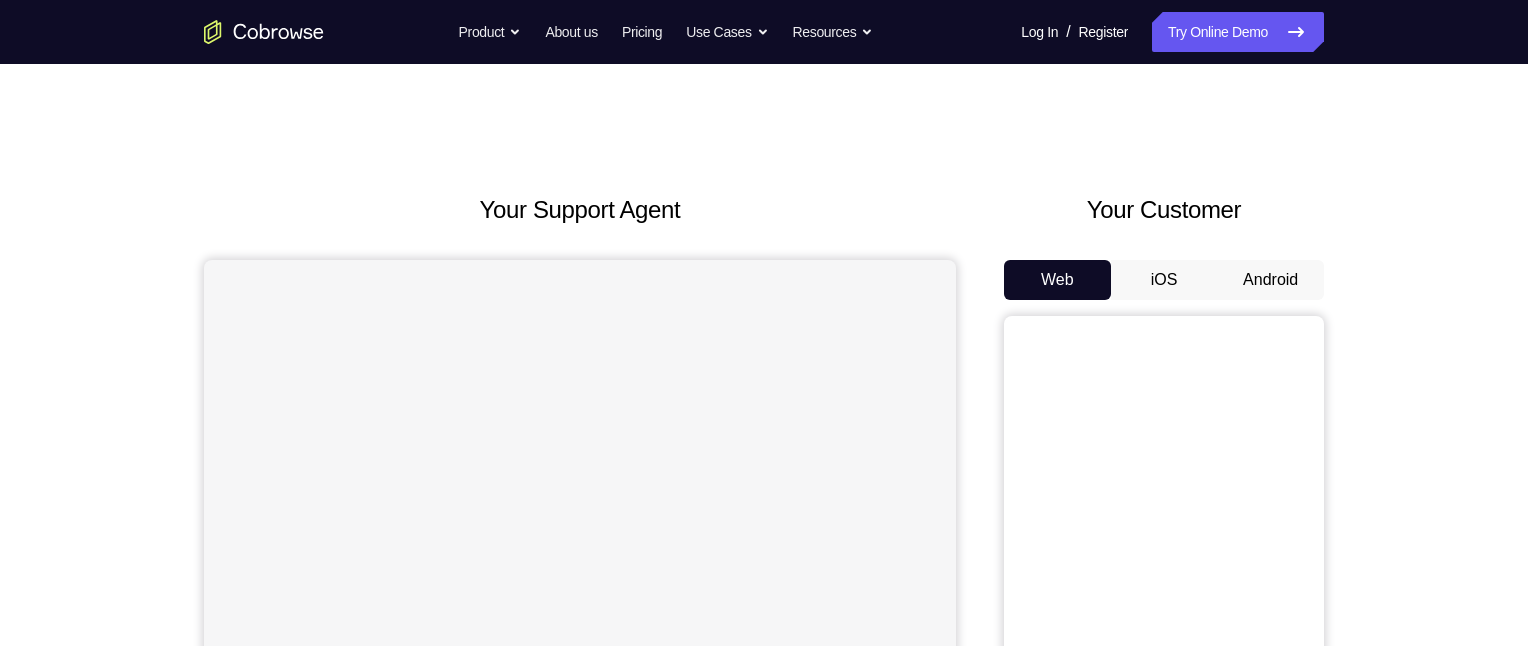 scroll, scrollTop: 0, scrollLeft: 0, axis: both 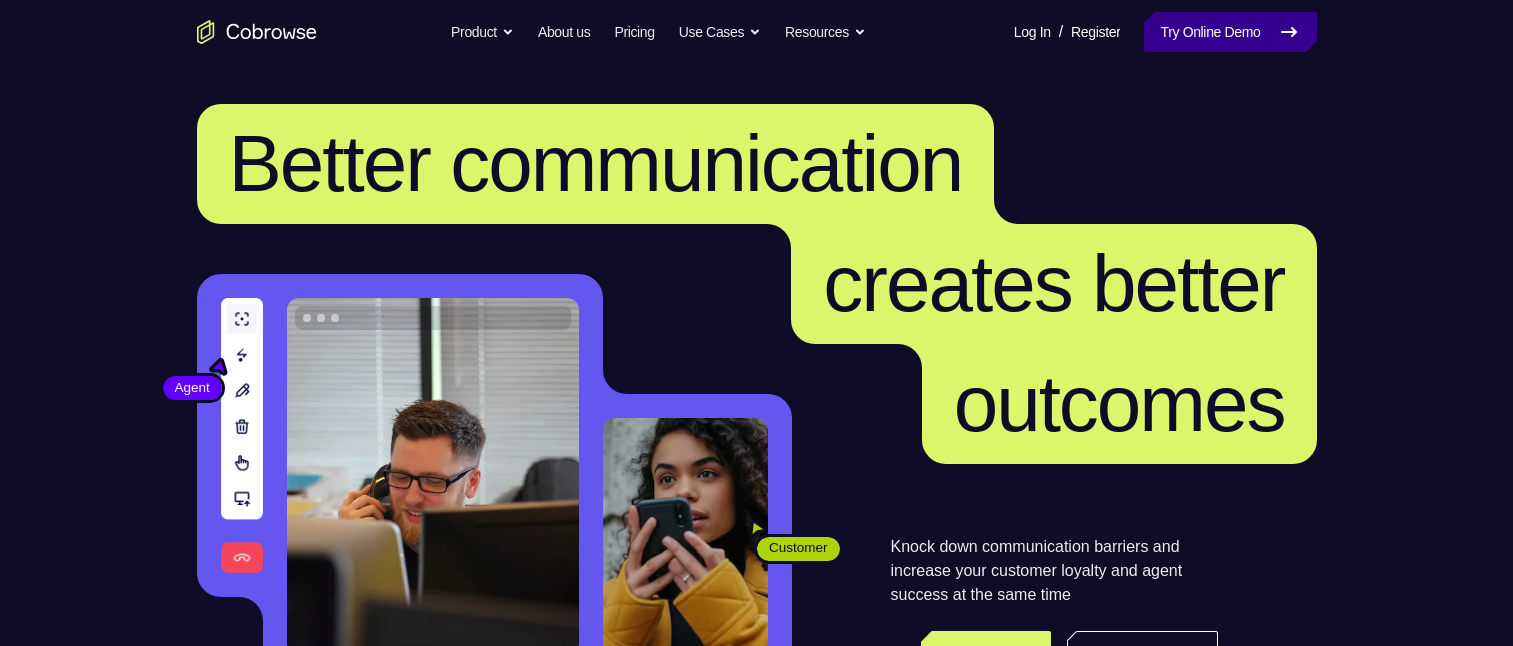 click on "Try Online Demo" at bounding box center (1230, 32) 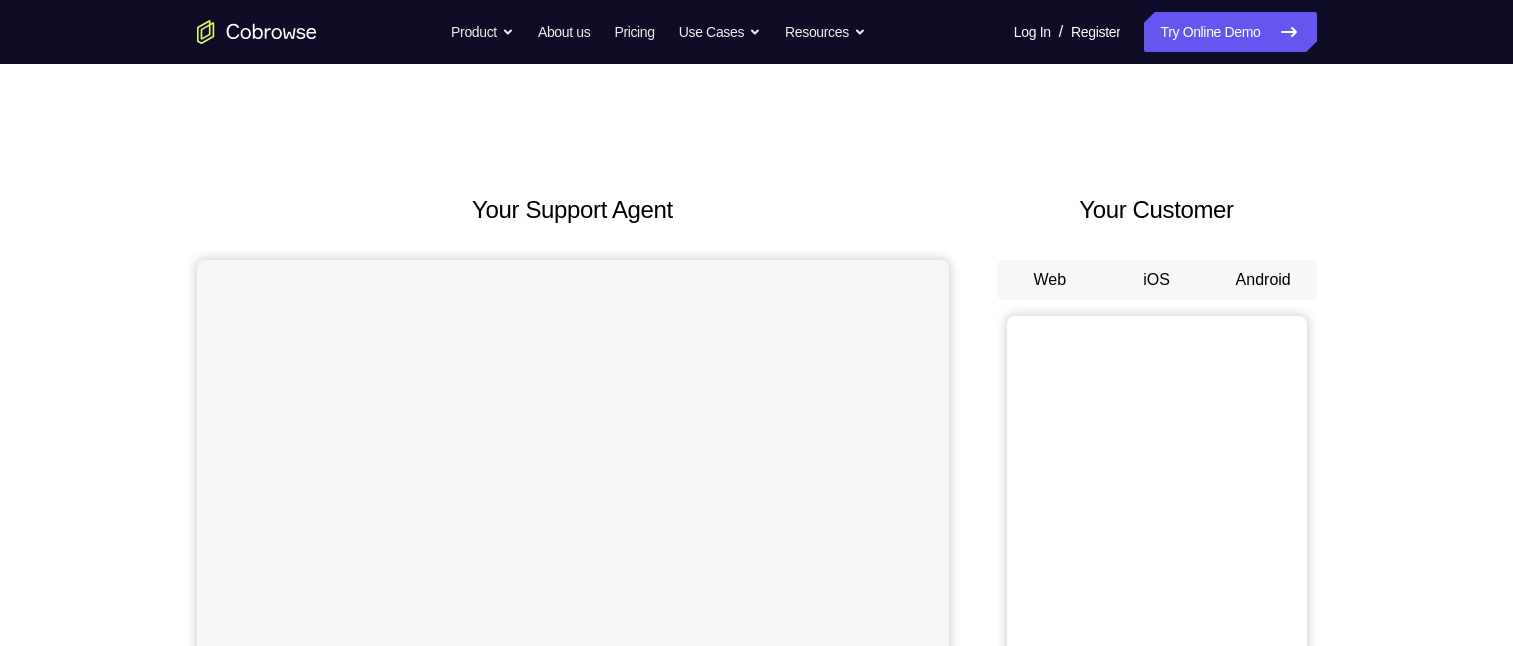 scroll, scrollTop: 0, scrollLeft: 0, axis: both 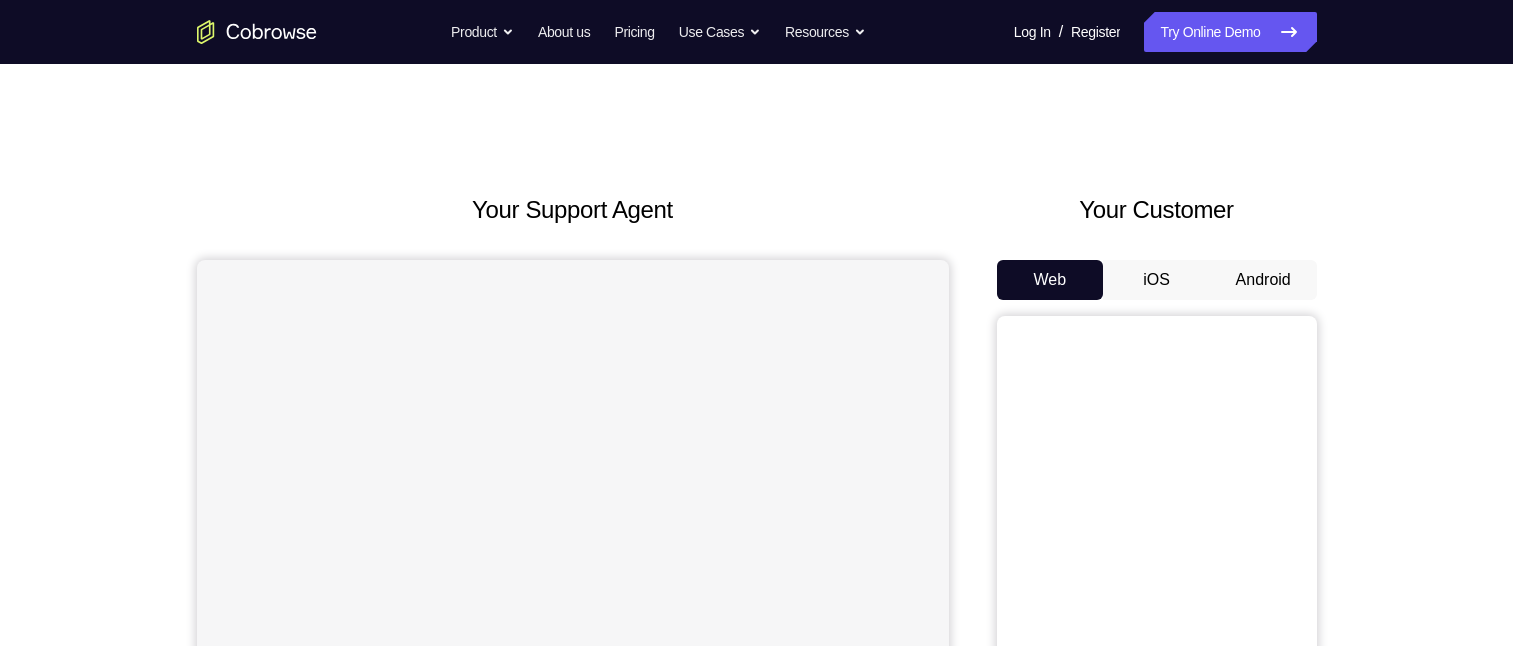 click on "Android" at bounding box center (1263, 280) 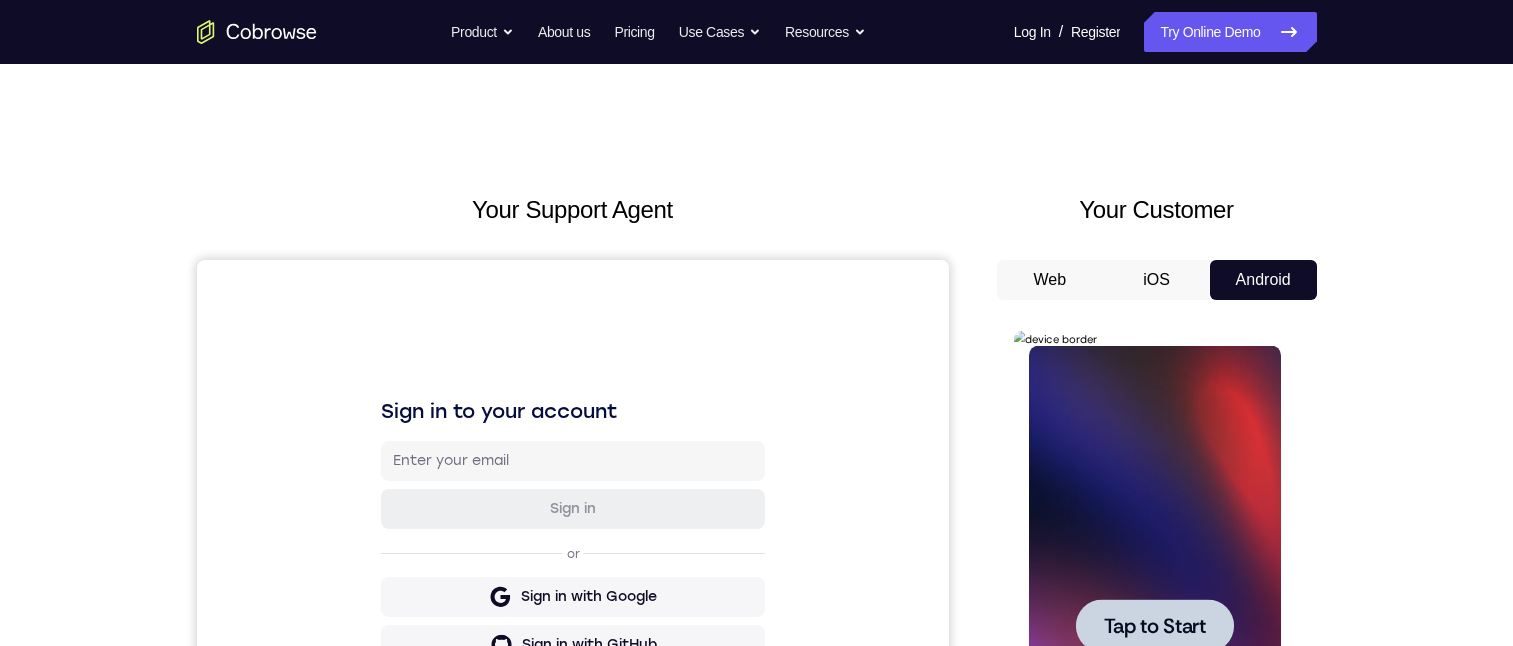 scroll, scrollTop: 0, scrollLeft: 0, axis: both 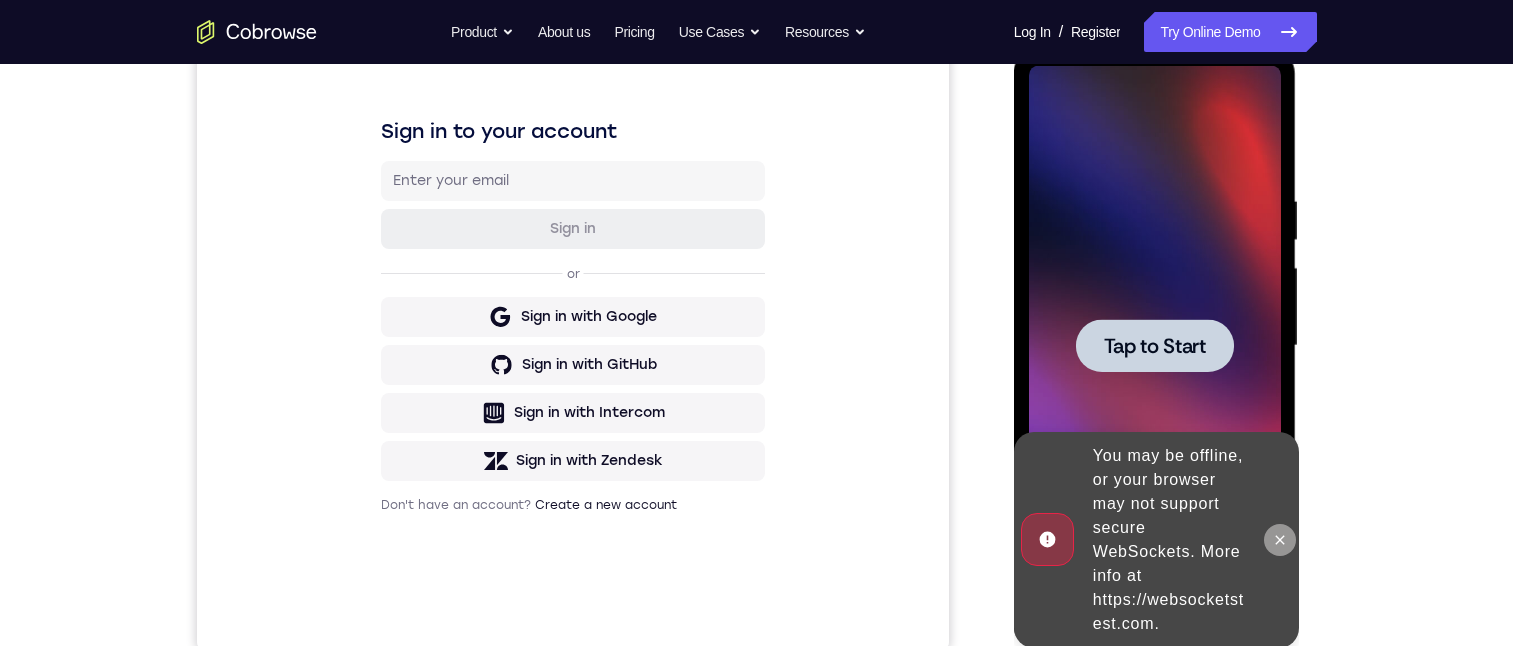 click at bounding box center [1280, 540] 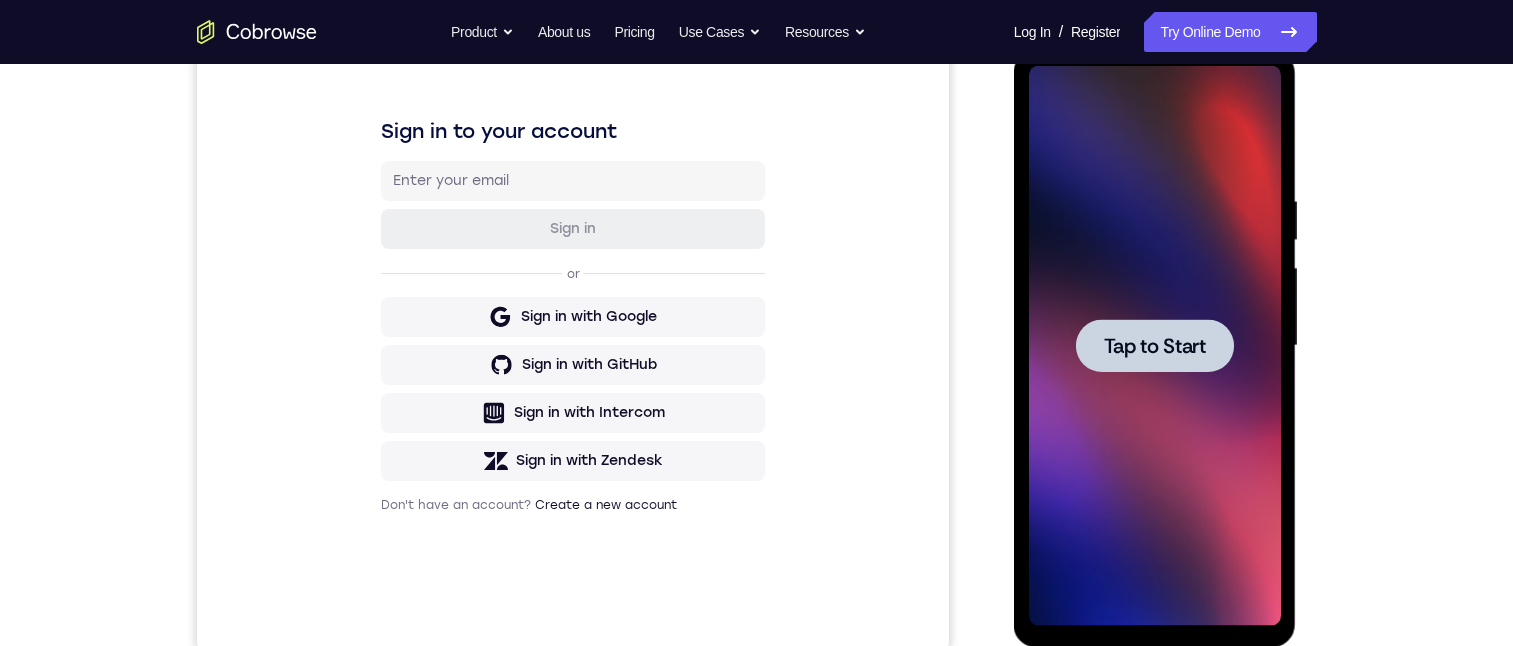 click on "Tap to Start" at bounding box center (1155, 346) 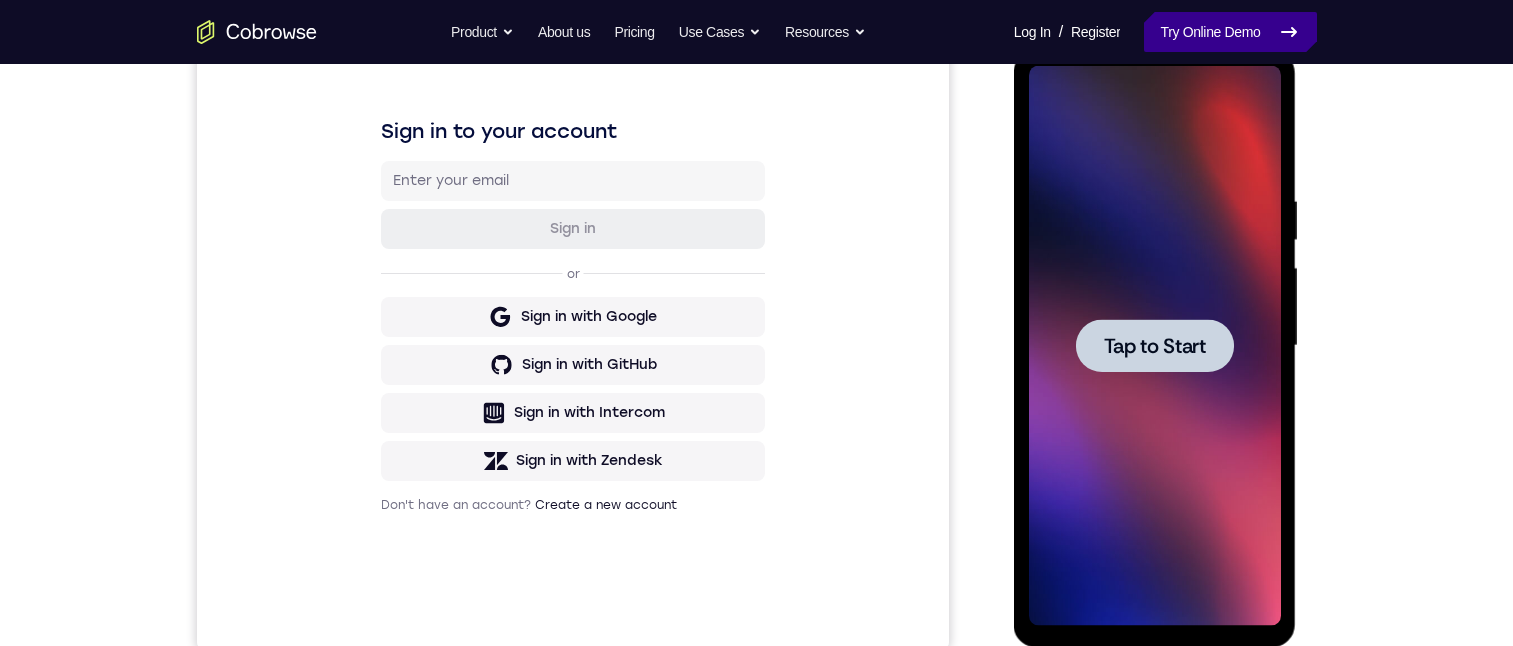 click on "Try Online Demo" at bounding box center [1230, 32] 